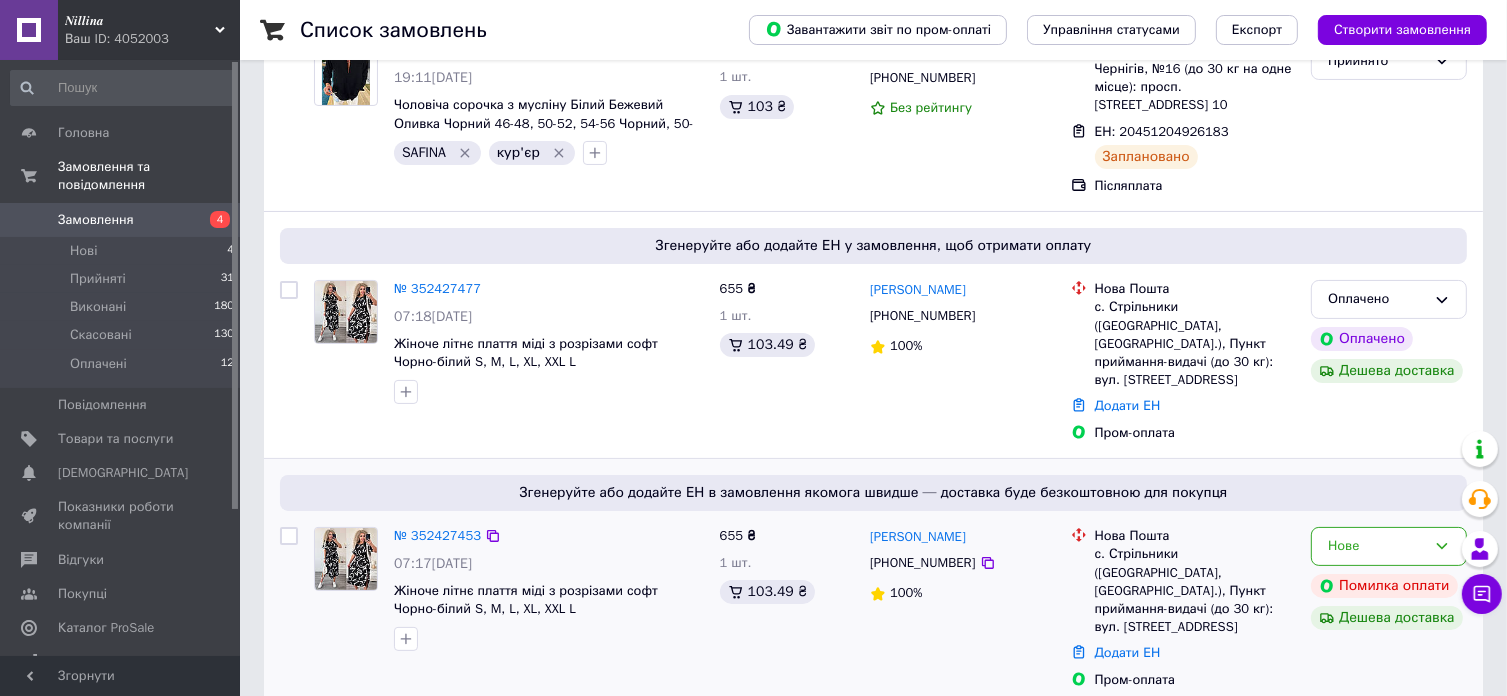 scroll, scrollTop: 500, scrollLeft: 0, axis: vertical 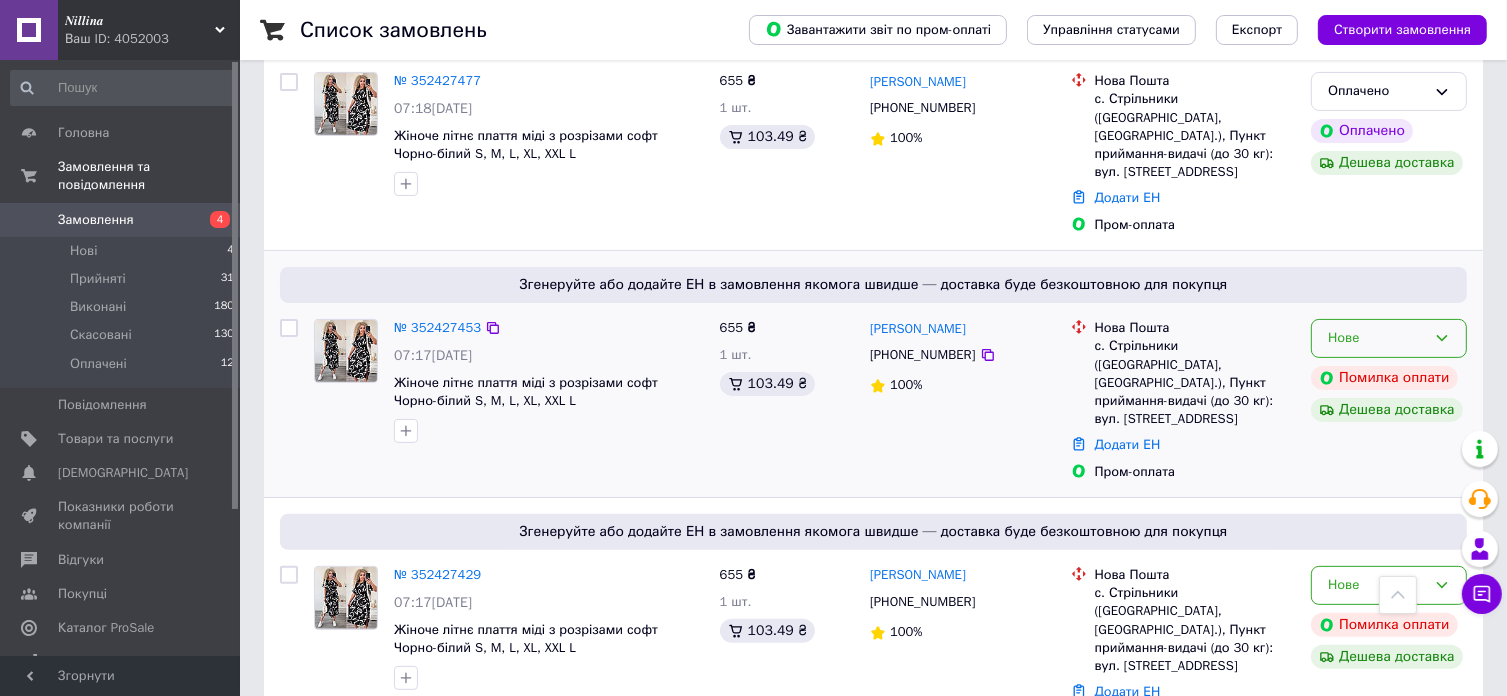 click 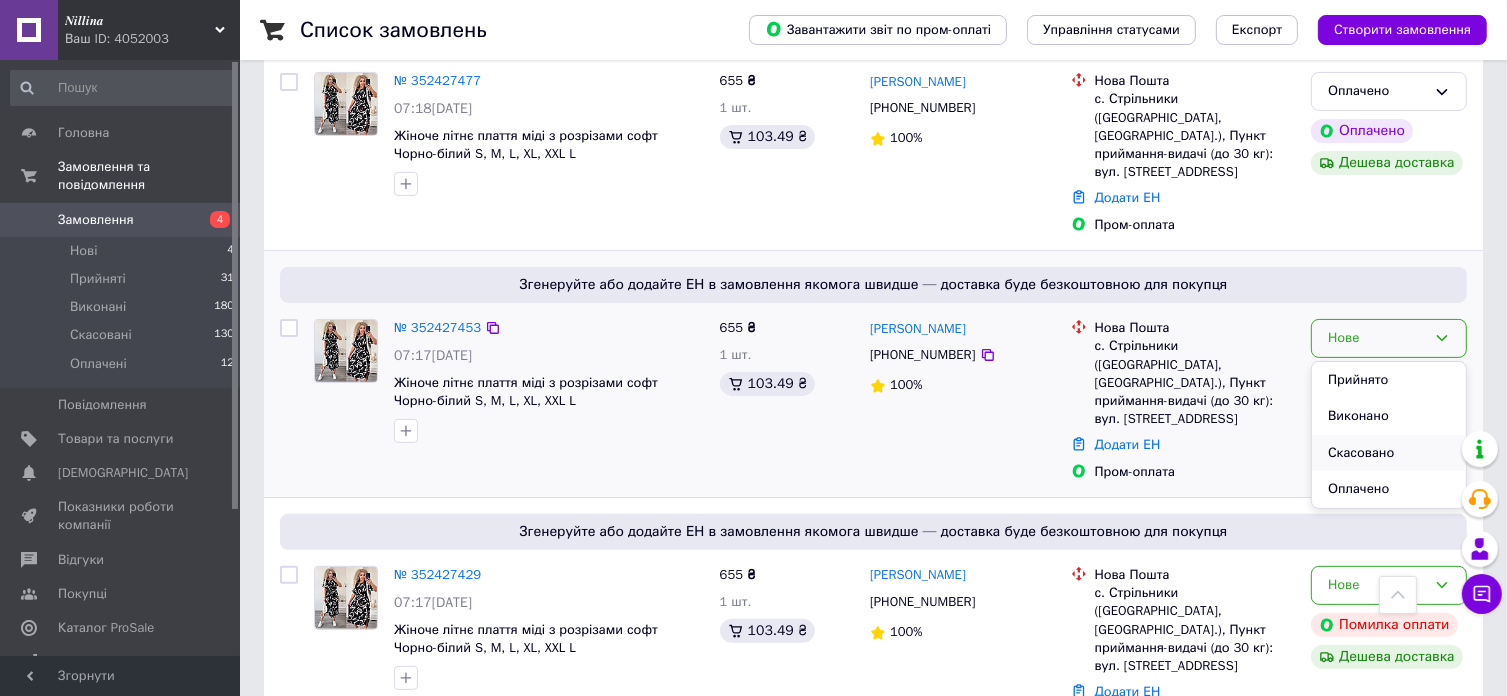 click on "Скасовано" at bounding box center [1389, 453] 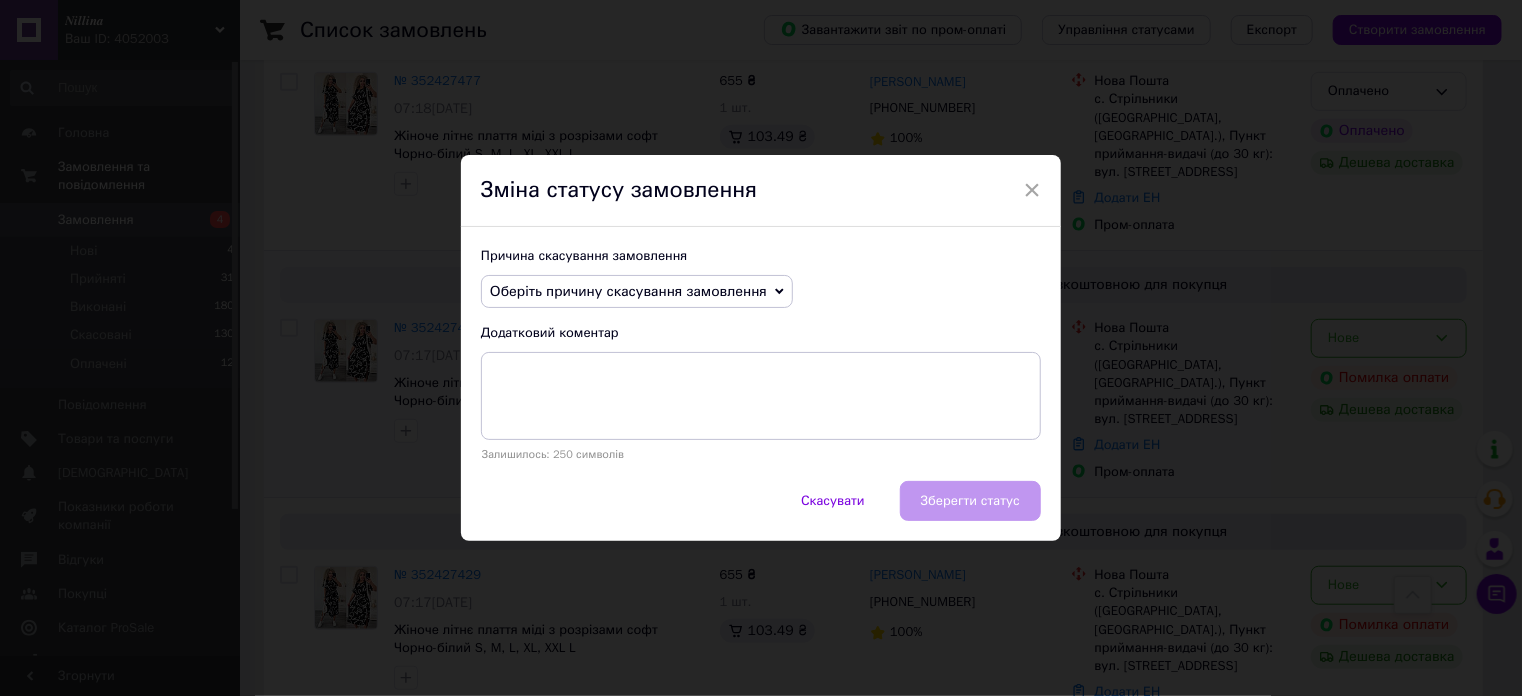 click on "Оберіть причину скасування замовлення Немає в наявності Немає різновиду товару Оплата не надійшла На прохання покупця Замовлення-дублікат Не виходить додзвонитися Інше" at bounding box center [761, 292] 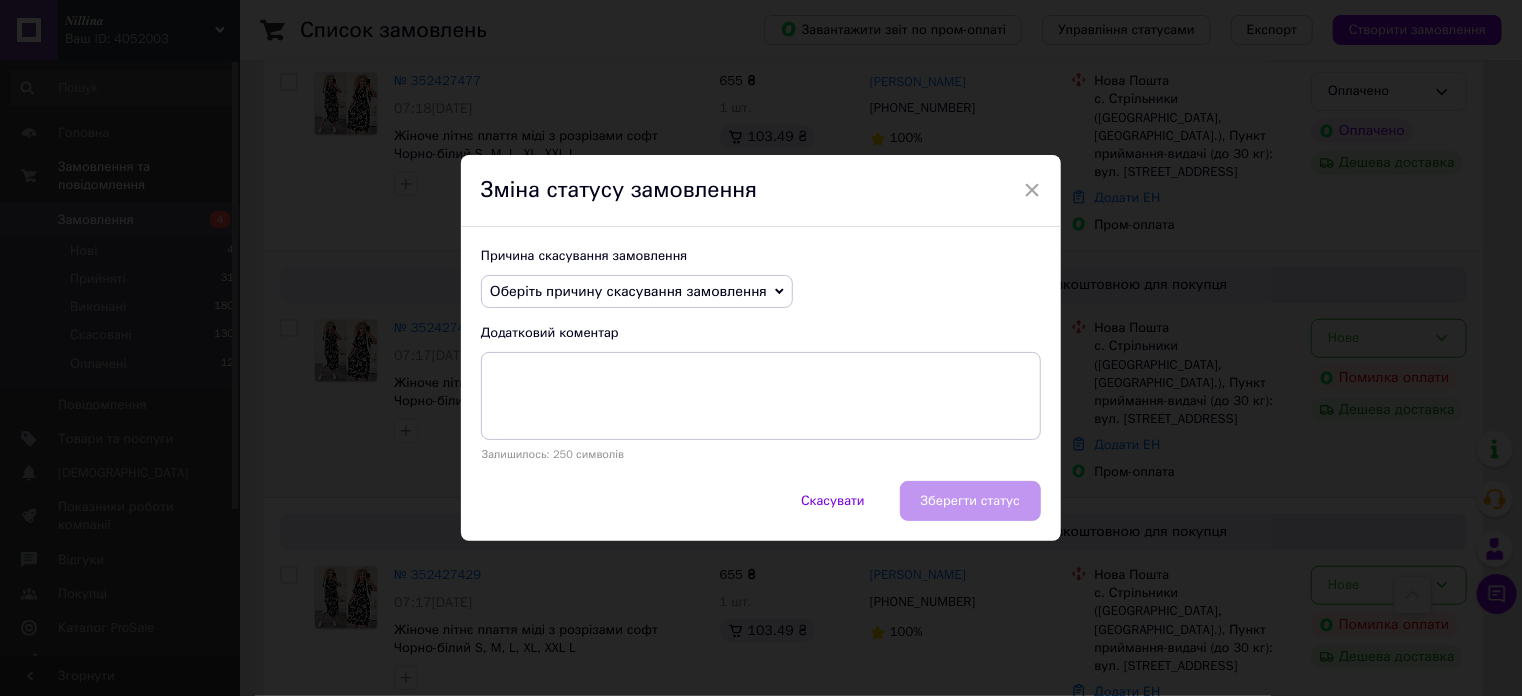 click 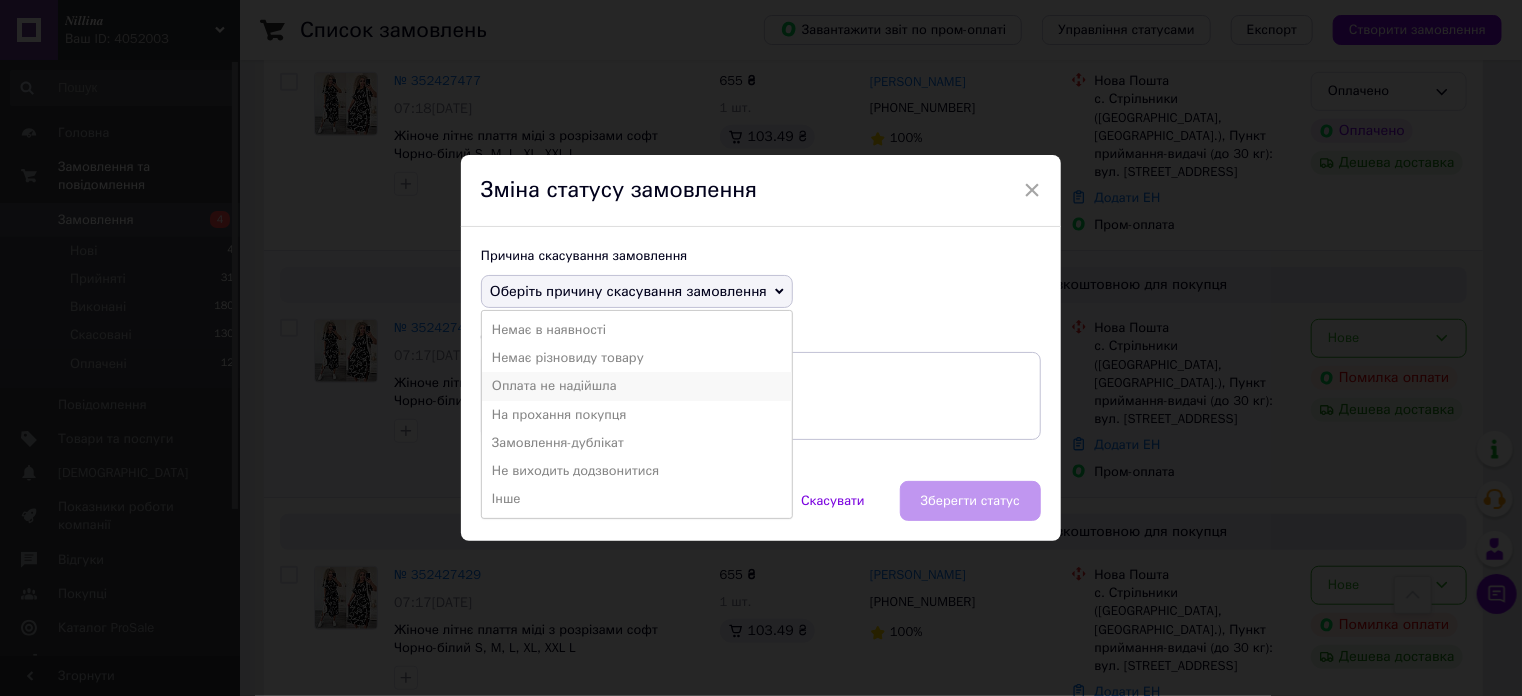 click on "Оплата не надійшла" at bounding box center [637, 386] 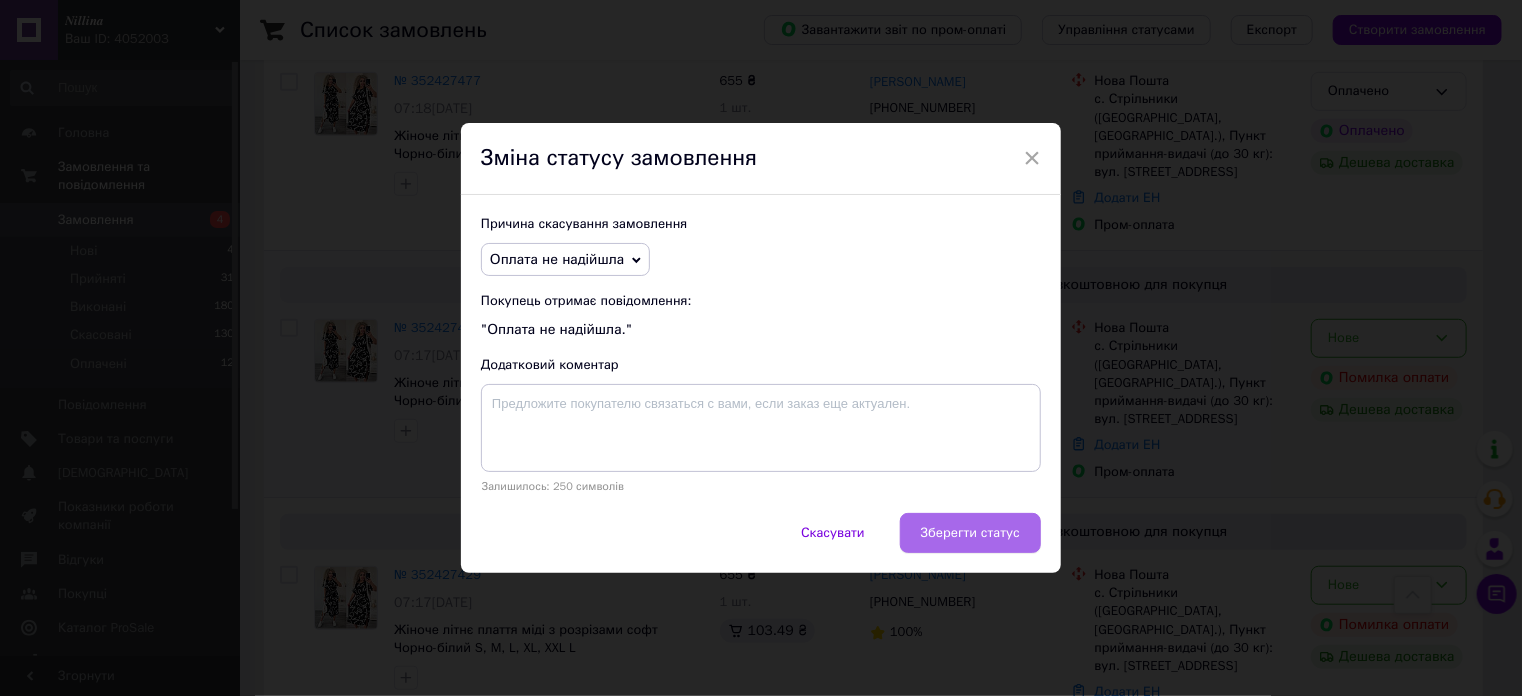 click on "Зберегти статус" at bounding box center [970, 533] 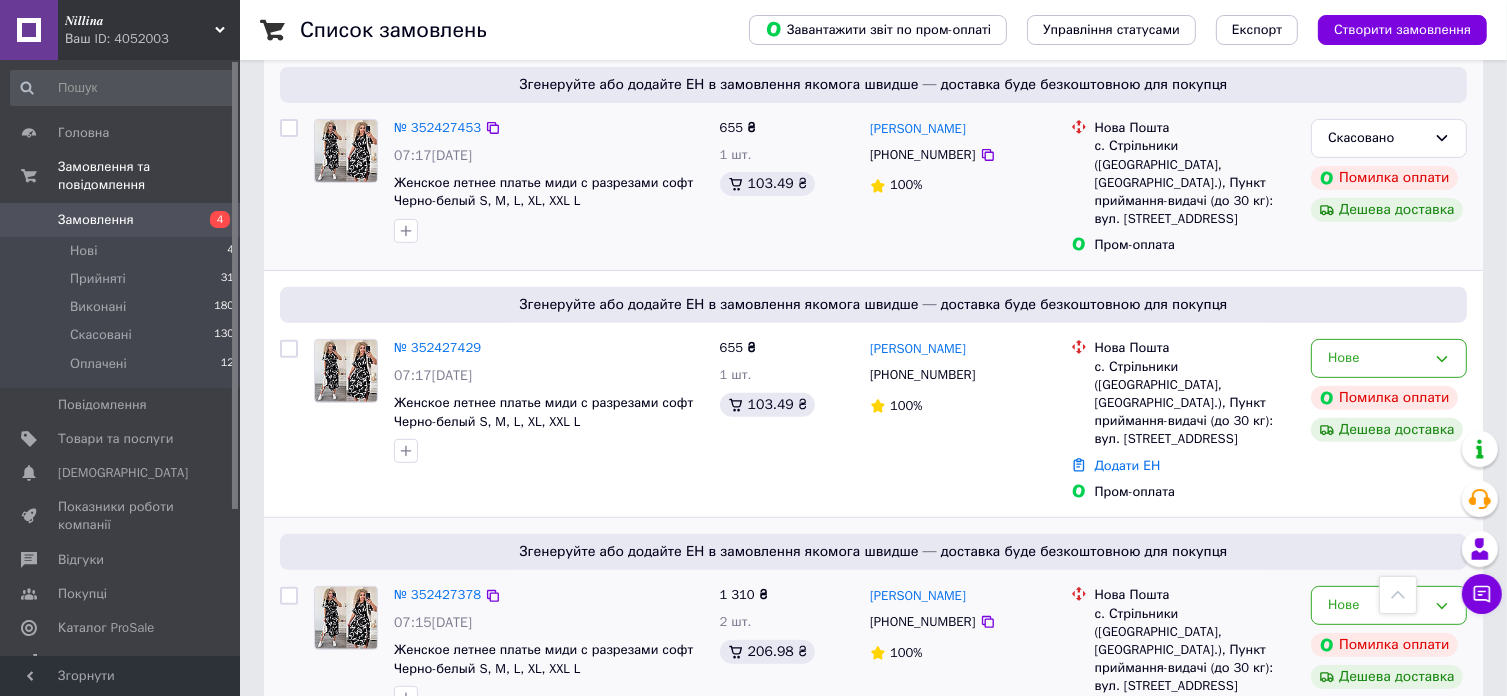 scroll, scrollTop: 800, scrollLeft: 0, axis: vertical 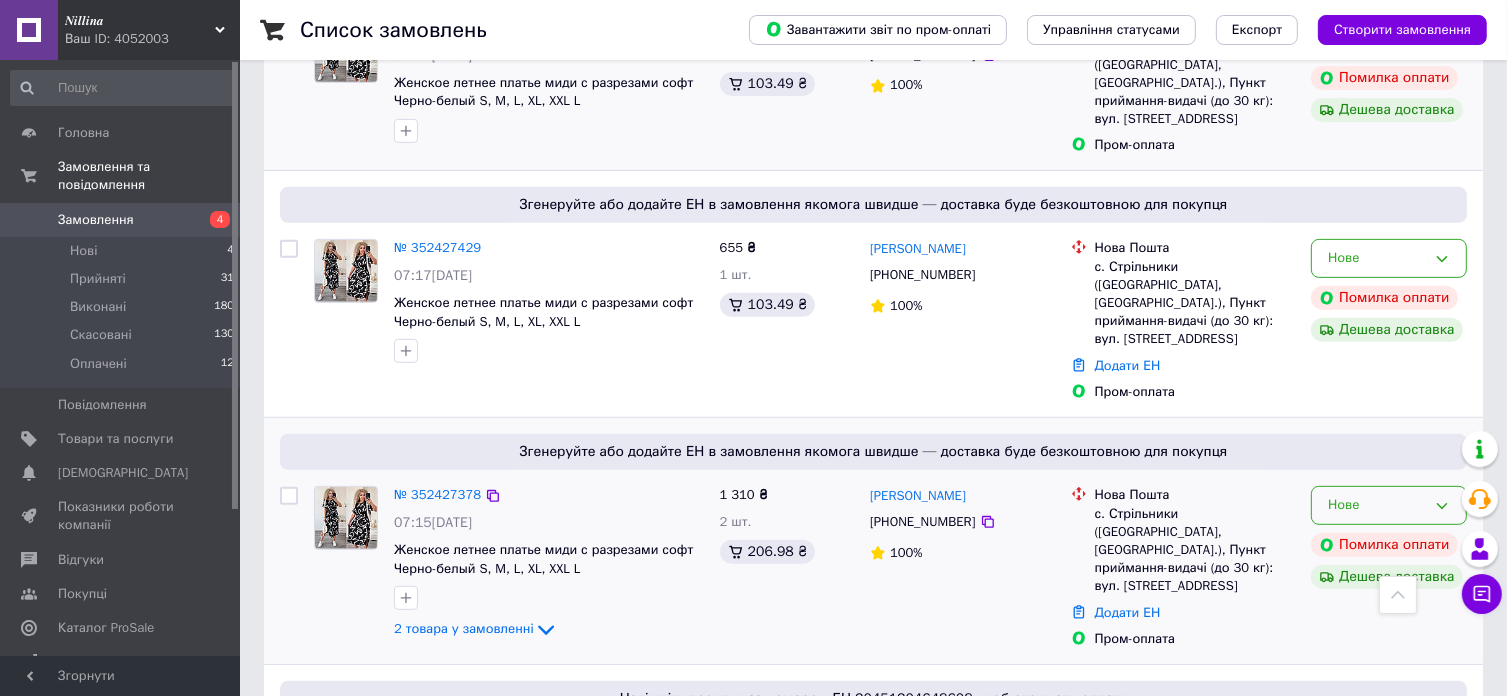 click on "Нове" at bounding box center [1377, 505] 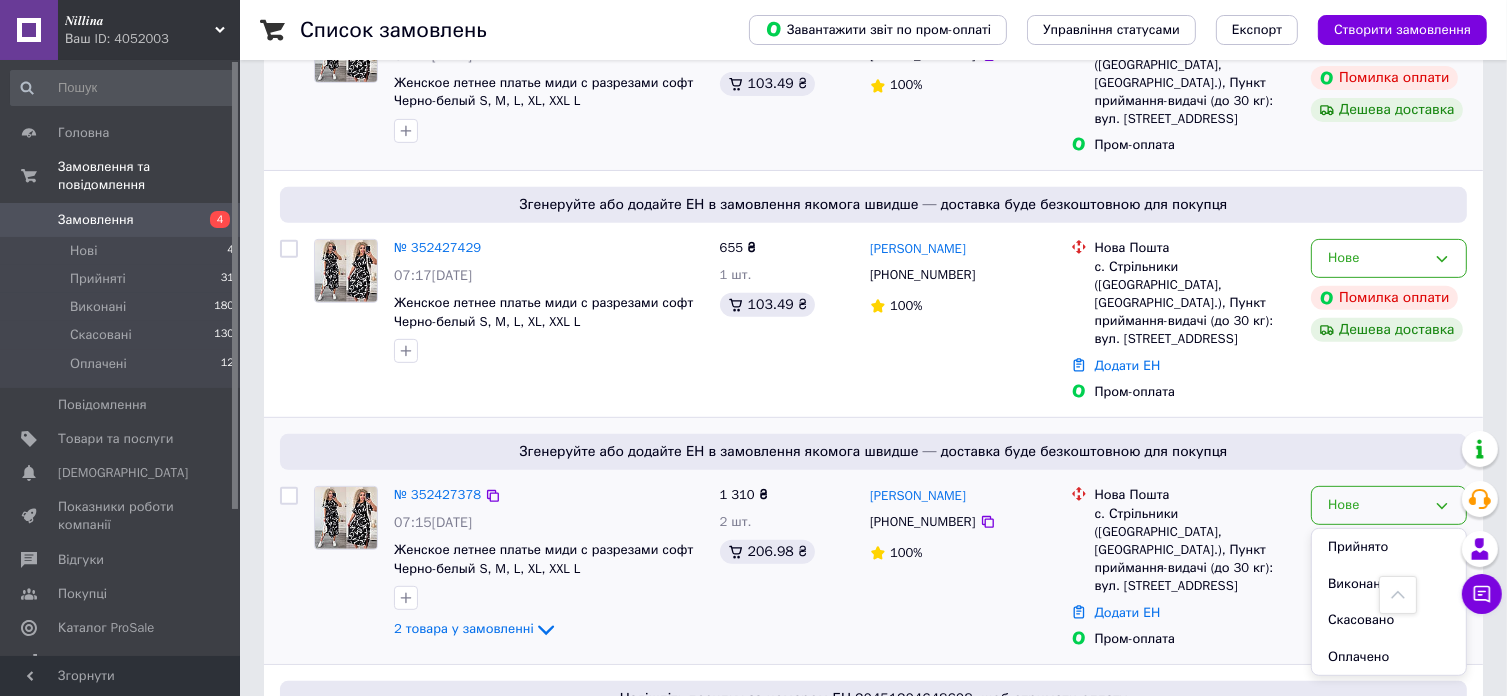 click on "Скасовано" at bounding box center [1389, 620] 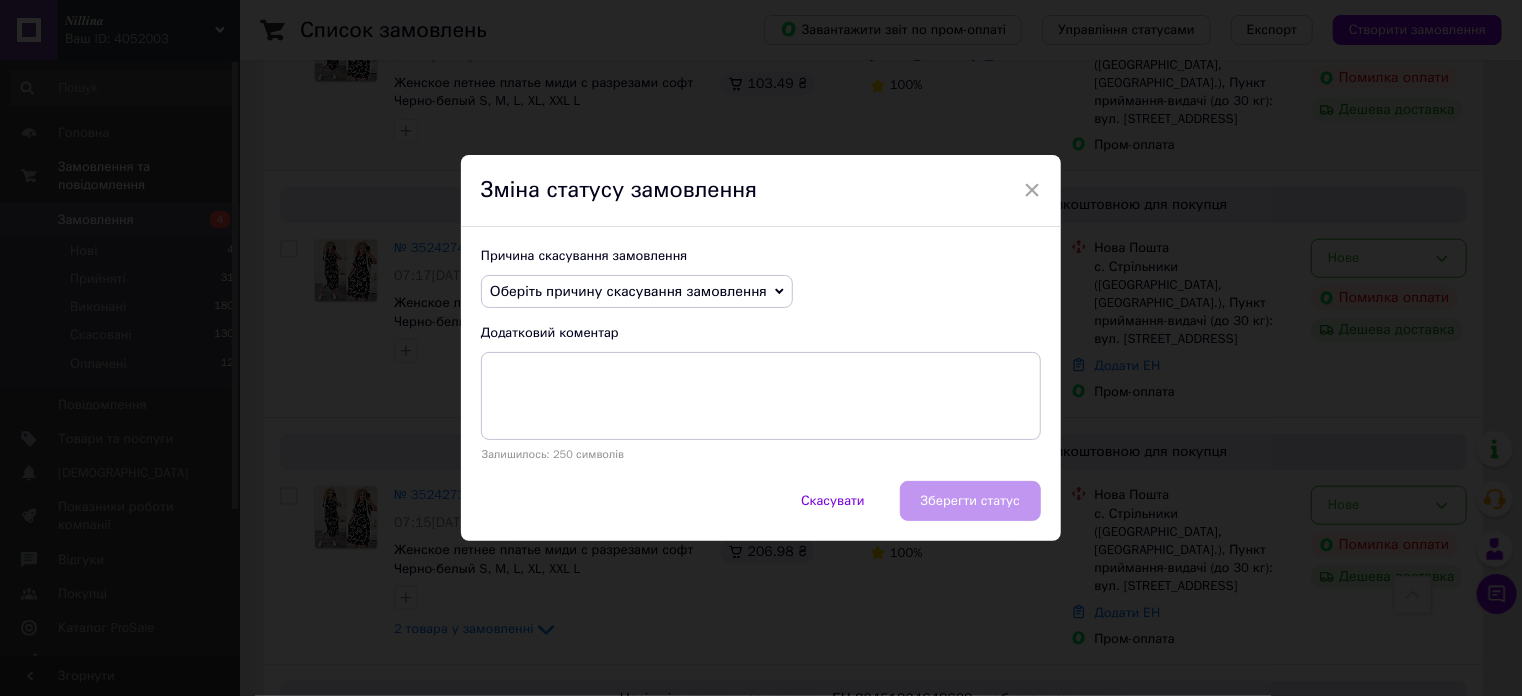 click on "Оберіть причину скасування замовлення" at bounding box center [637, 292] 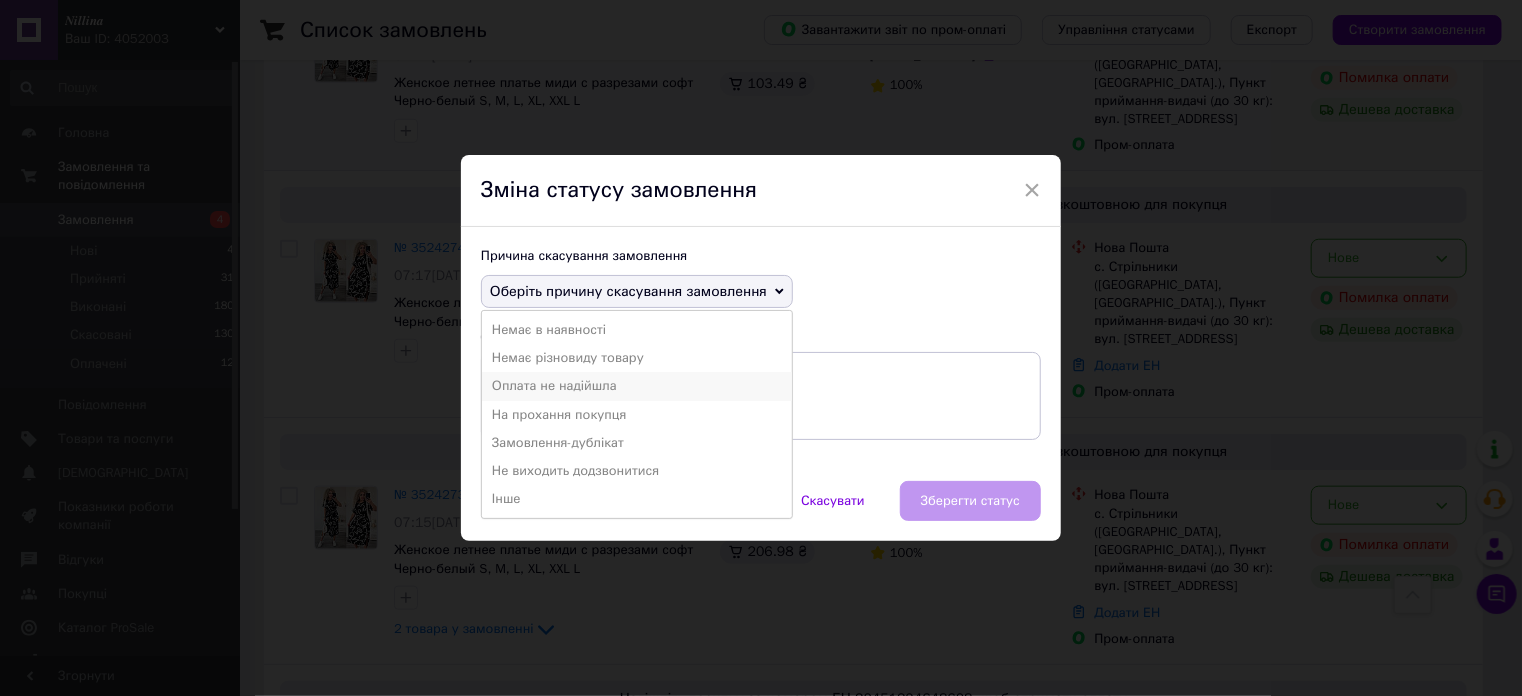click on "Оплата не надійшла" at bounding box center [637, 386] 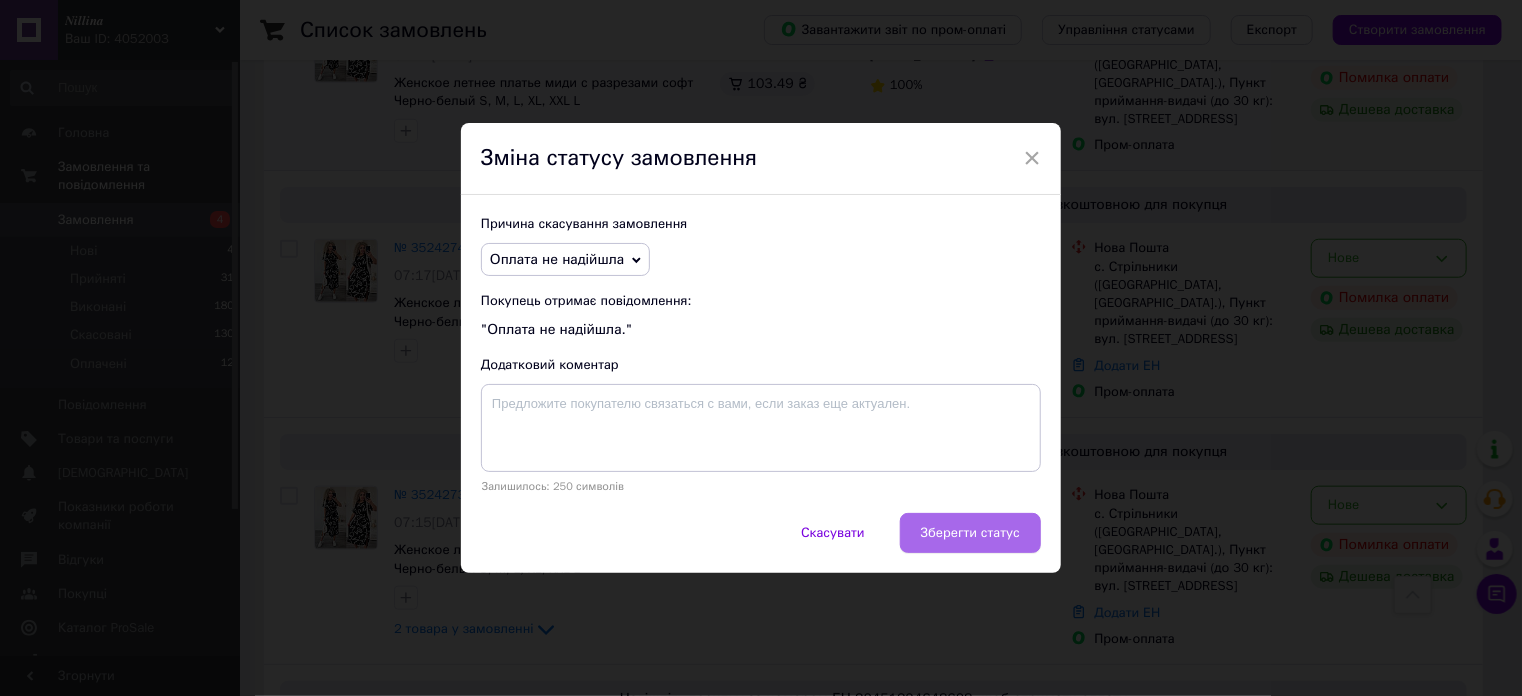 click on "Зберегти статус" at bounding box center [970, 533] 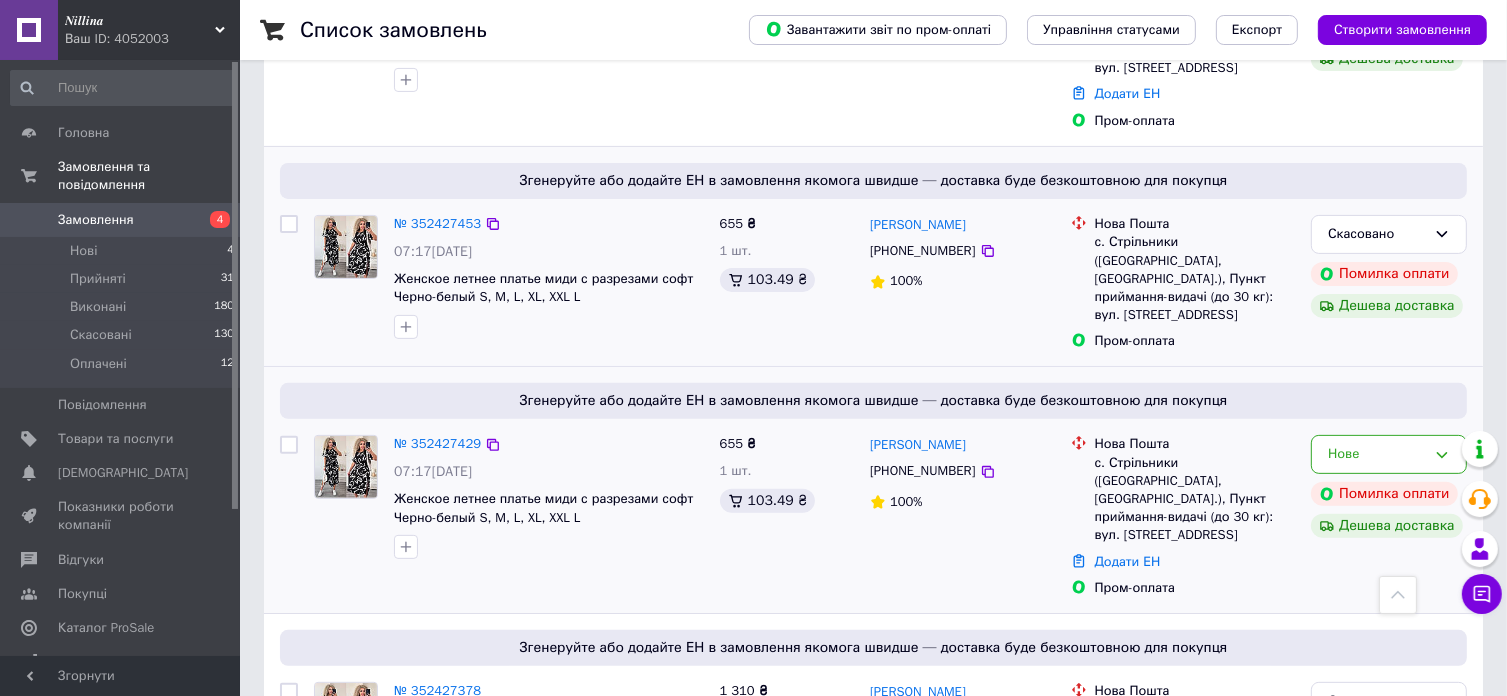 scroll, scrollTop: 600, scrollLeft: 0, axis: vertical 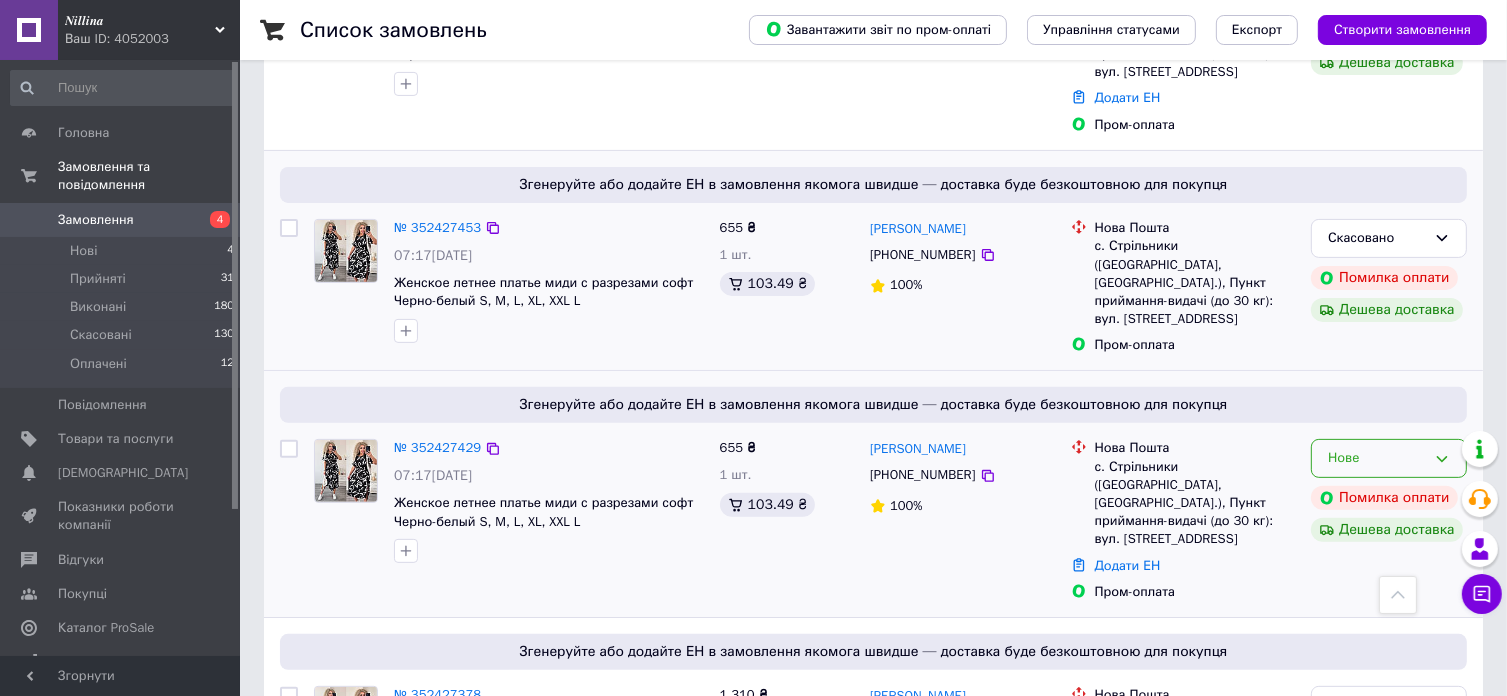 click on "Нове" at bounding box center [1377, 458] 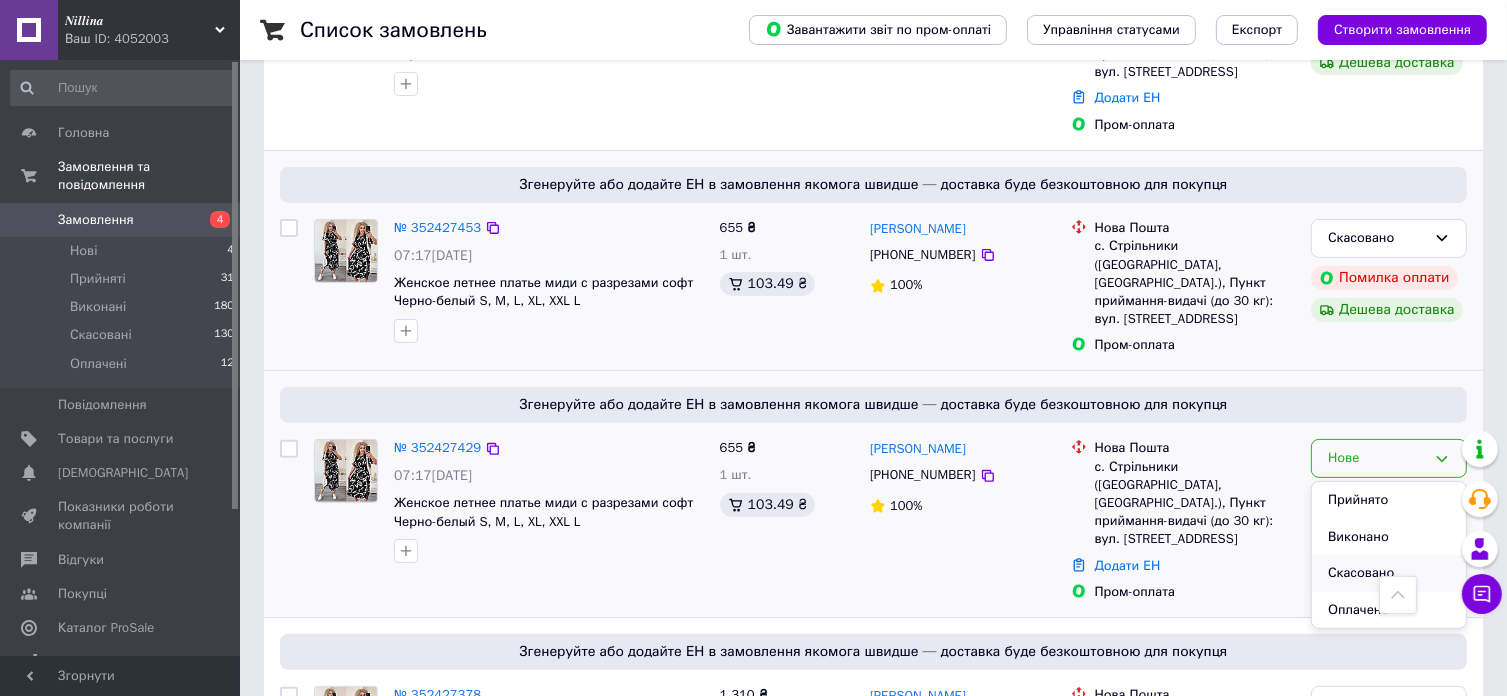click on "Скасовано" at bounding box center [1389, 573] 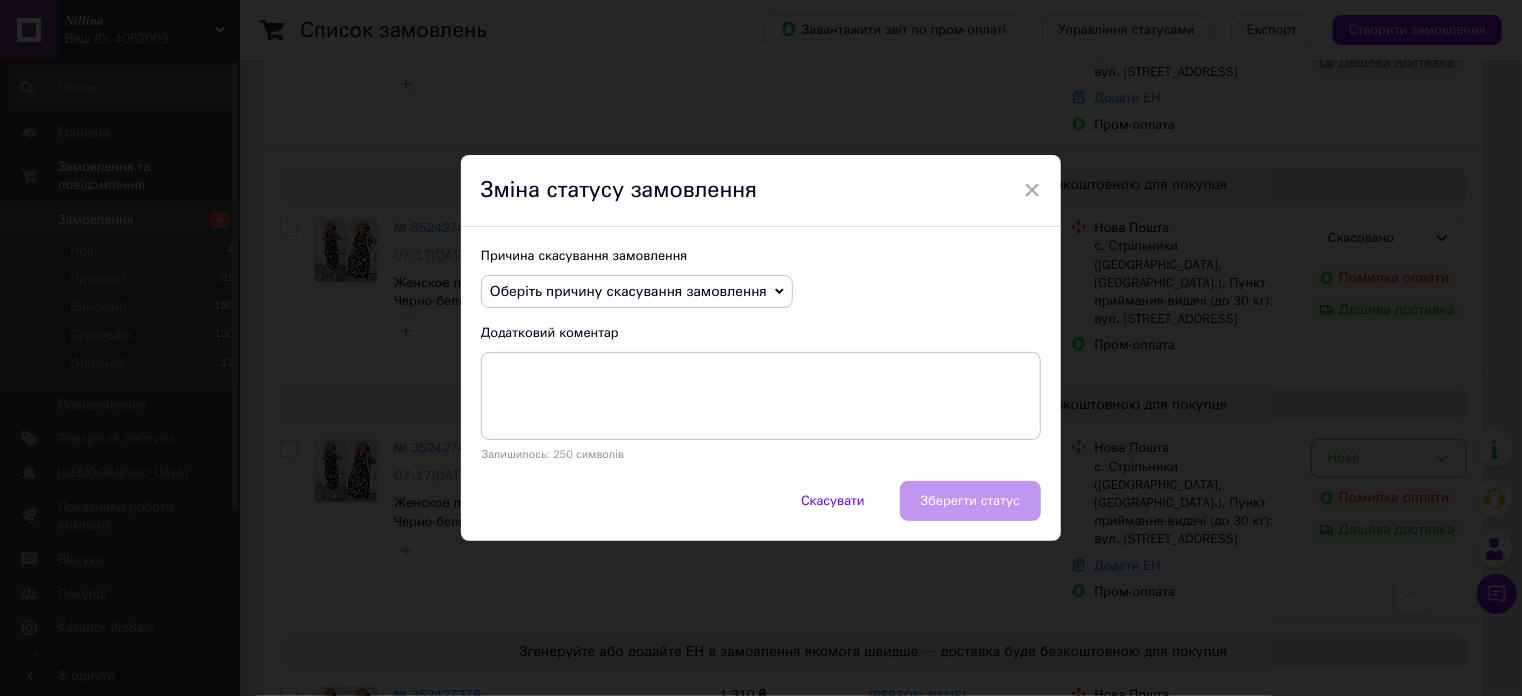 click on "Оберіть причину скасування замовлення" at bounding box center [628, 291] 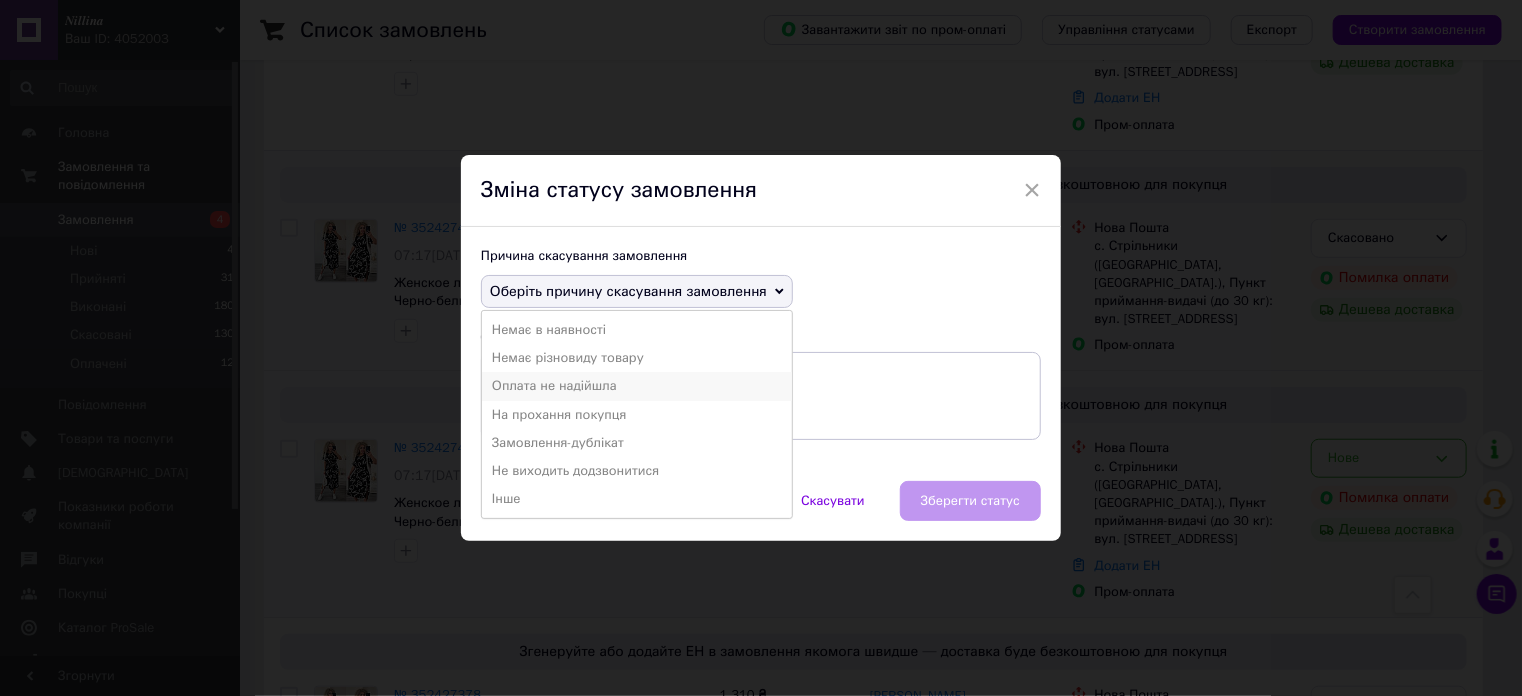 click on "Оплата не надійшла" at bounding box center [637, 386] 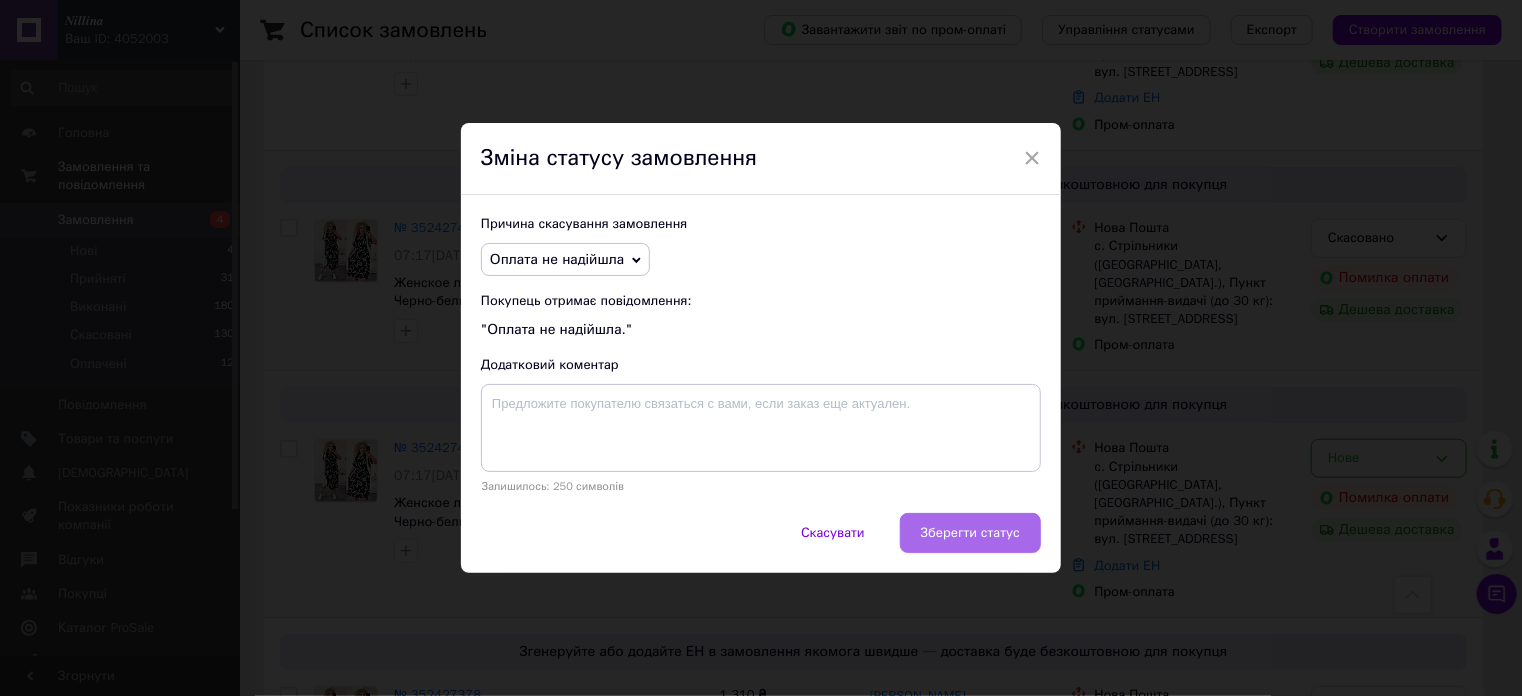 click on "Зберегти статус" at bounding box center (970, 533) 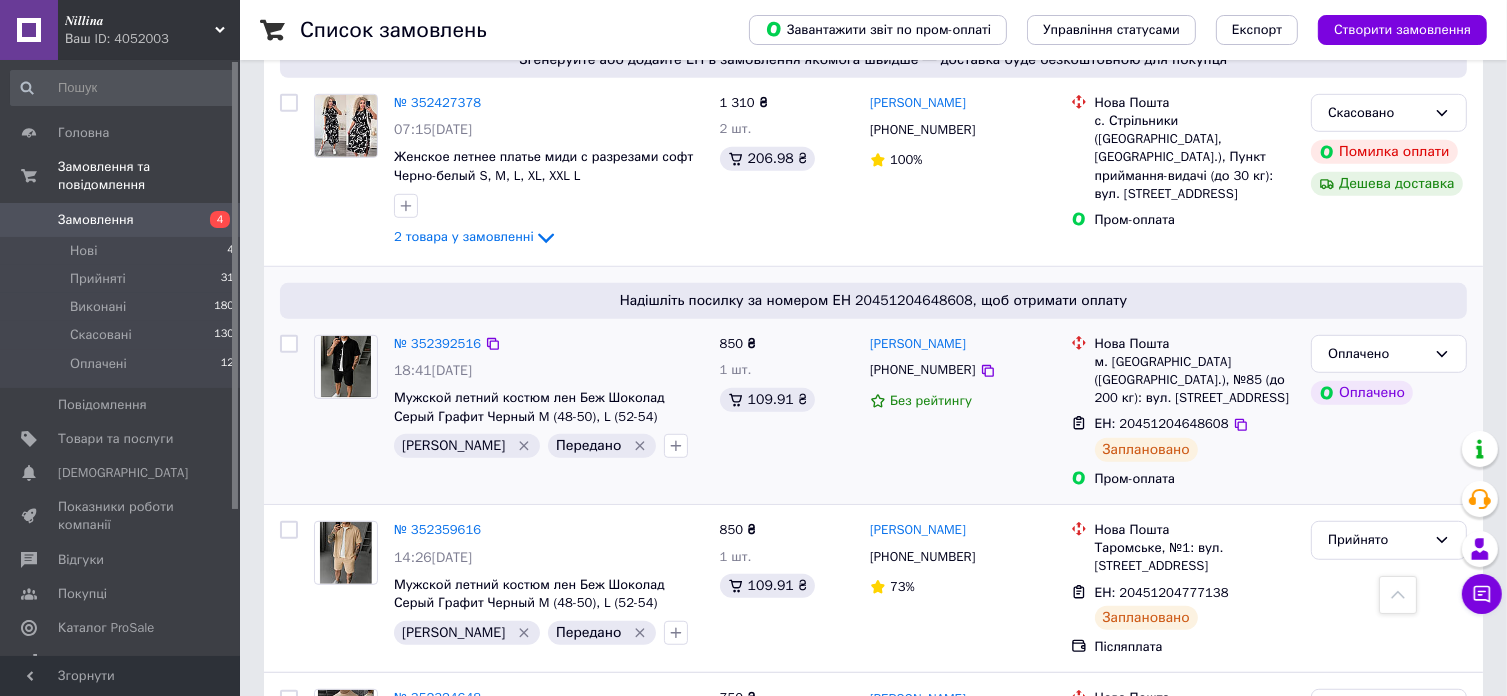 scroll, scrollTop: 1200, scrollLeft: 0, axis: vertical 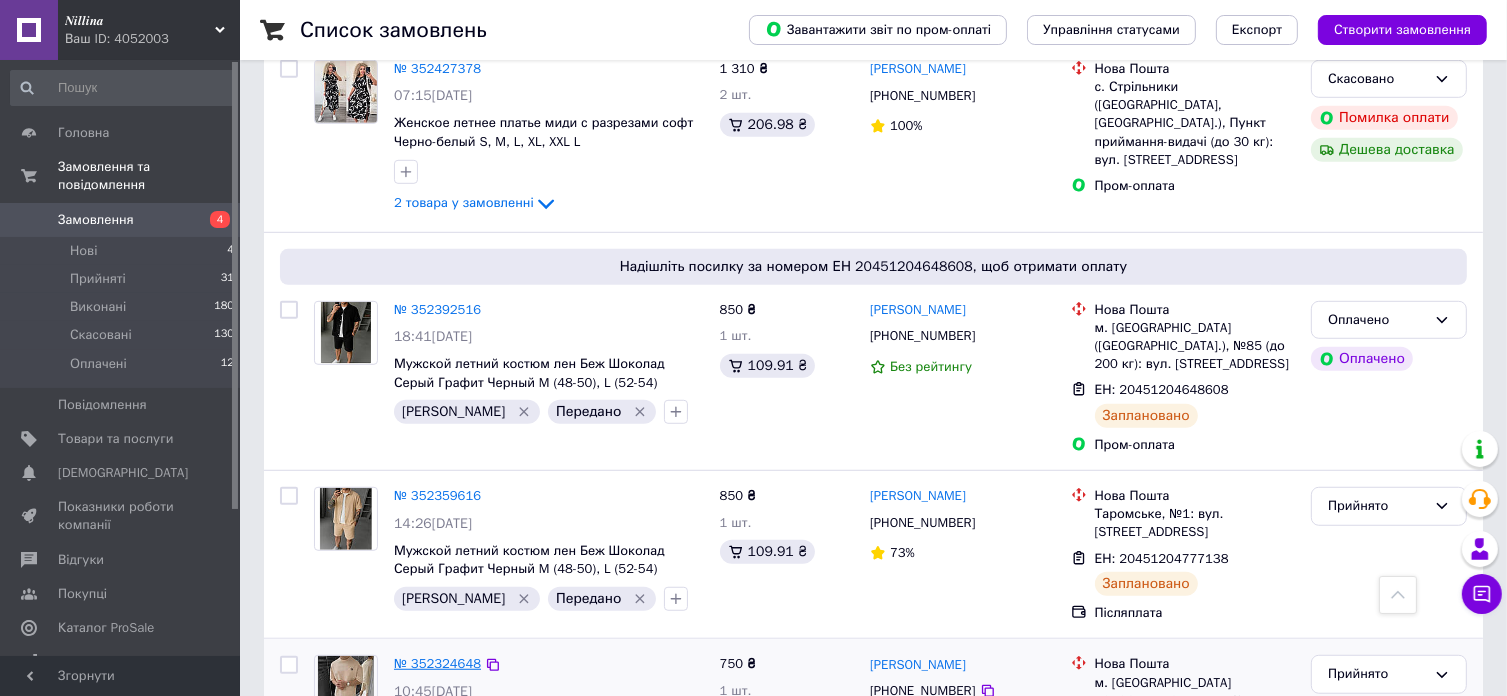 click on "№ 352324648" at bounding box center (437, 663) 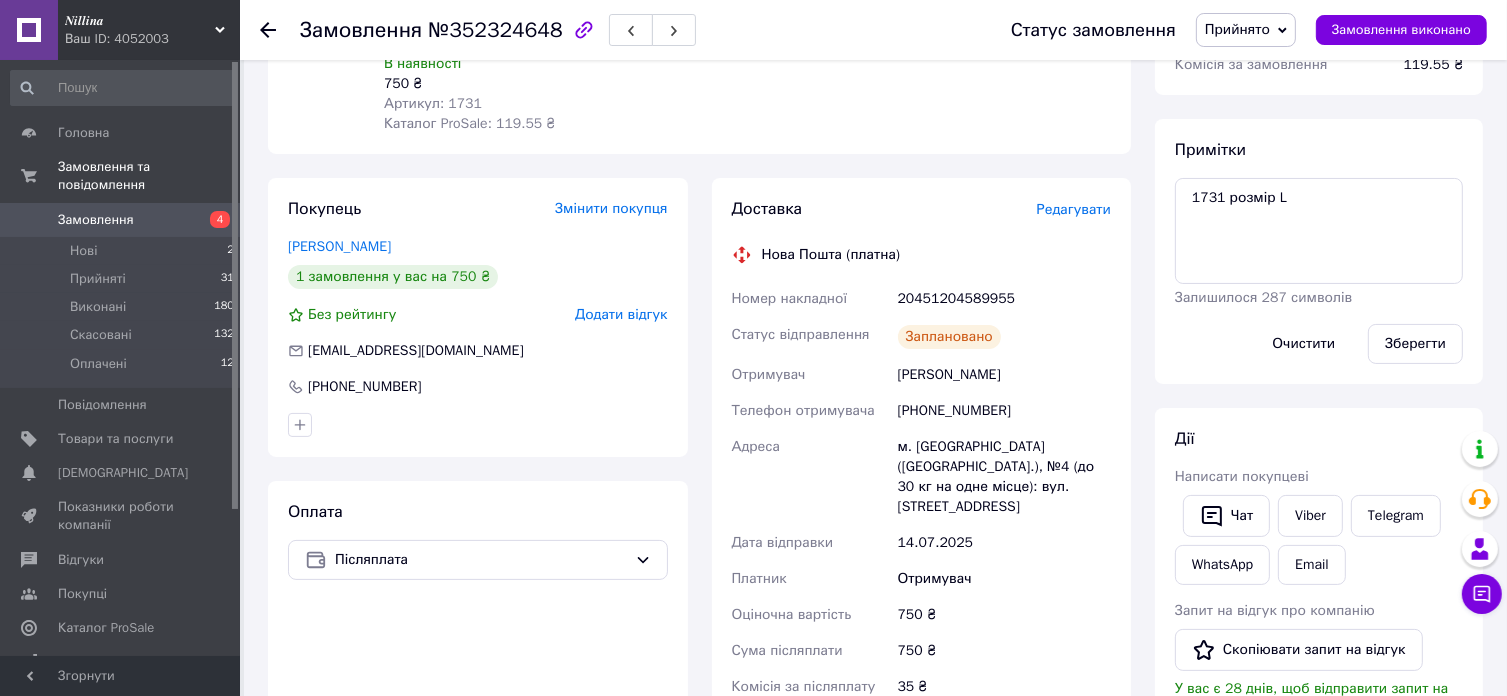 scroll, scrollTop: 300, scrollLeft: 0, axis: vertical 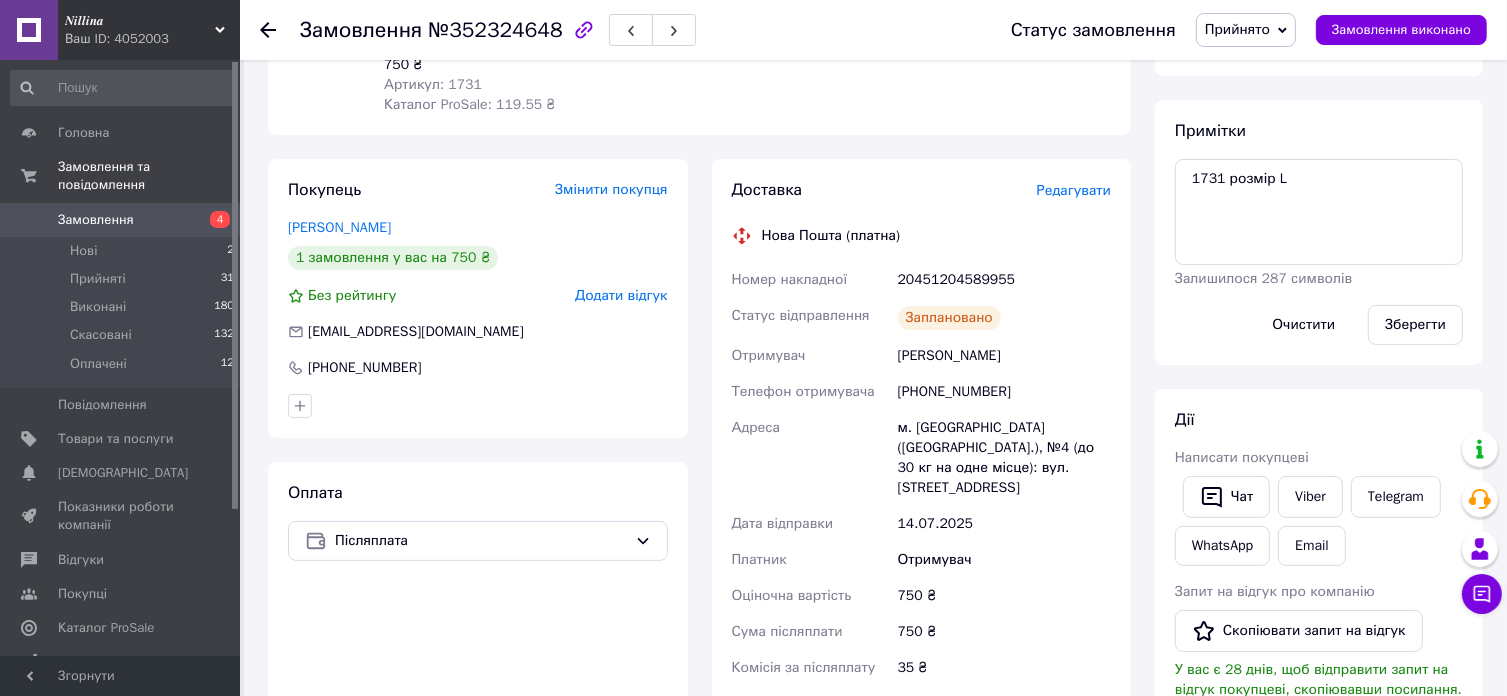 click 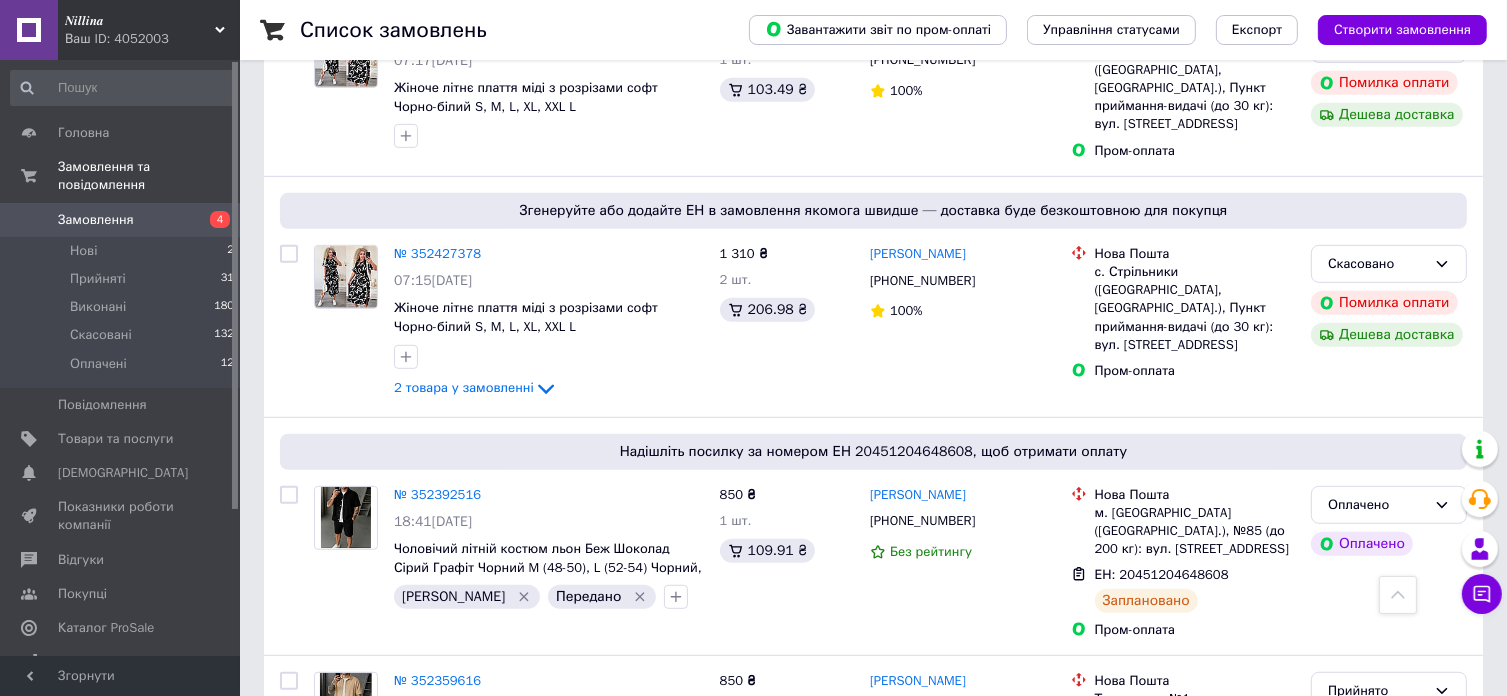 scroll, scrollTop: 1200, scrollLeft: 0, axis: vertical 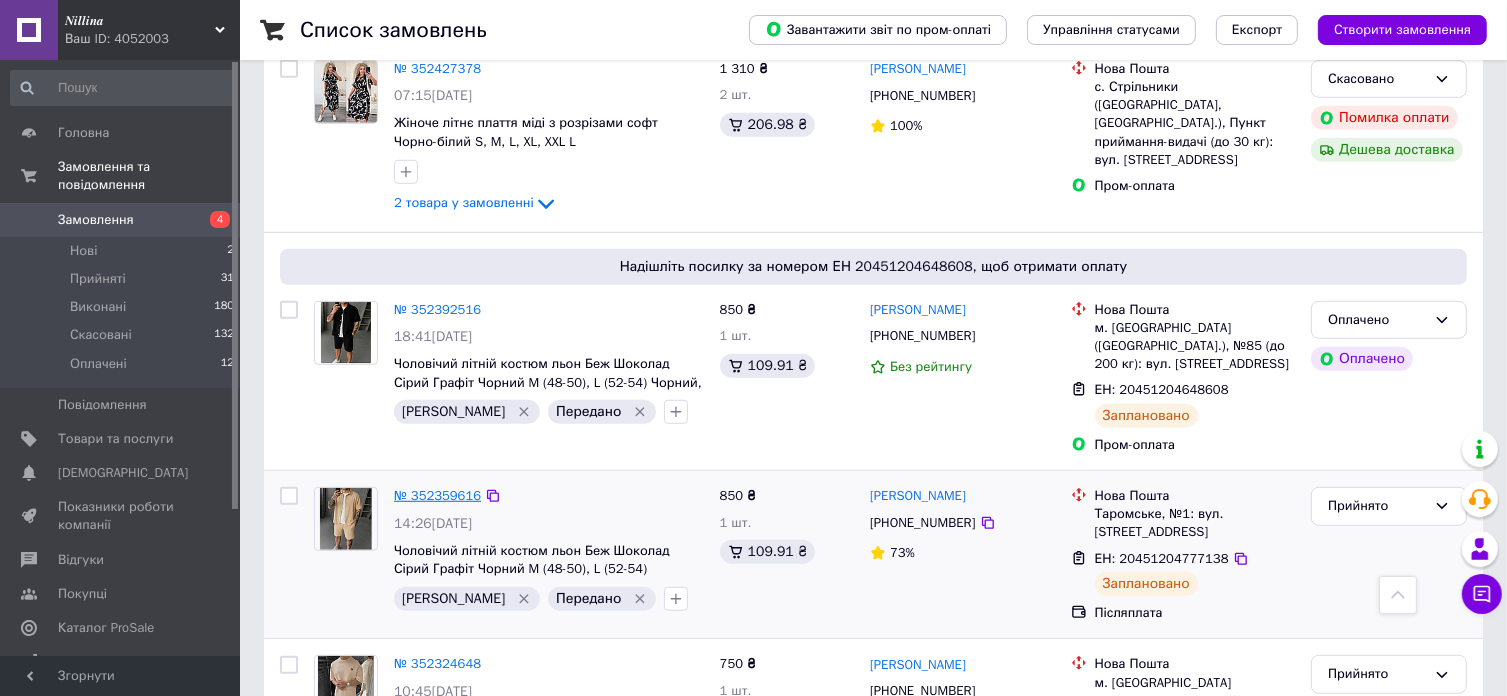 click on "№ 352359616" at bounding box center [437, 495] 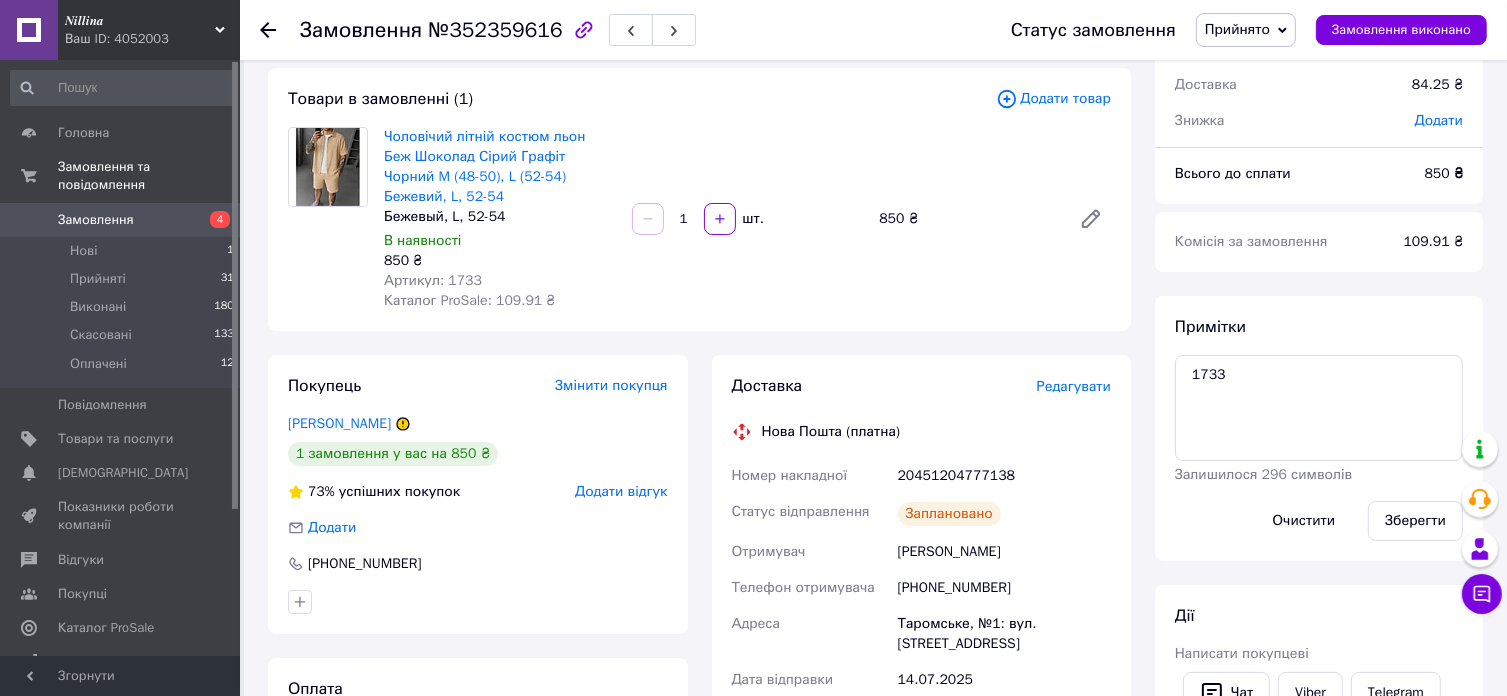 scroll, scrollTop: 204, scrollLeft: 0, axis: vertical 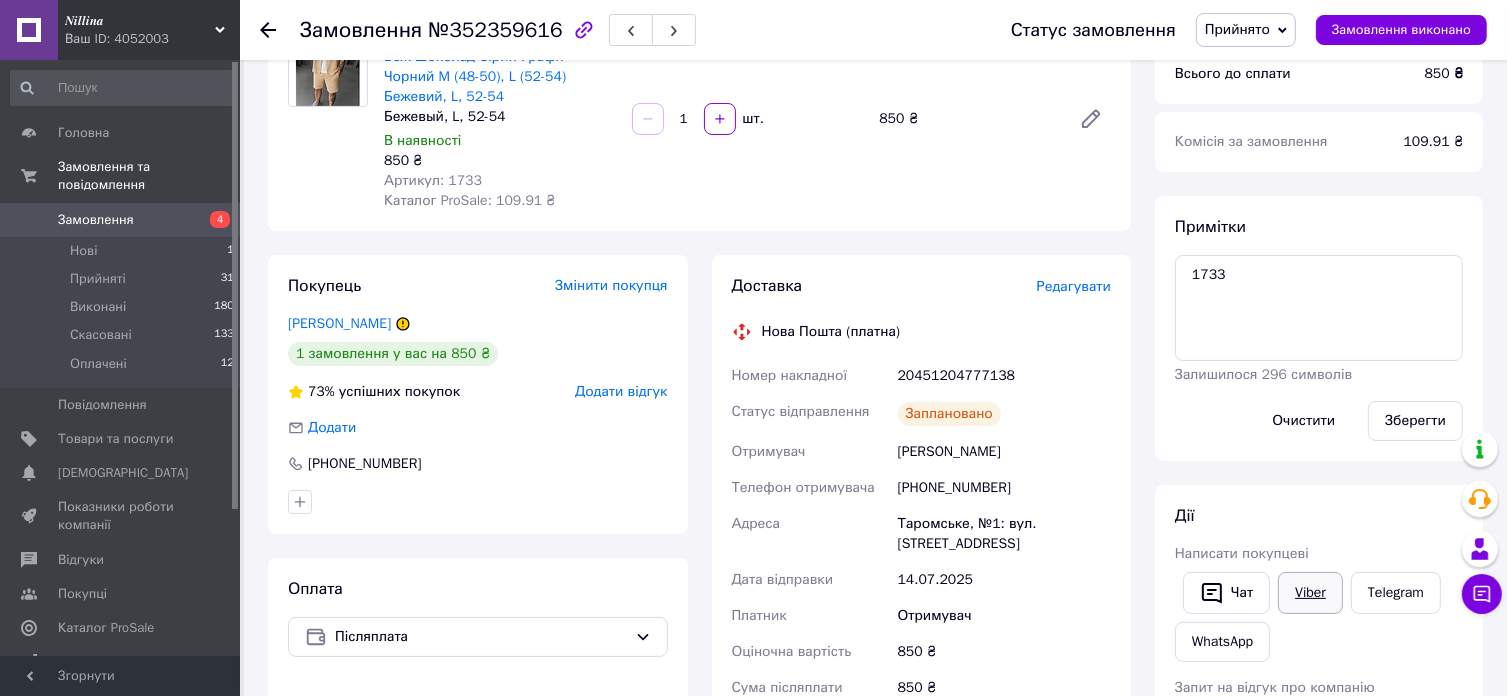 click on "Viber" at bounding box center [1310, 593] 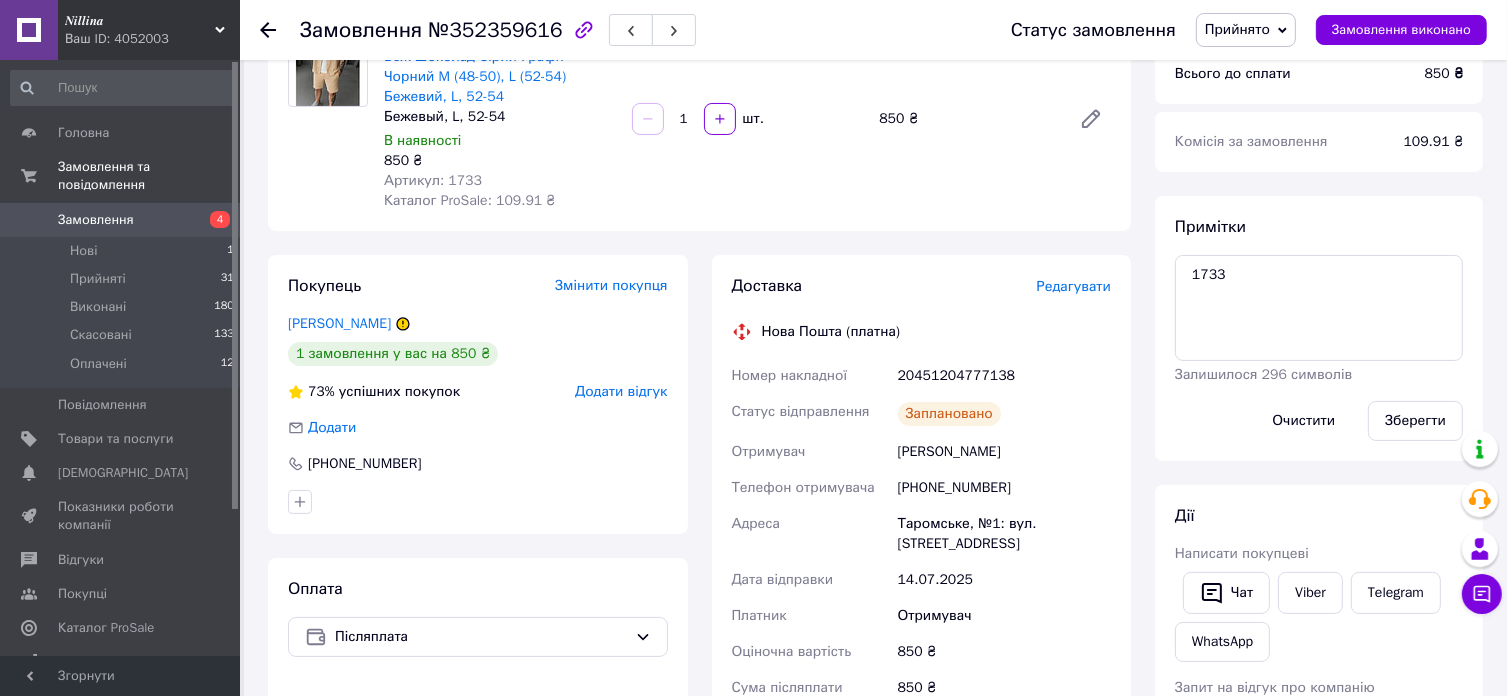 click 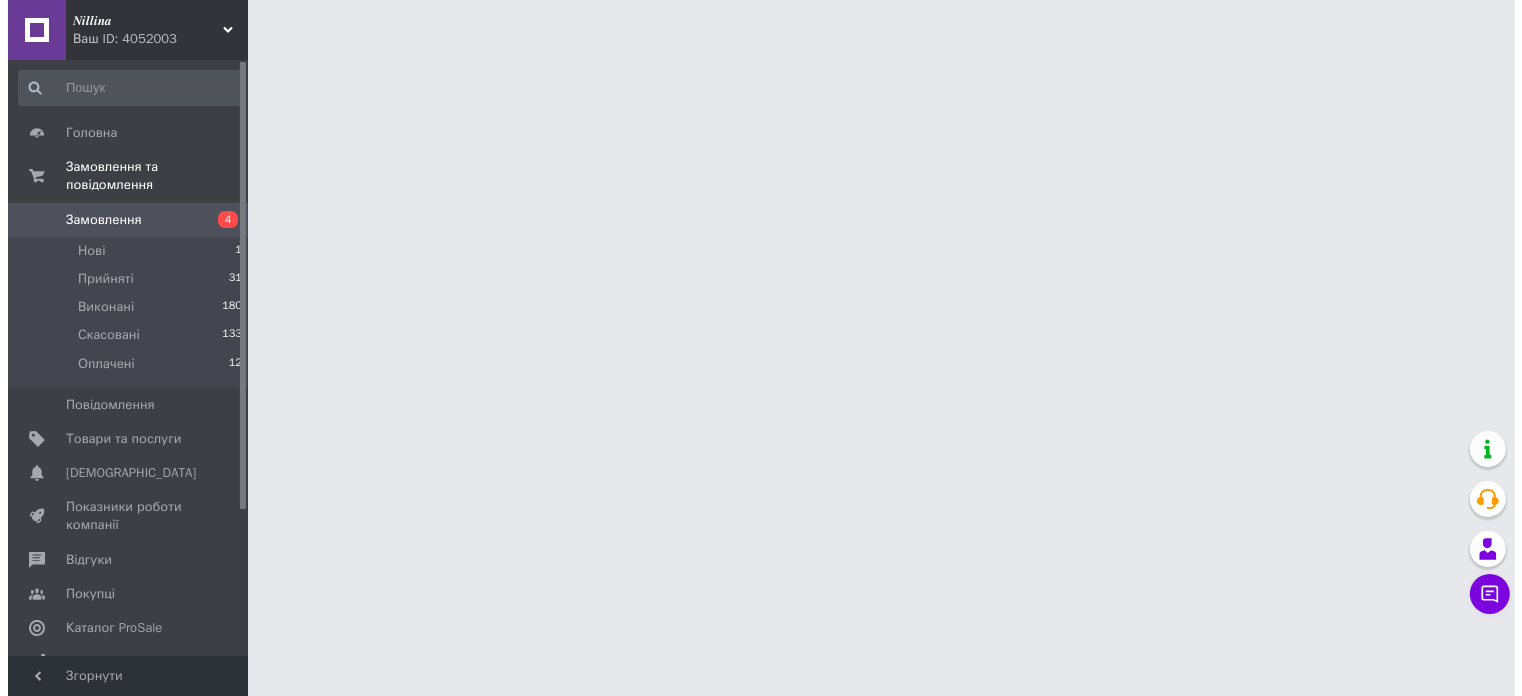 scroll, scrollTop: 0, scrollLeft: 0, axis: both 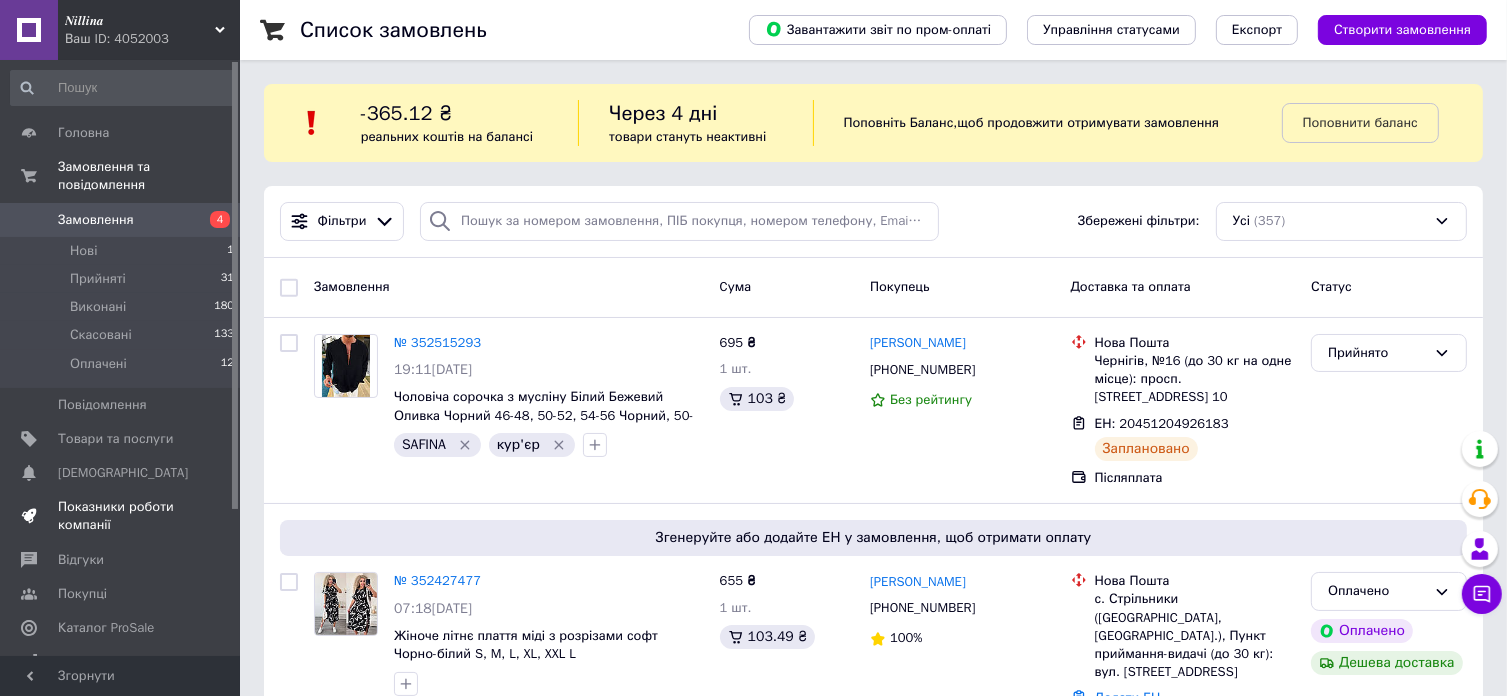 click on "Показники роботи компанії" at bounding box center (121, 516) 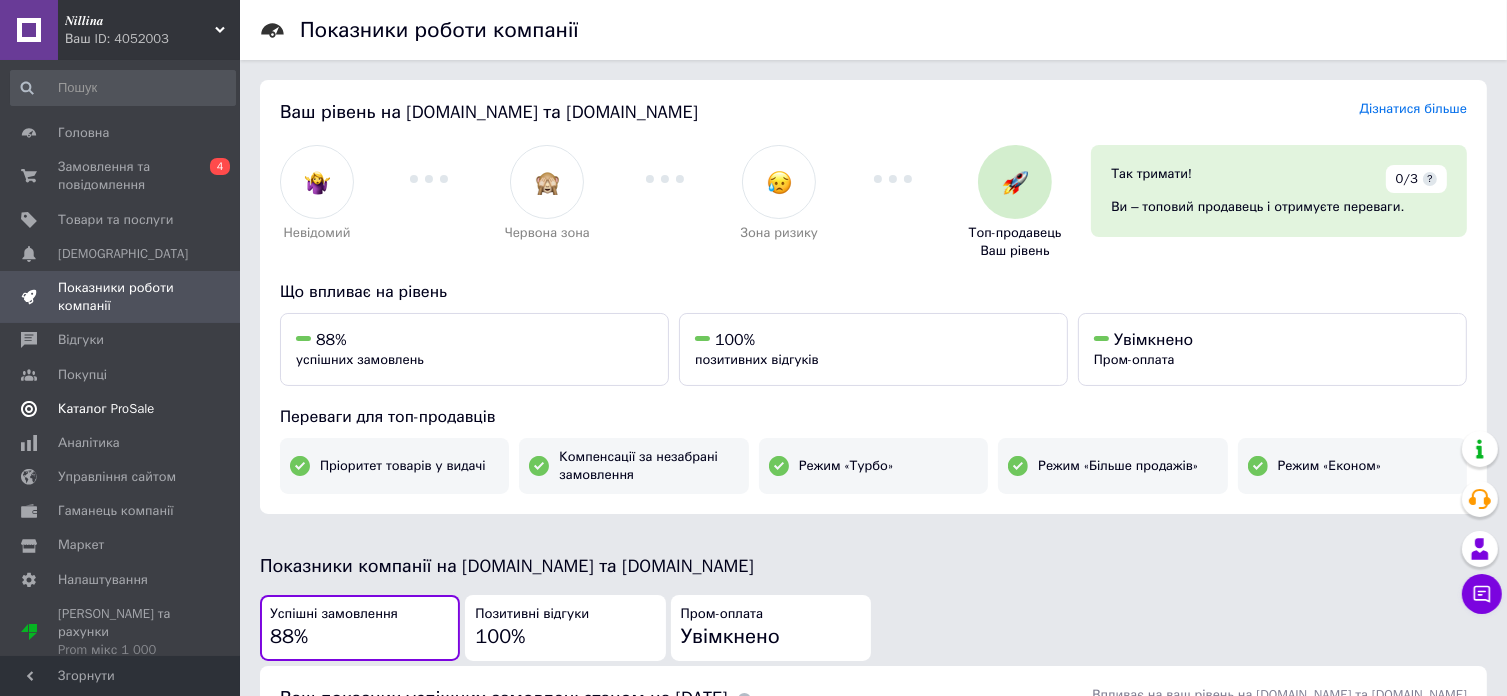 click on "Каталог ProSale" at bounding box center (106, 409) 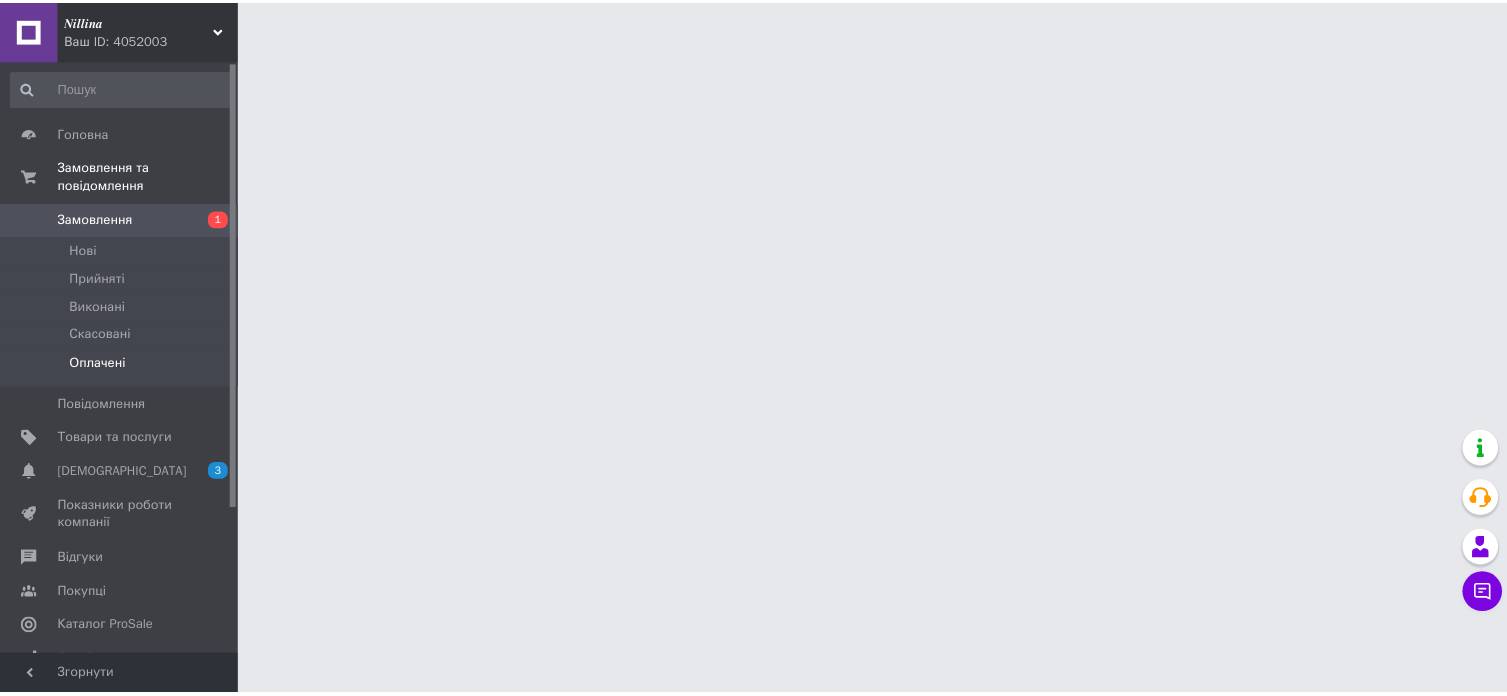 scroll, scrollTop: 0, scrollLeft: 0, axis: both 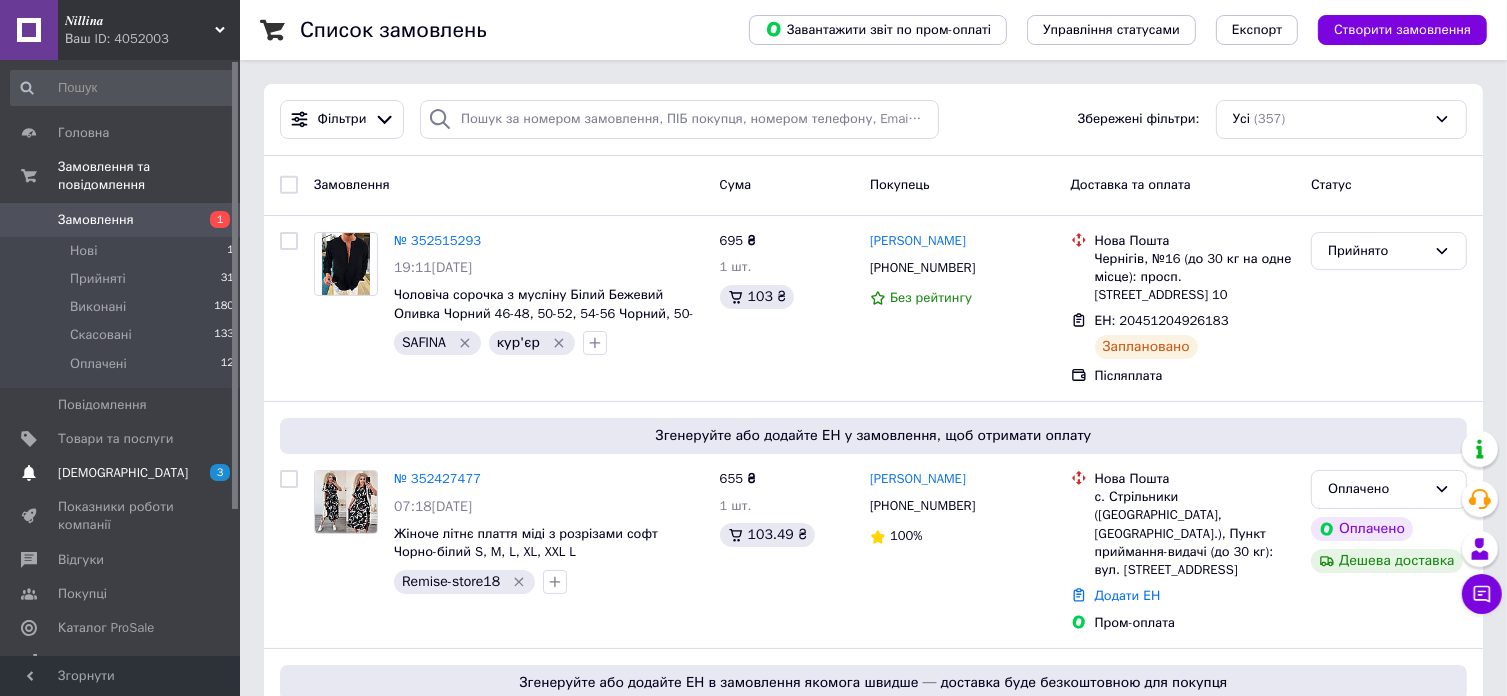 click on "[DEMOGRAPHIC_DATA]" at bounding box center [123, 473] 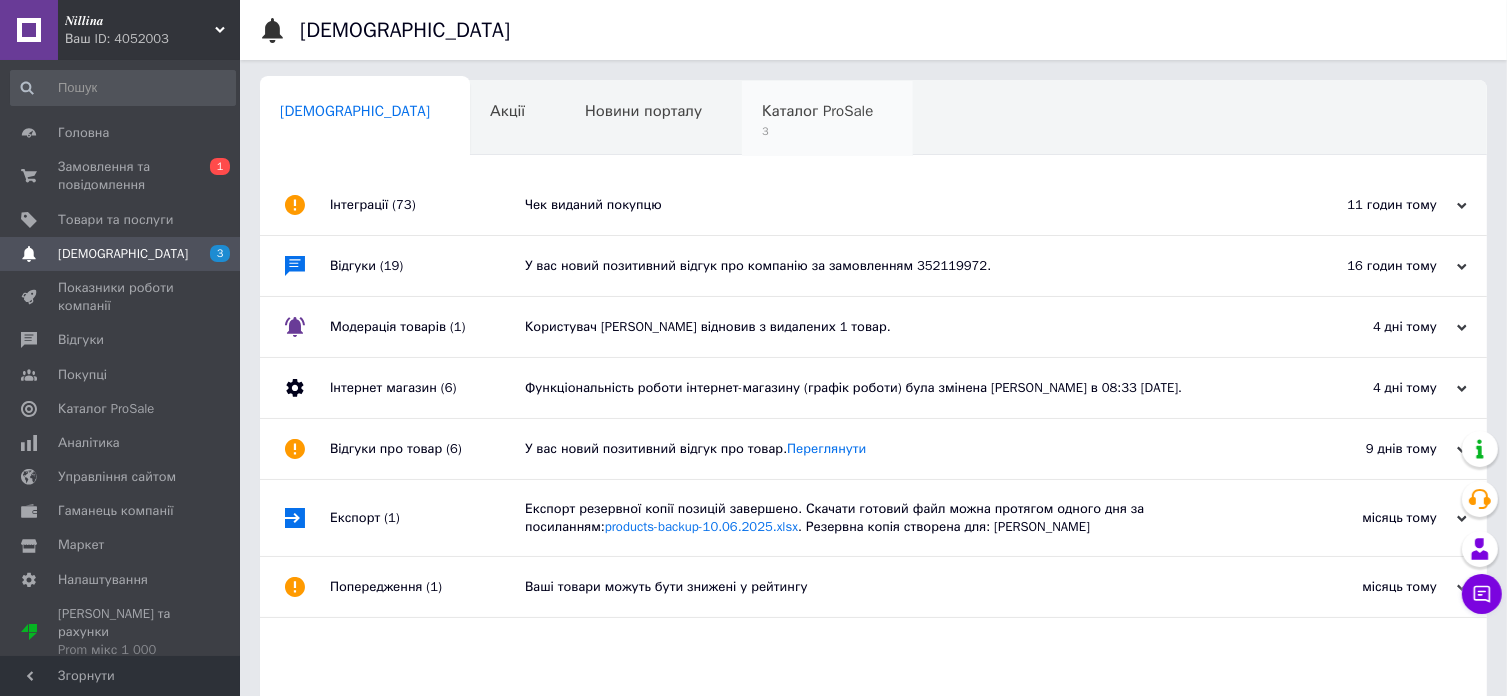 click on "Каталог ProSale" at bounding box center [817, 111] 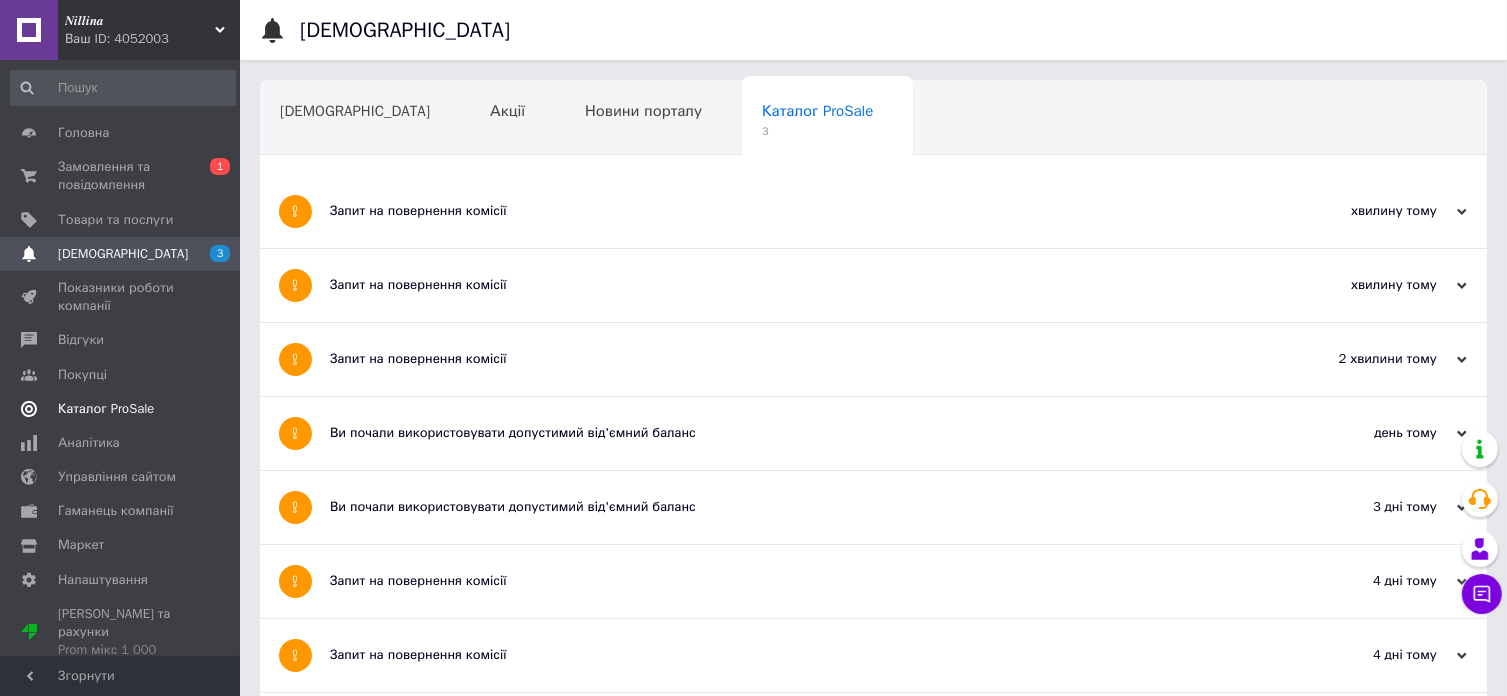 click on "Каталог ProSale" at bounding box center (106, 409) 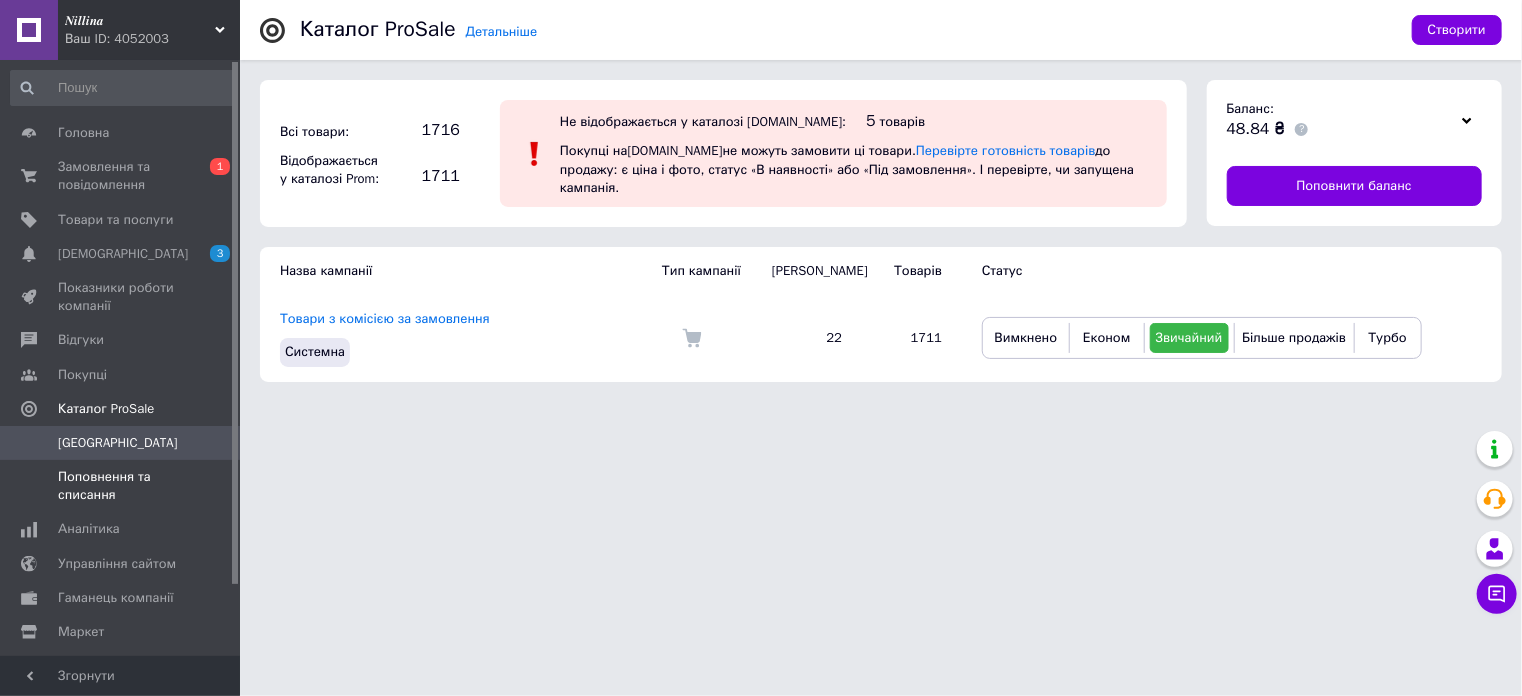 click on "Поповнення та списання" at bounding box center [121, 486] 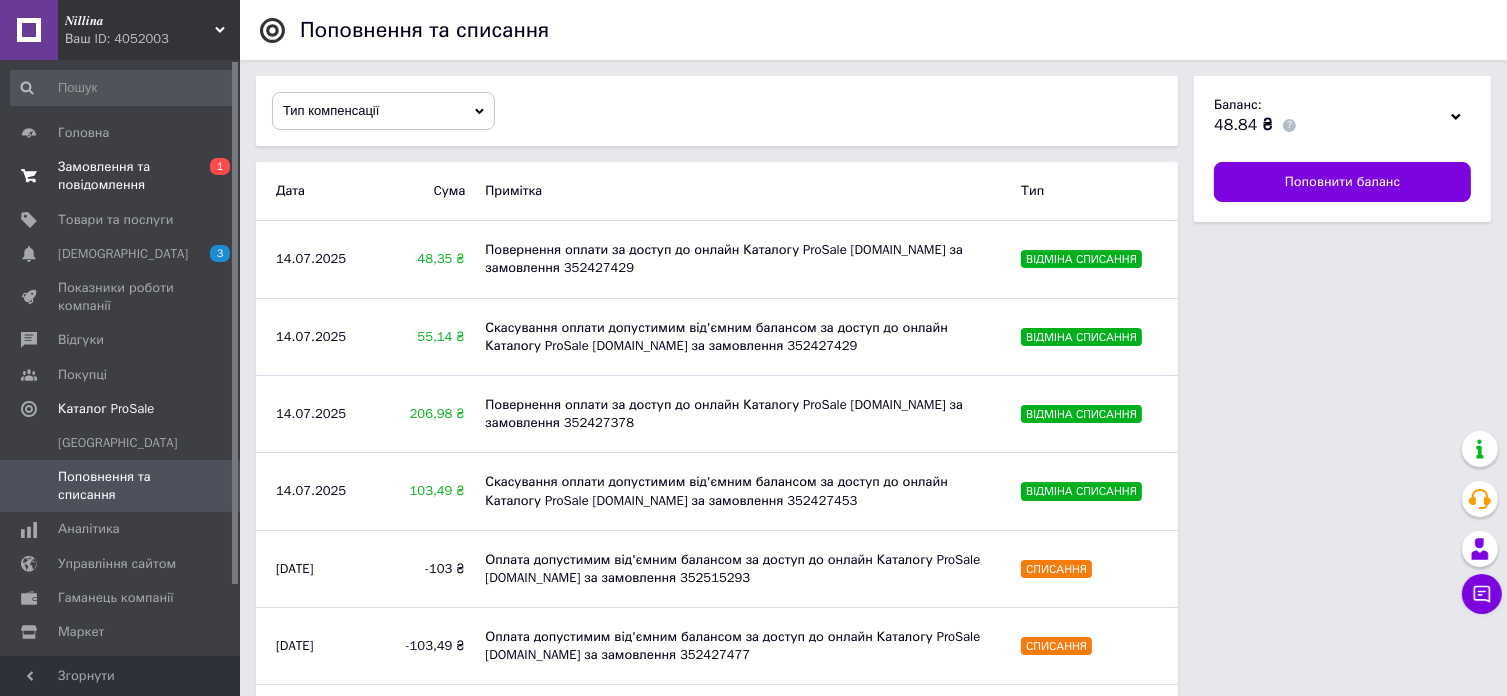 click on "Замовлення та повідомлення" at bounding box center (121, 176) 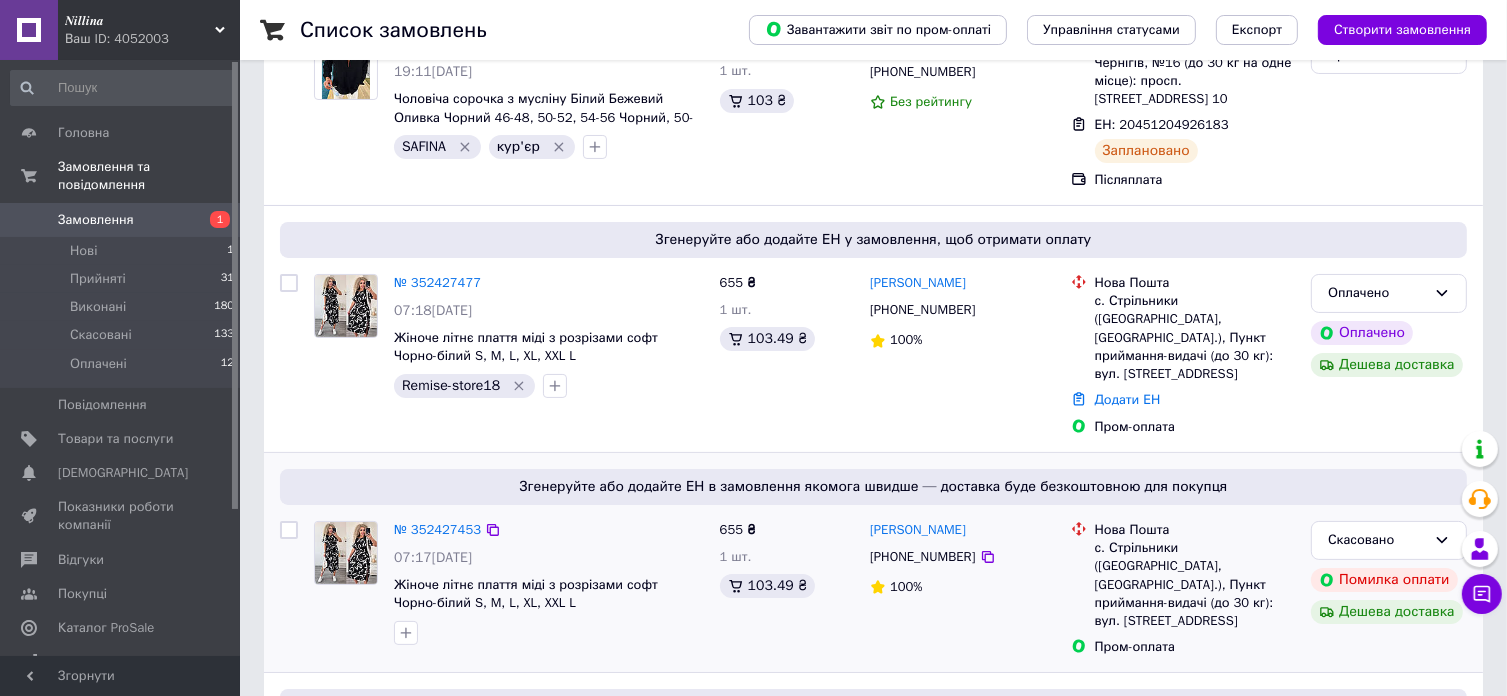 scroll, scrollTop: 200, scrollLeft: 0, axis: vertical 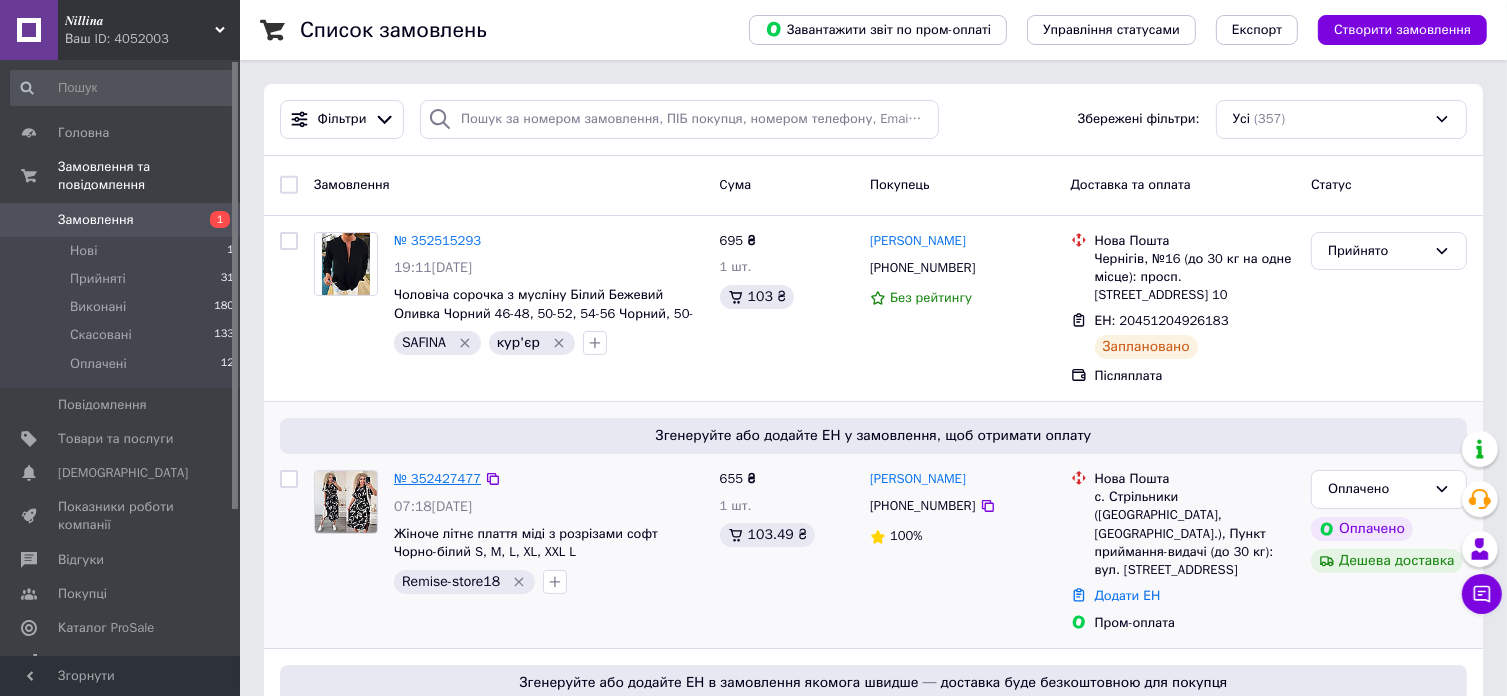 click on "№ 352427477" at bounding box center [437, 478] 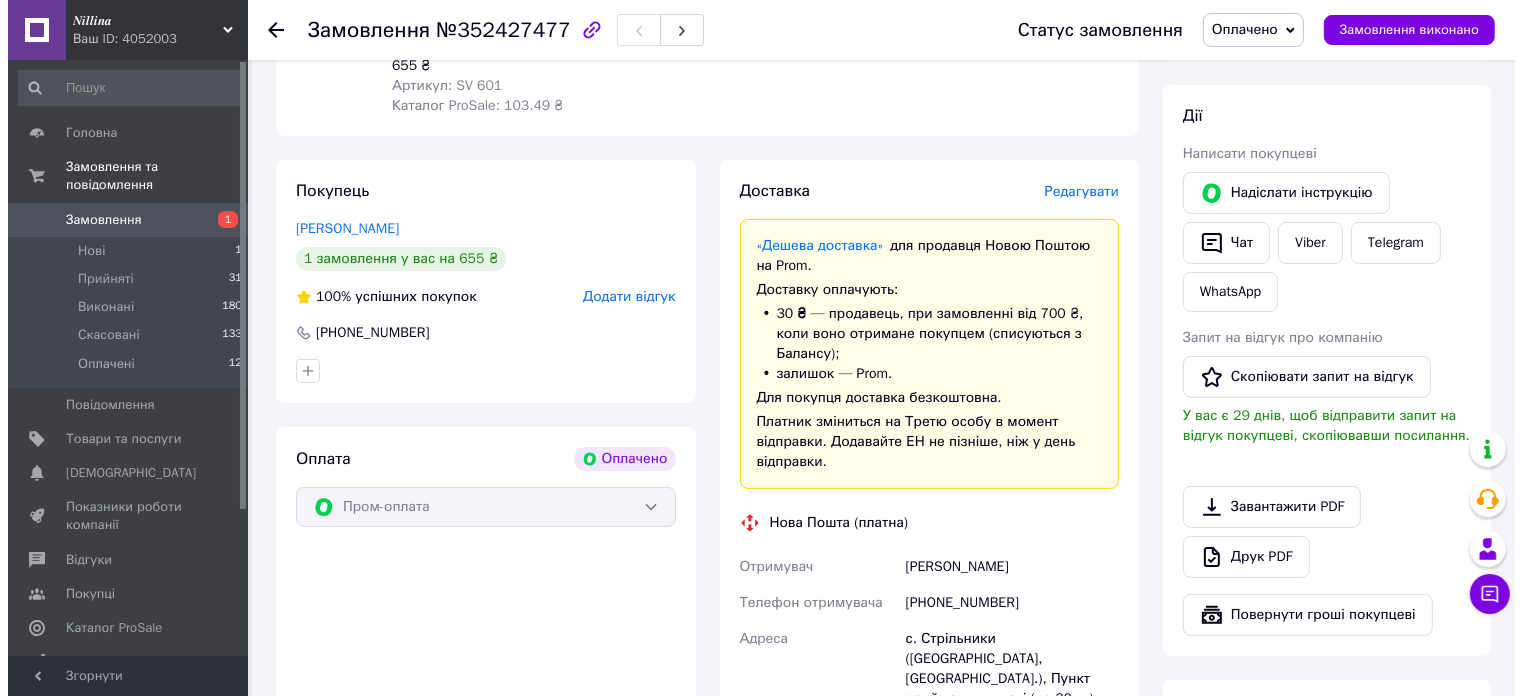 scroll, scrollTop: 300, scrollLeft: 0, axis: vertical 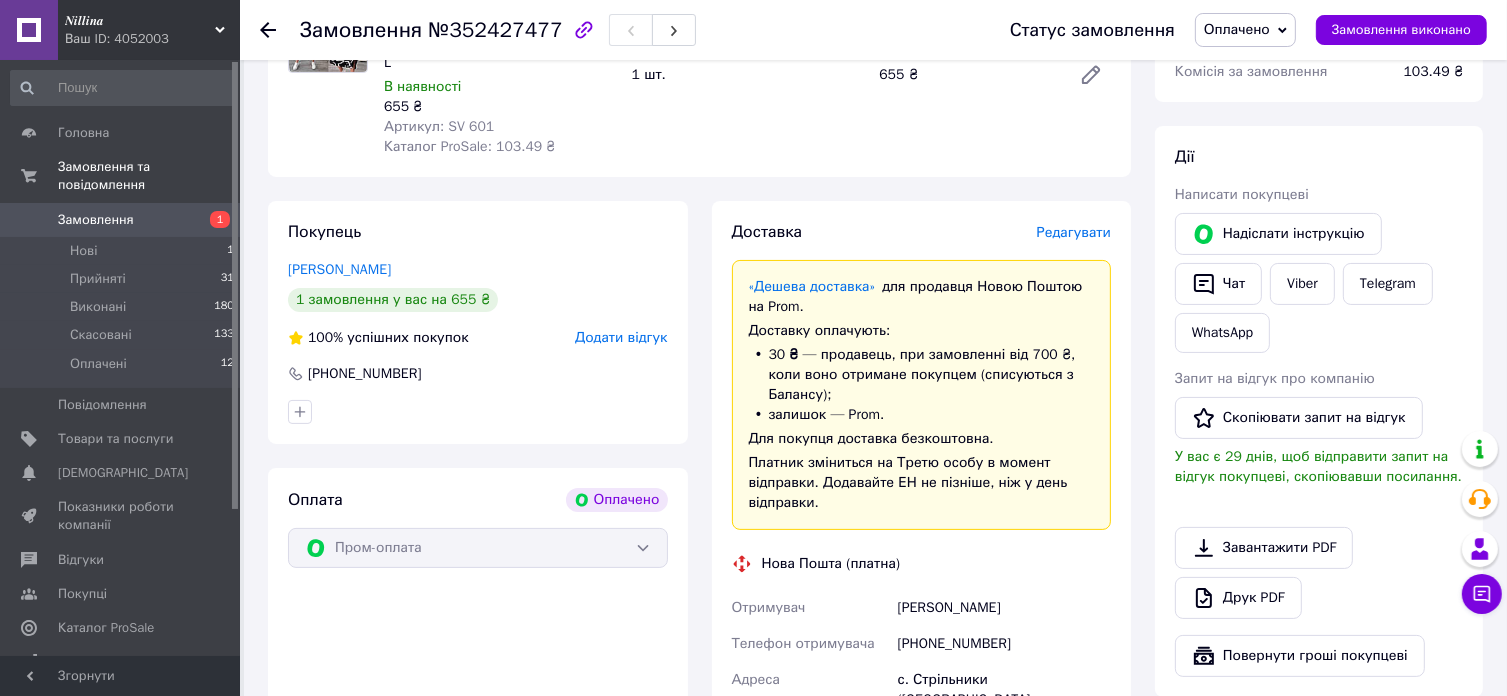 click on "Редагувати" at bounding box center (1074, 232) 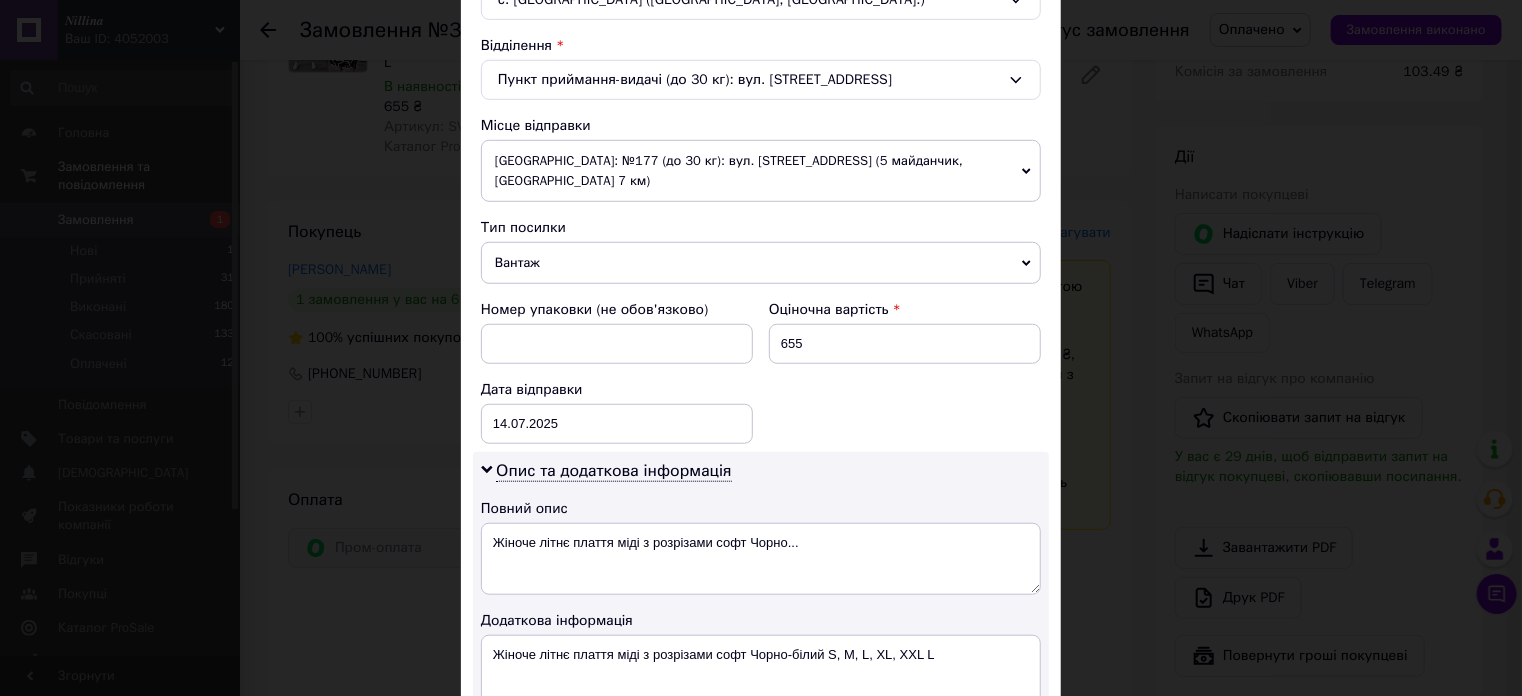 scroll, scrollTop: 600, scrollLeft: 0, axis: vertical 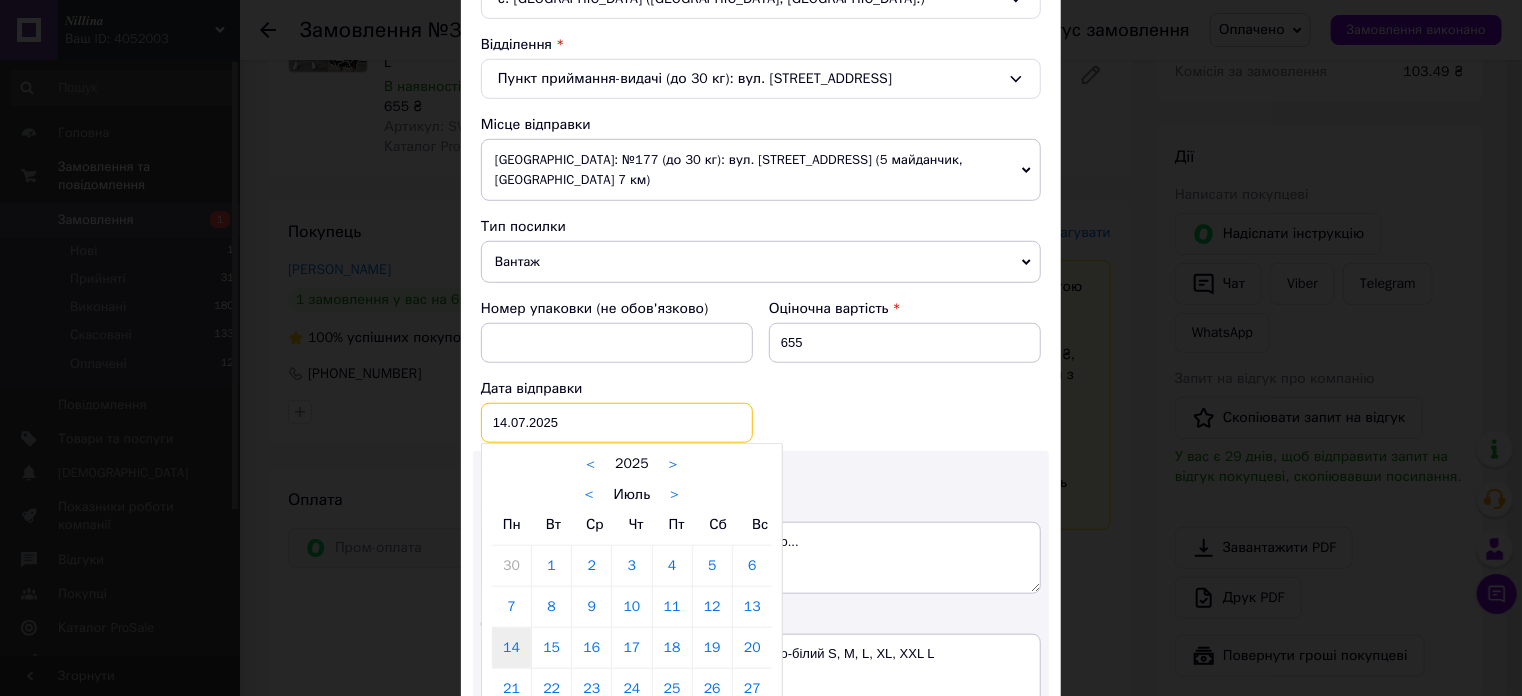 click on "14.07.2025 < 2025 > < Июль > Пн Вт Ср Чт Пт Сб Вс 30 1 2 3 4 5 6 7 8 9 10 11 12 13 14 15 16 17 18 19 20 21 22 23 24 25 26 27 28 29 30 31 1 2 3 4 5 6 7 8 9 10" at bounding box center [617, 423] 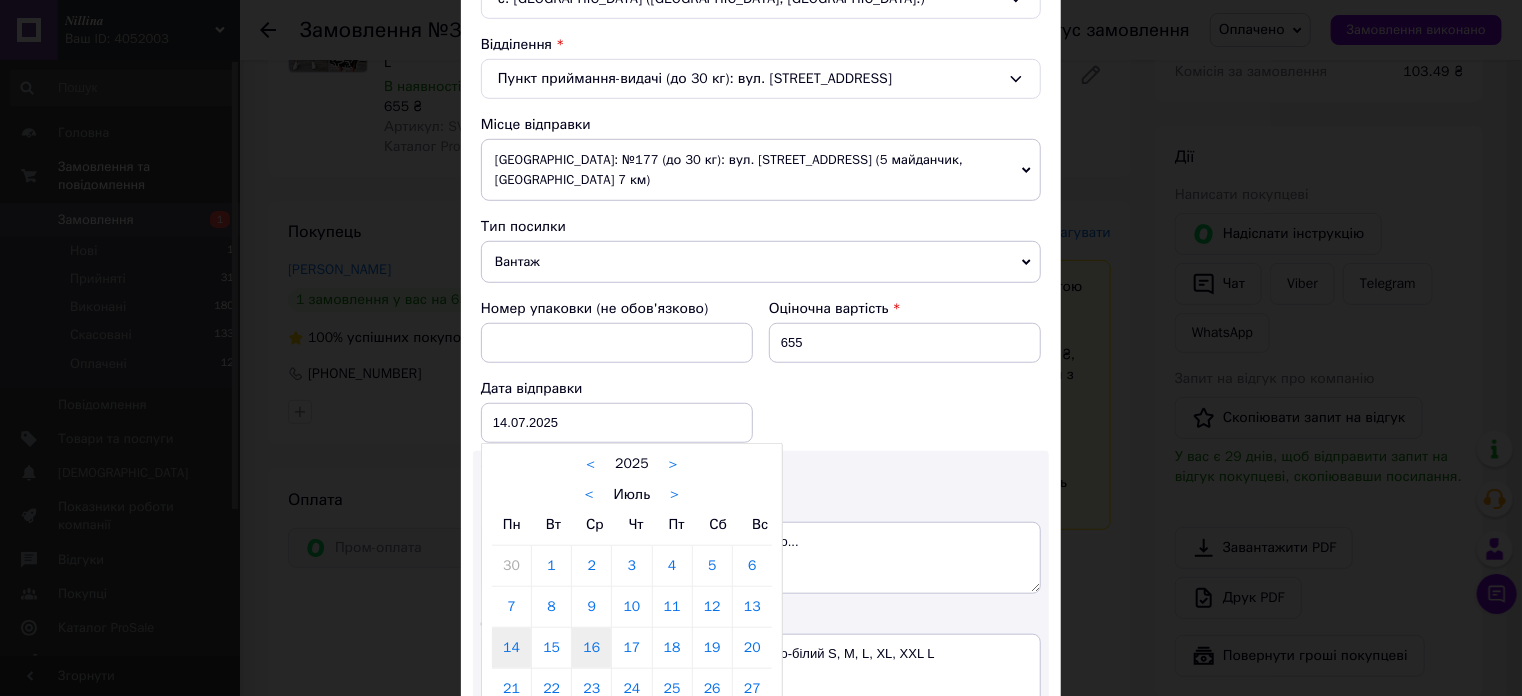 click on "16" at bounding box center [591, 648] 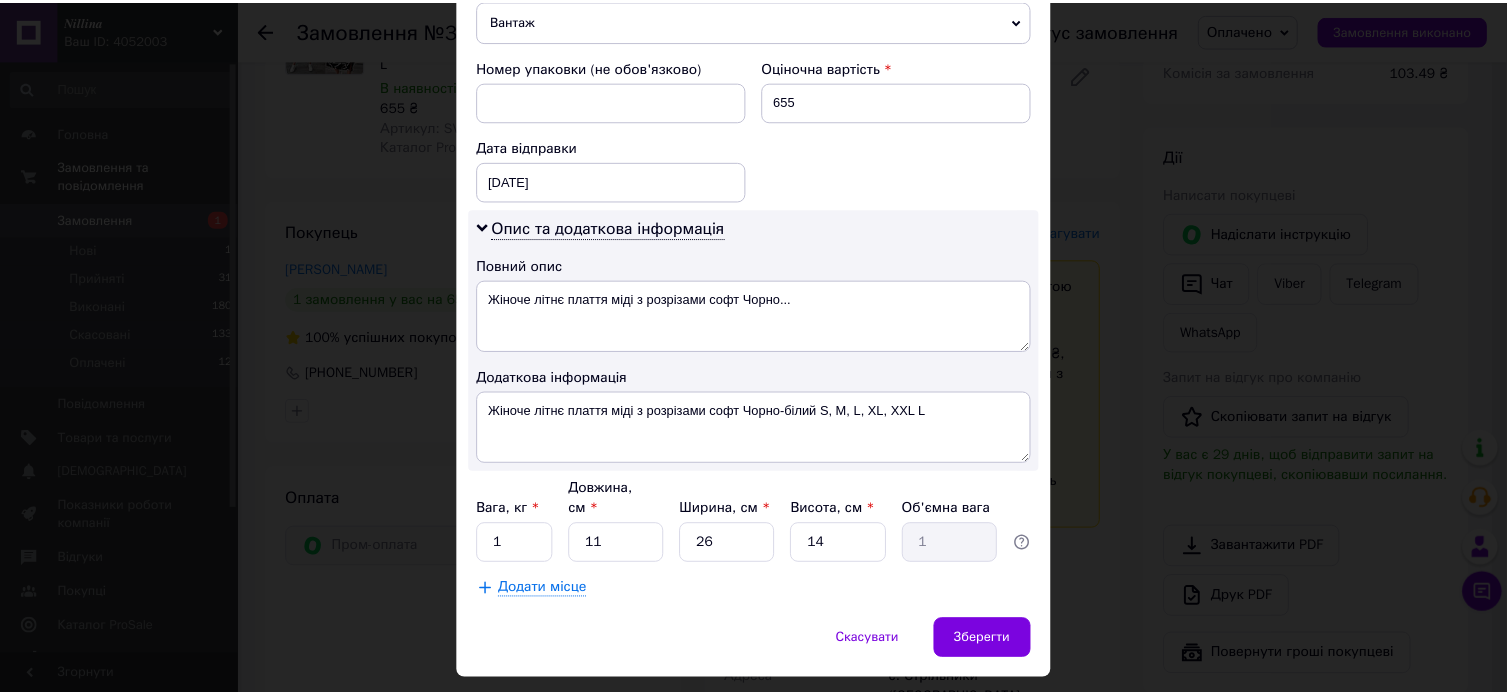 scroll, scrollTop: 849, scrollLeft: 0, axis: vertical 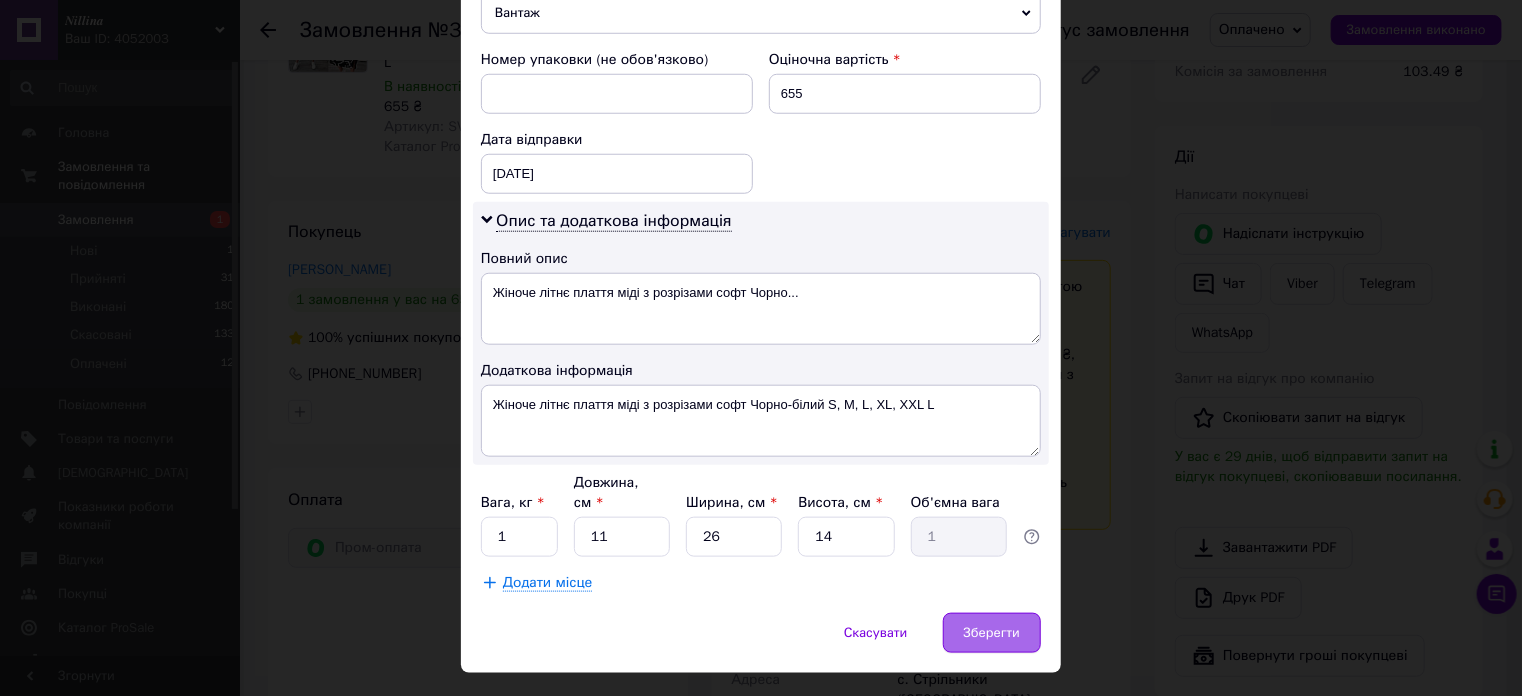 click on "Зберегти" at bounding box center (992, 633) 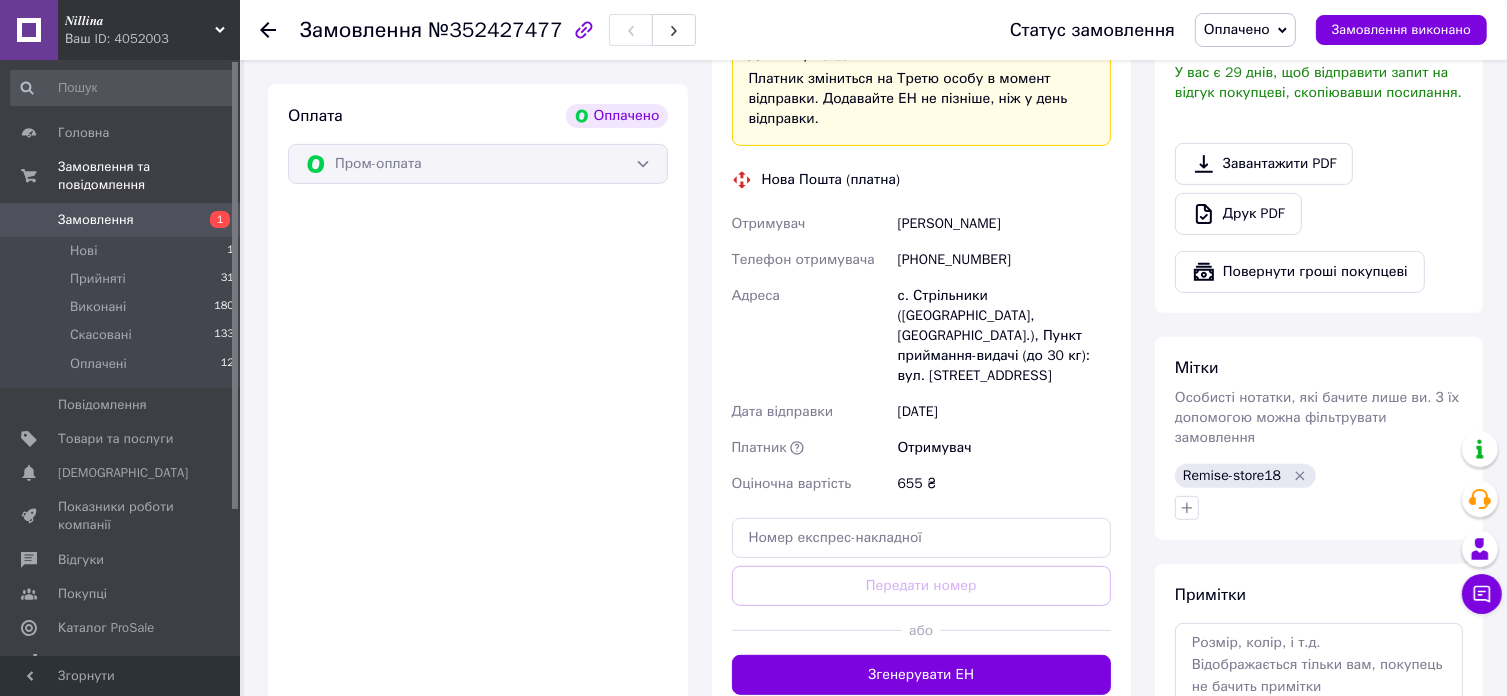 scroll, scrollTop: 800, scrollLeft: 0, axis: vertical 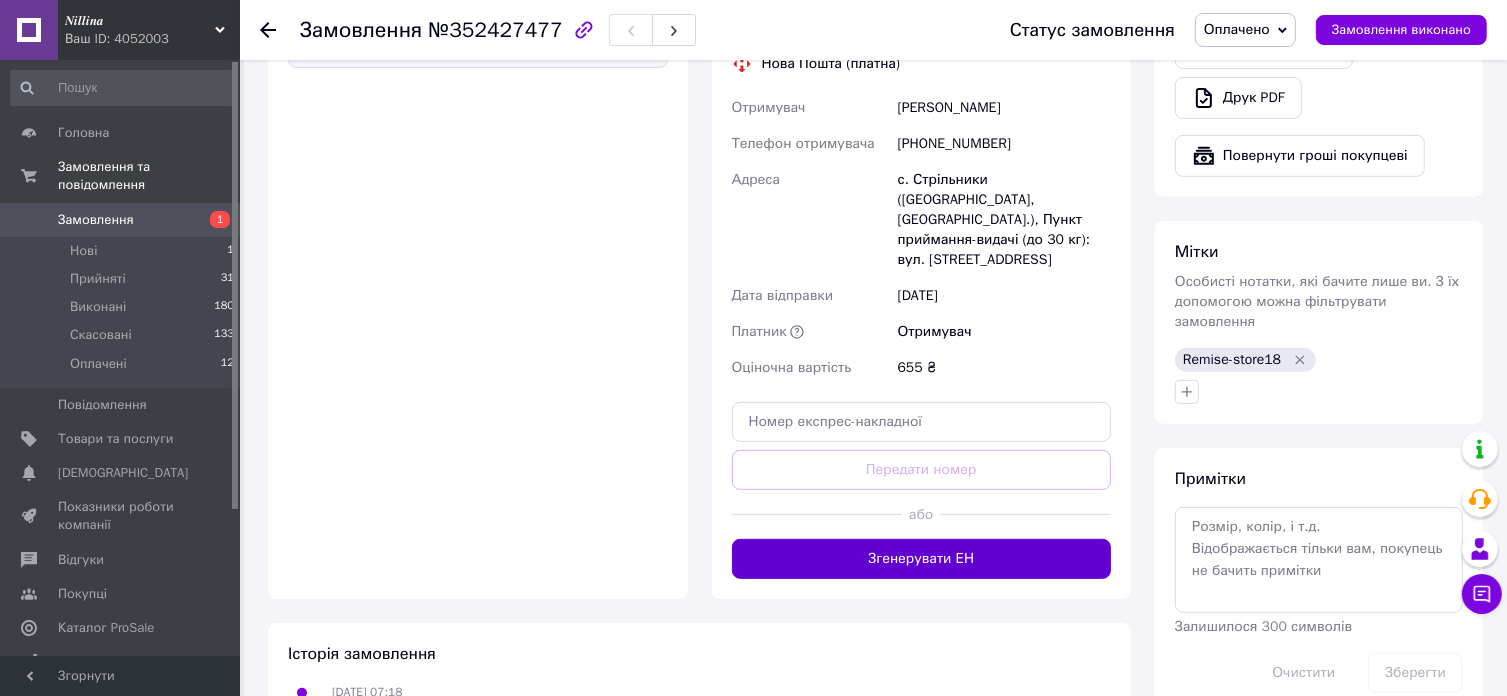 click on "Згенерувати ЕН" at bounding box center [922, 559] 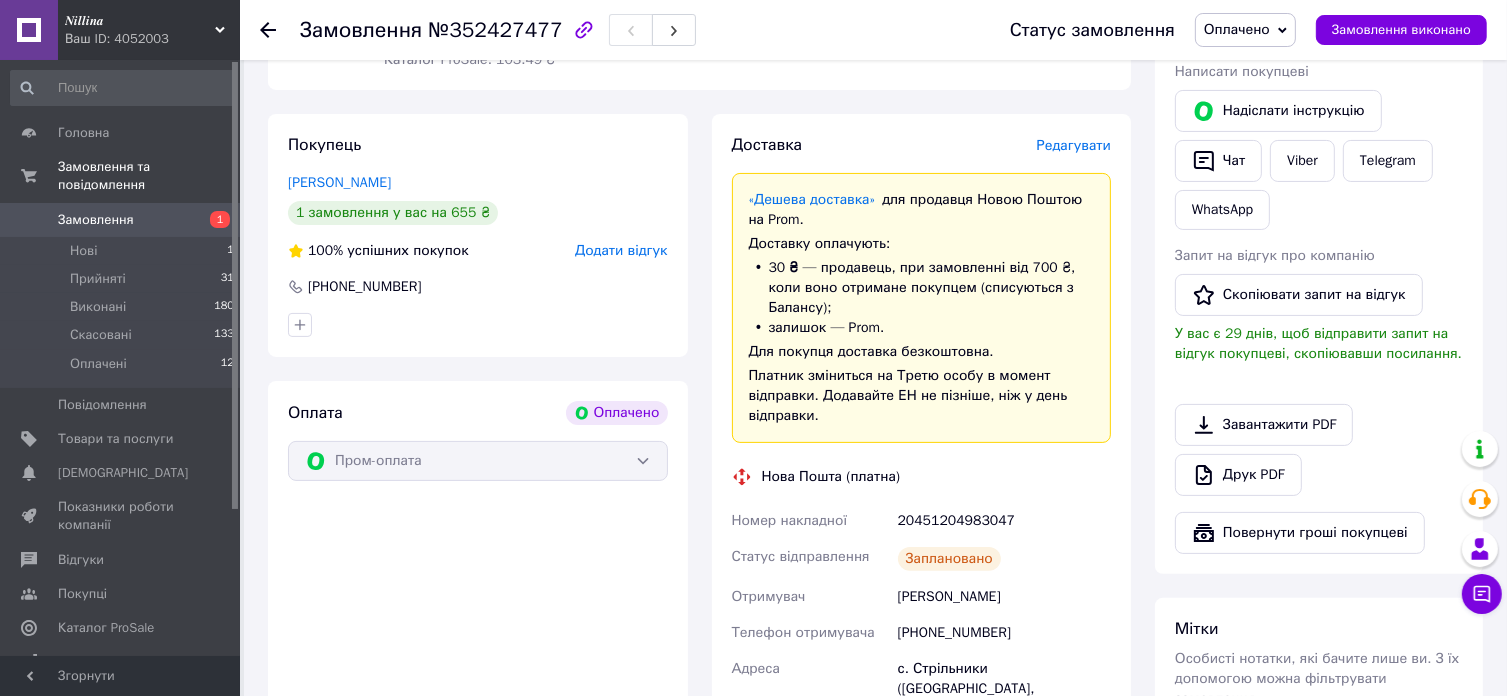scroll, scrollTop: 400, scrollLeft: 0, axis: vertical 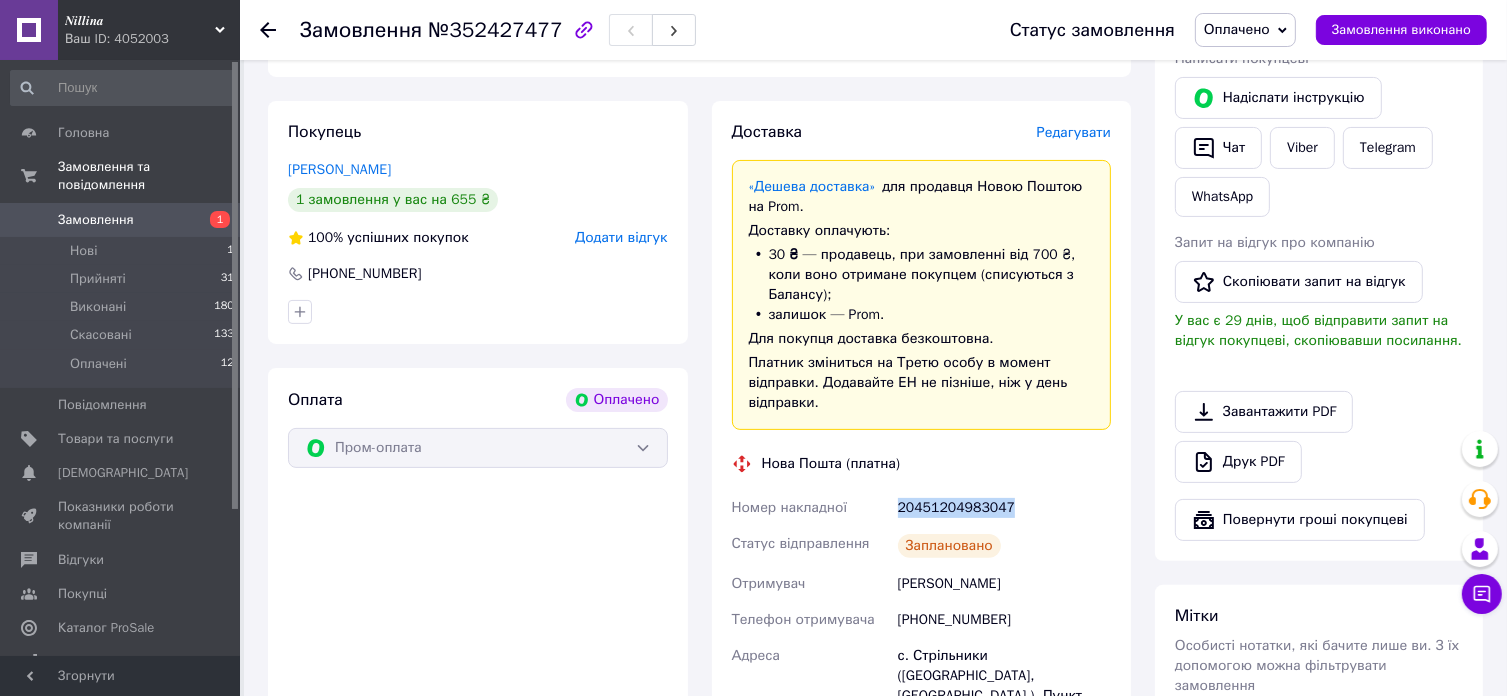 drag, startPoint x: 1008, startPoint y: 503, endPoint x: 897, endPoint y: 523, distance: 112.78741 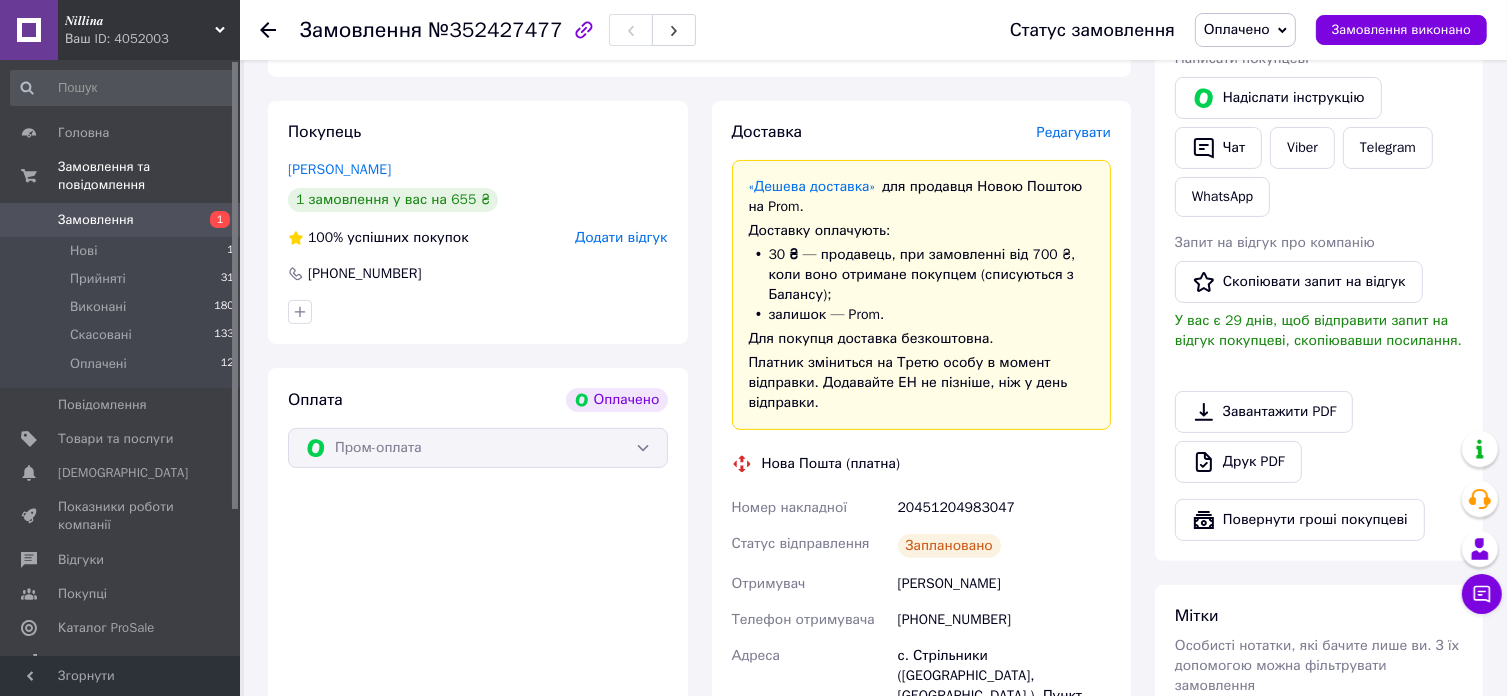 click 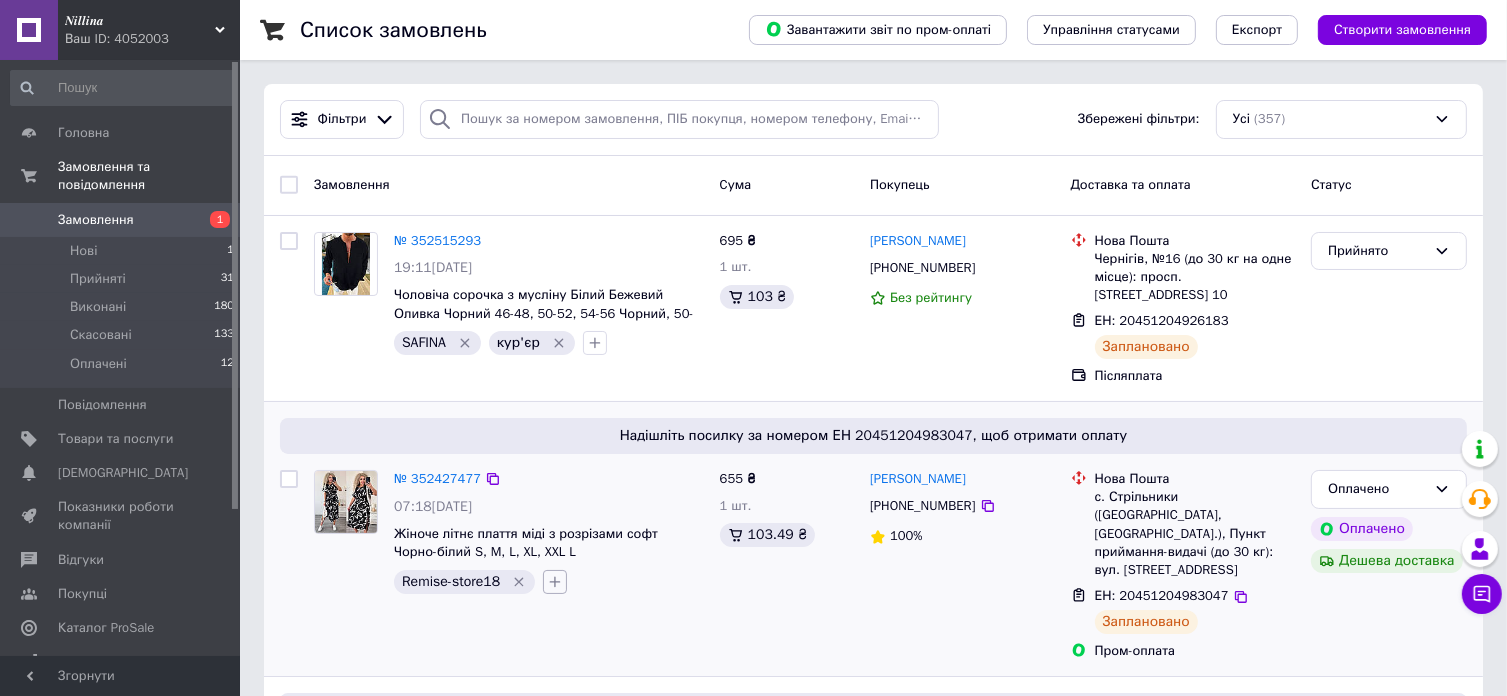 click 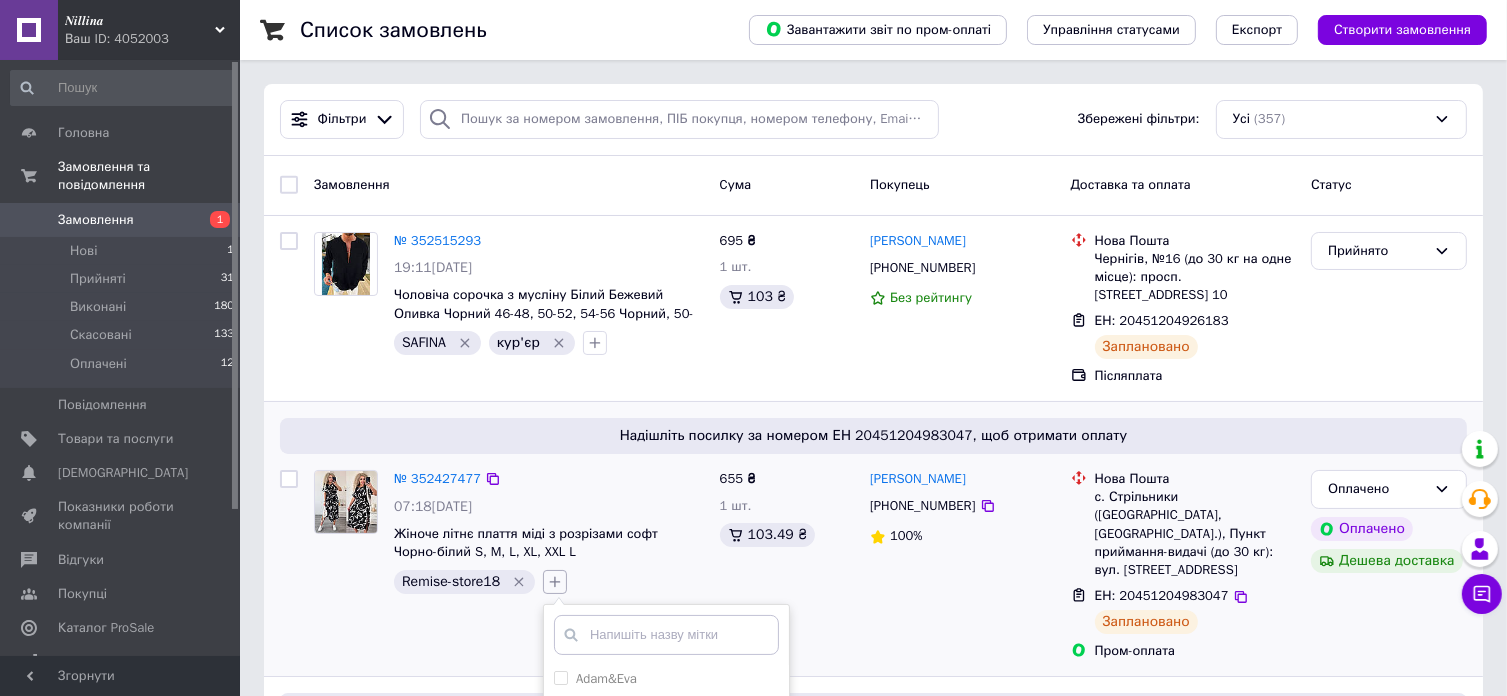 type on "е" 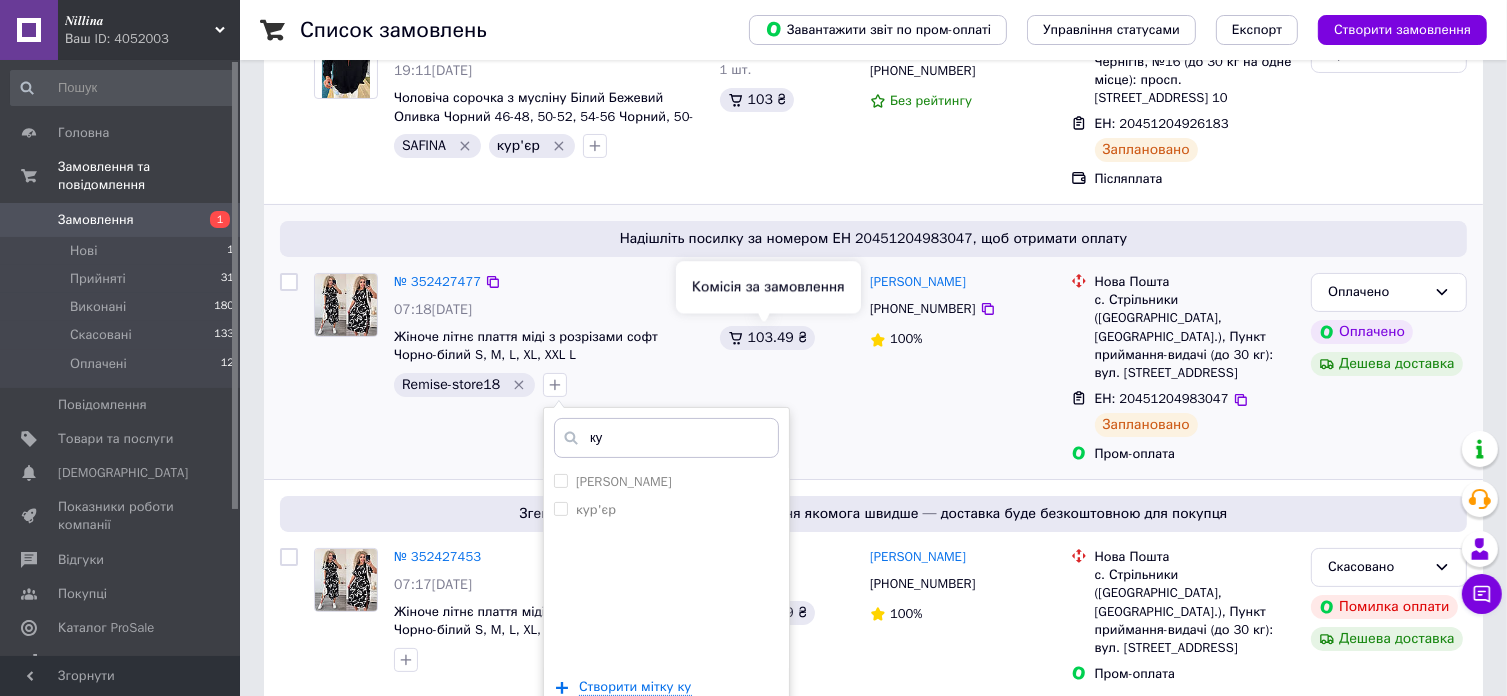 scroll, scrollTop: 200, scrollLeft: 0, axis: vertical 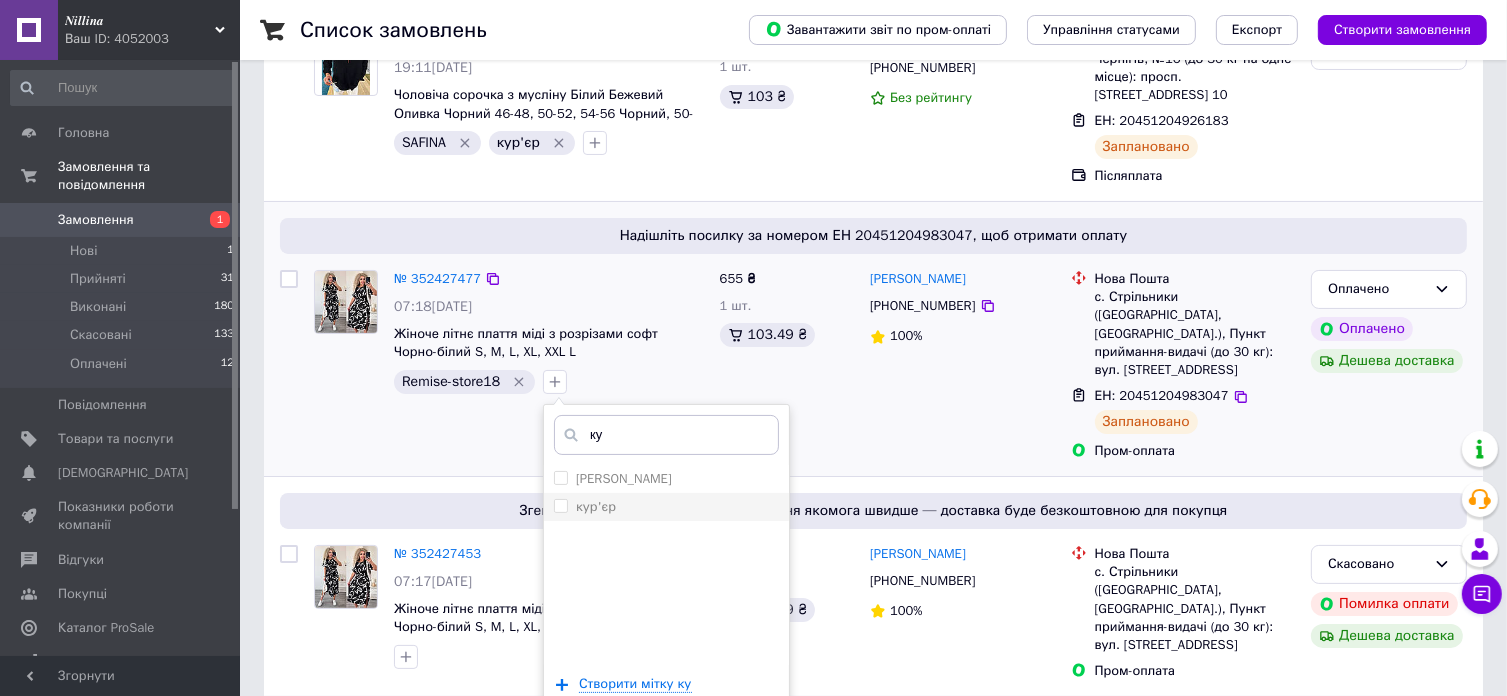 type on "ку" 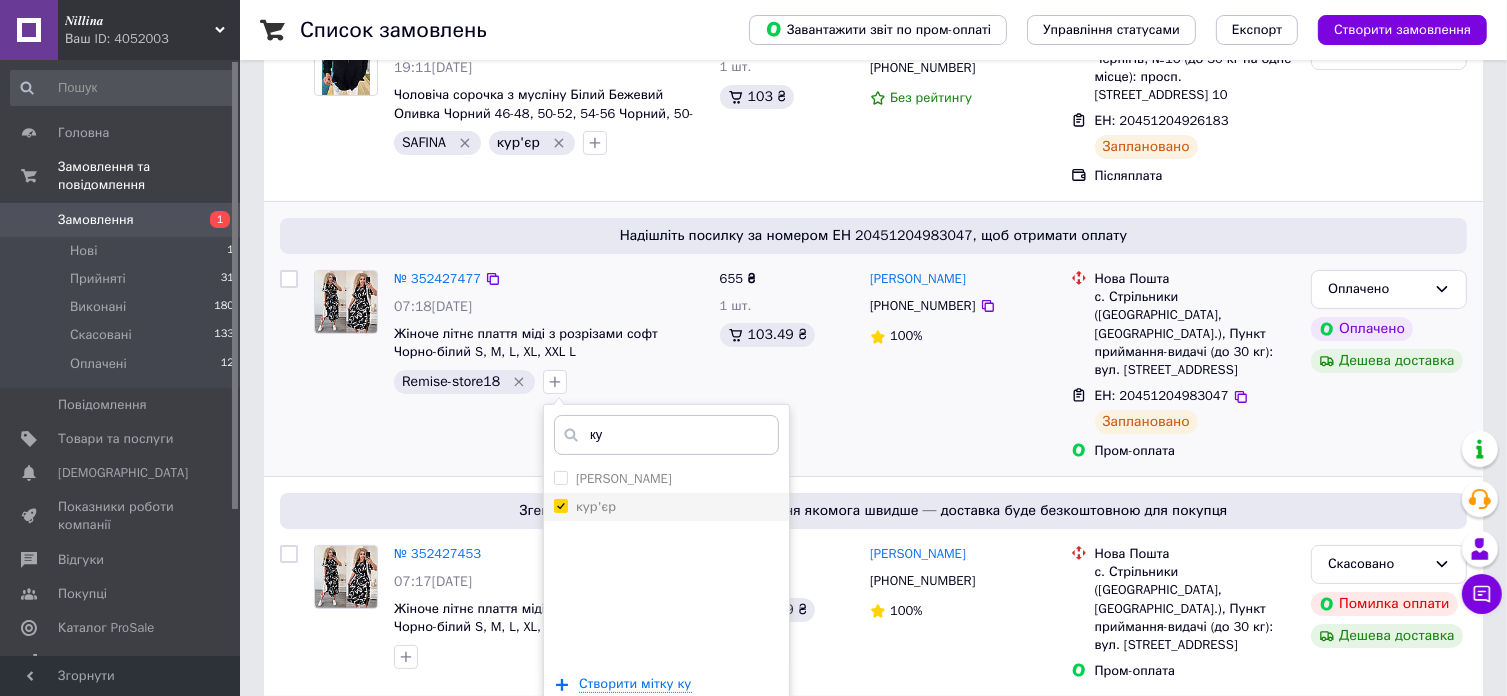checkbox on "true" 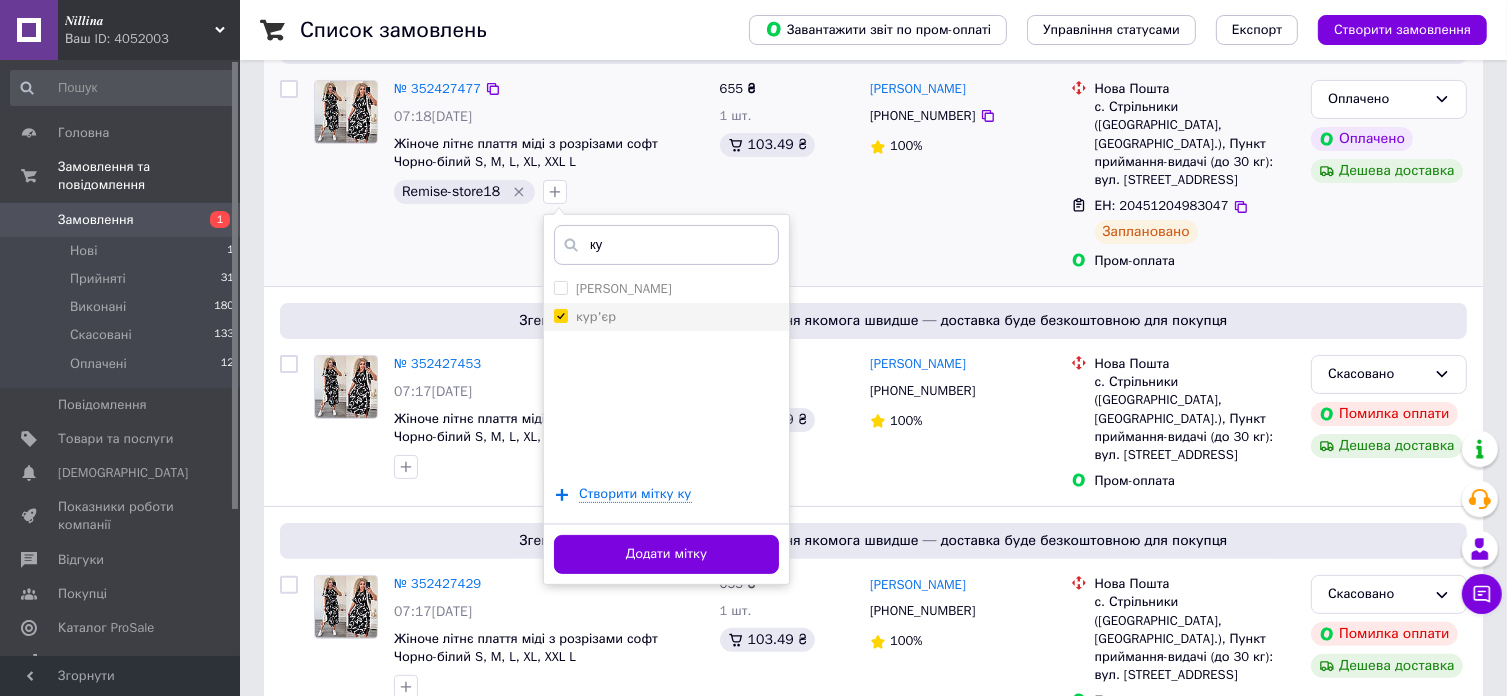 scroll, scrollTop: 400, scrollLeft: 0, axis: vertical 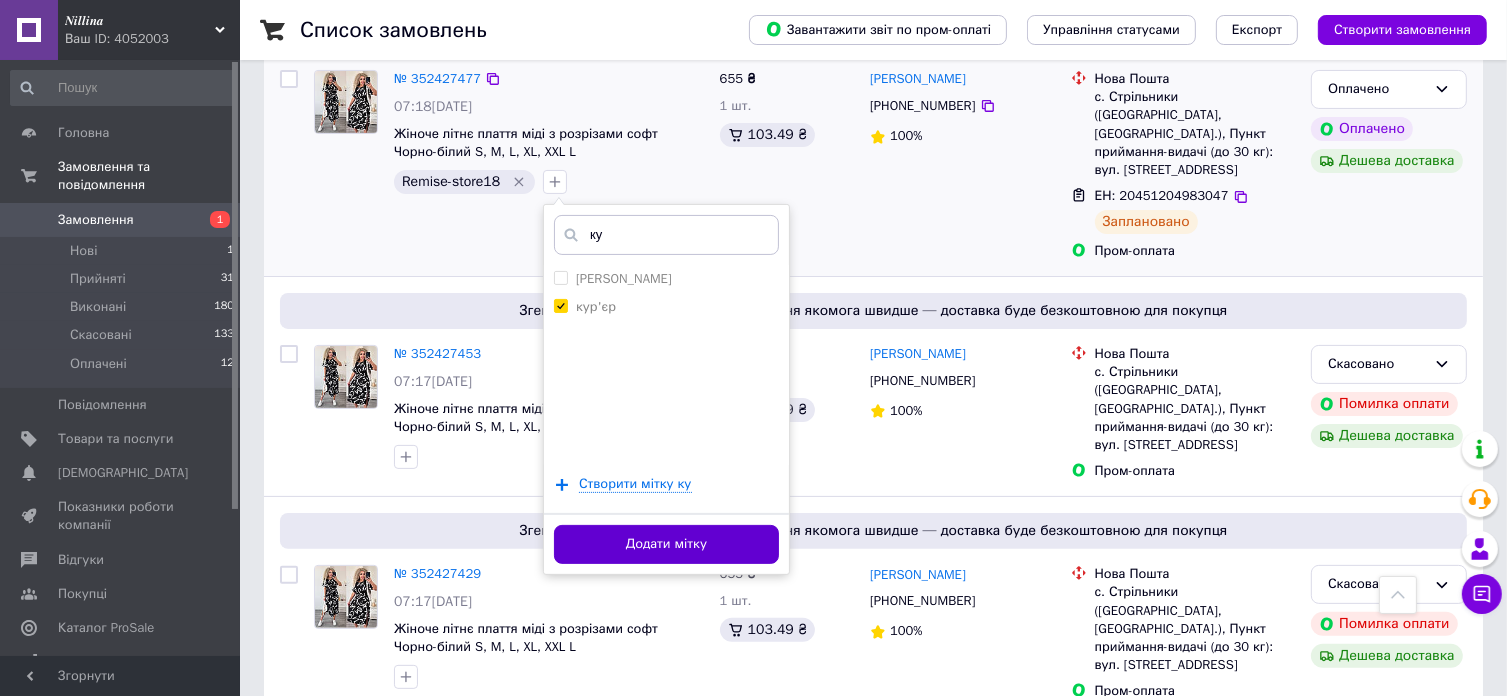 click on "Додати мітку" at bounding box center (666, 544) 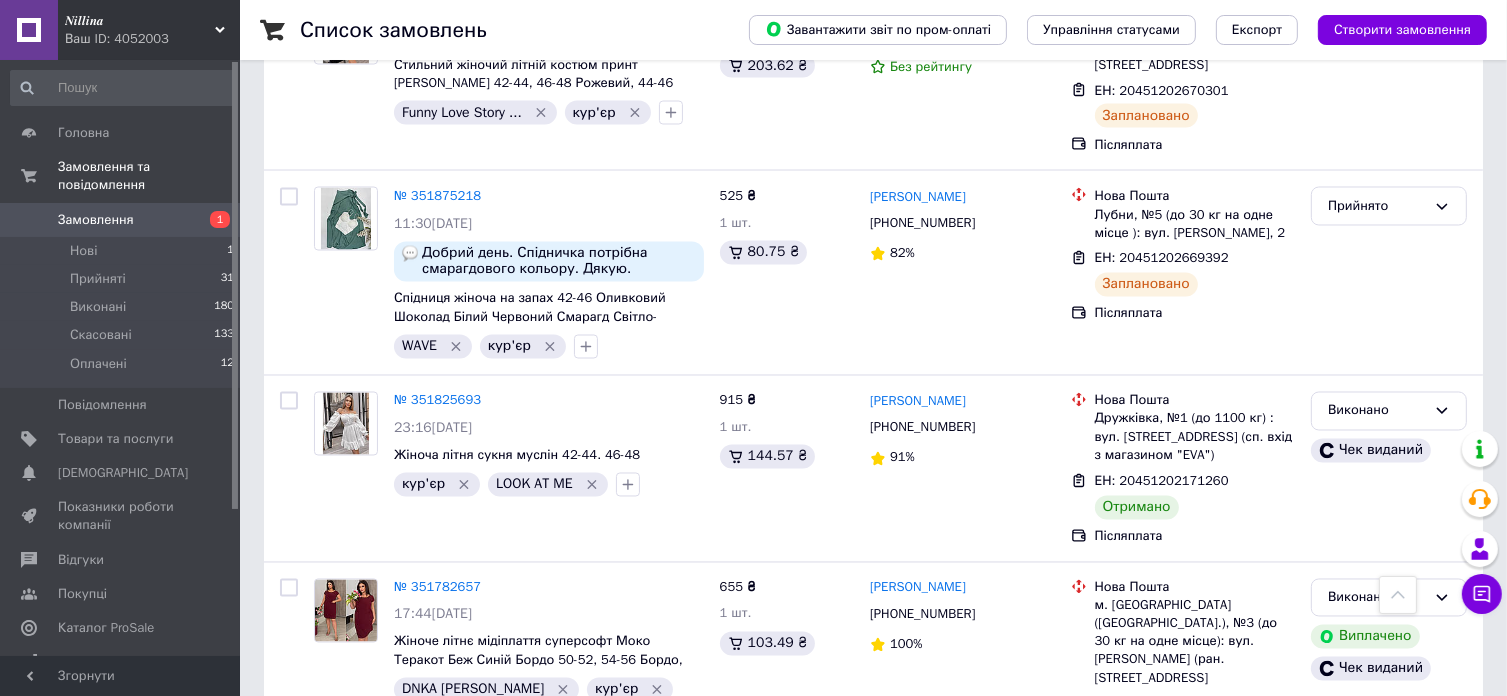 scroll, scrollTop: 3549, scrollLeft: 0, axis: vertical 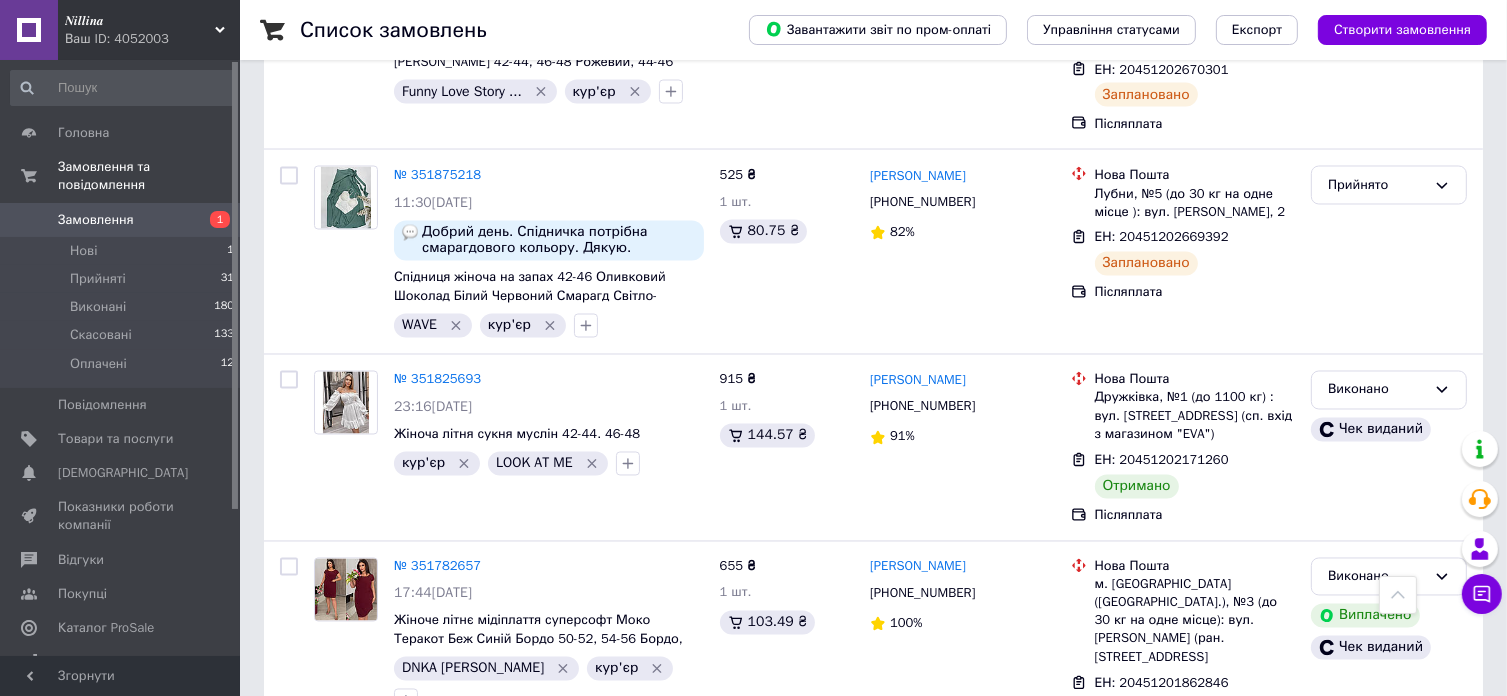 click on "2" at bounding box center [327, 809] 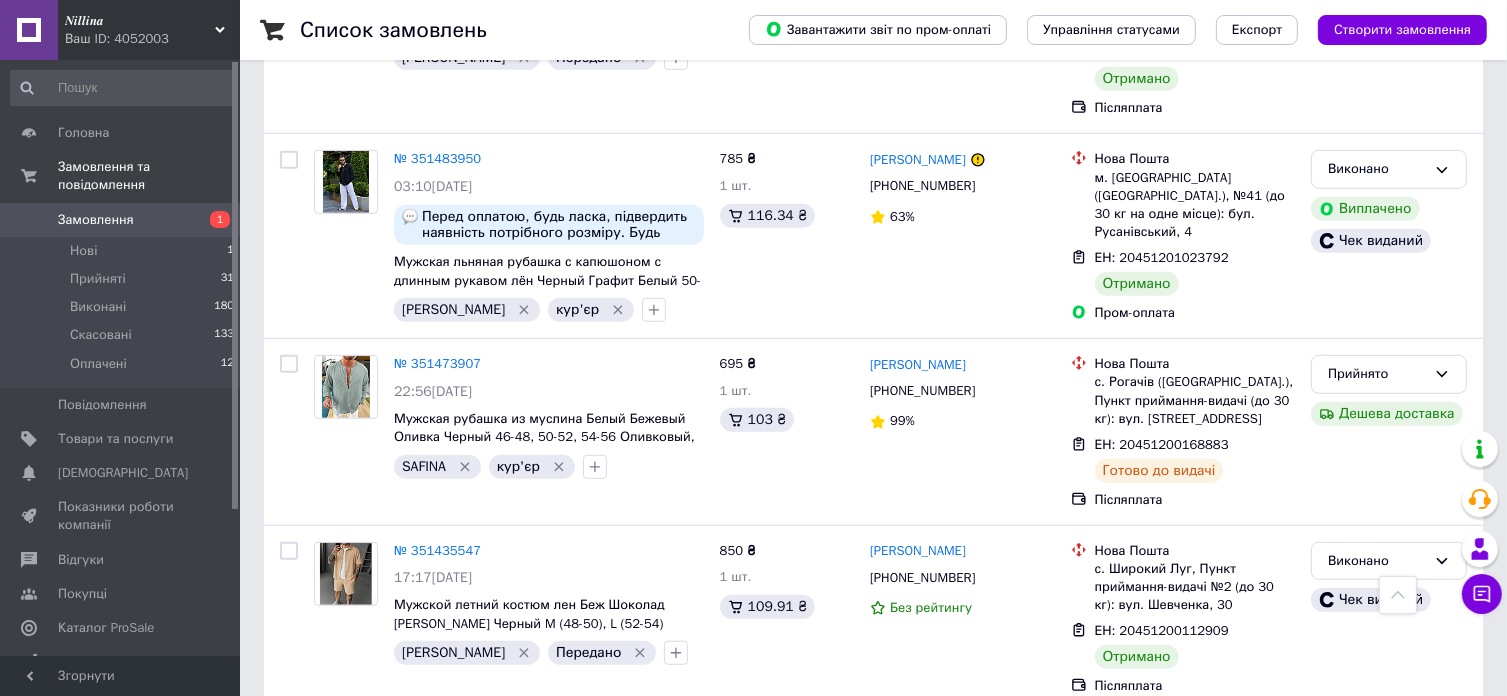 scroll, scrollTop: 1100, scrollLeft: 0, axis: vertical 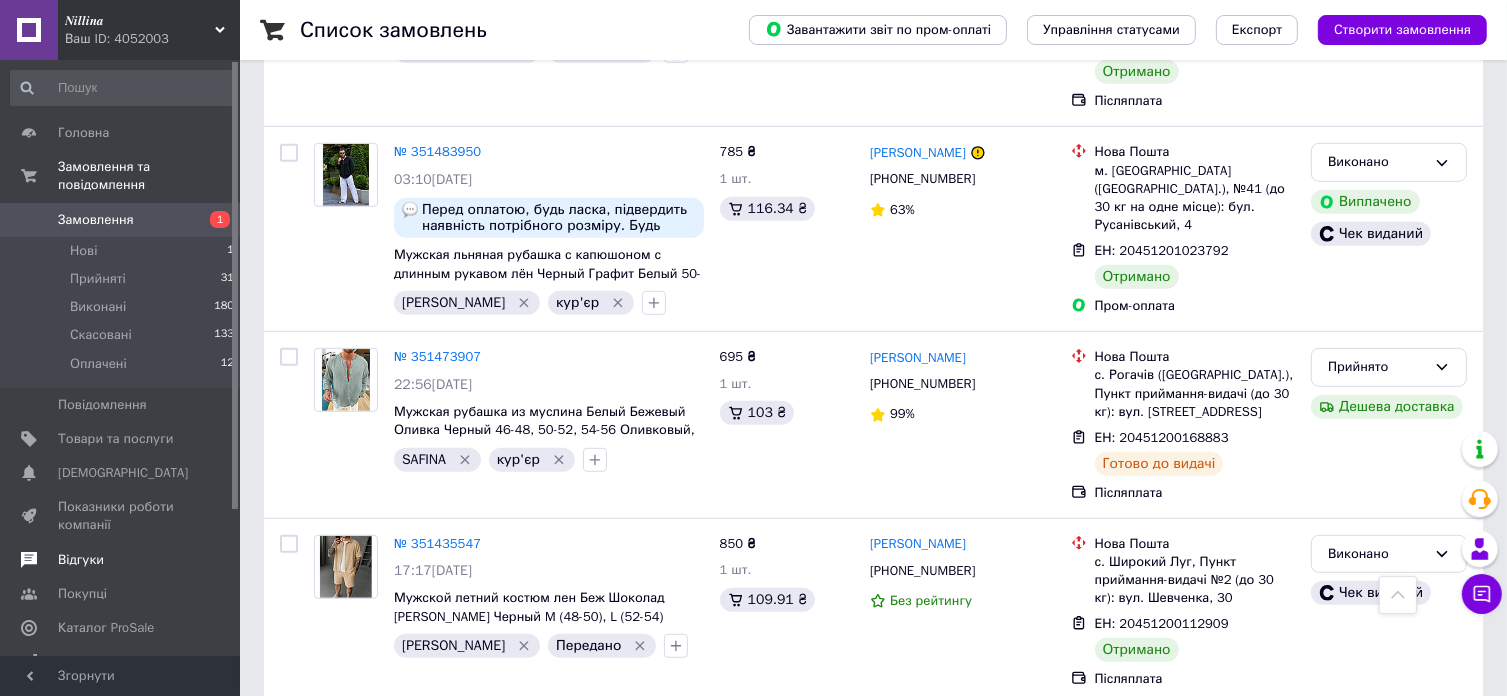click on "Відгуки" at bounding box center [81, 560] 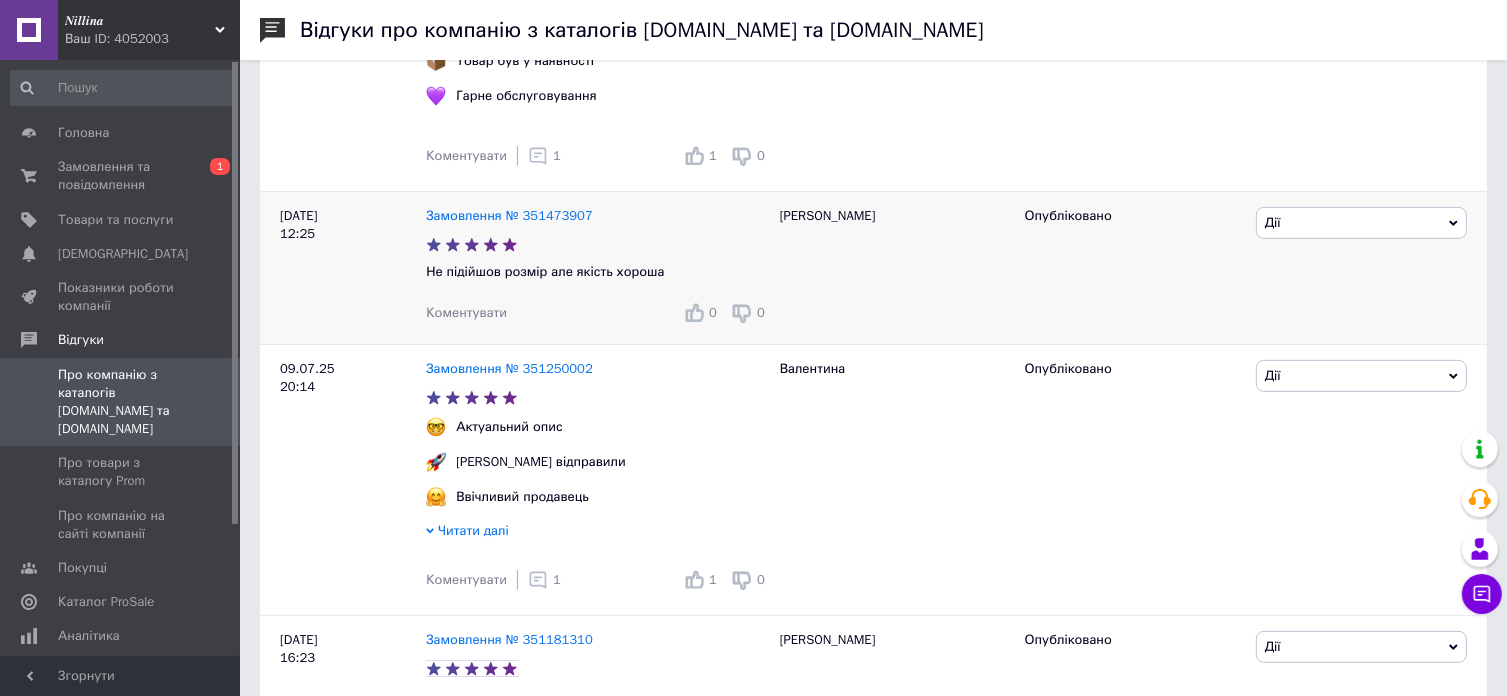 scroll, scrollTop: 500, scrollLeft: 0, axis: vertical 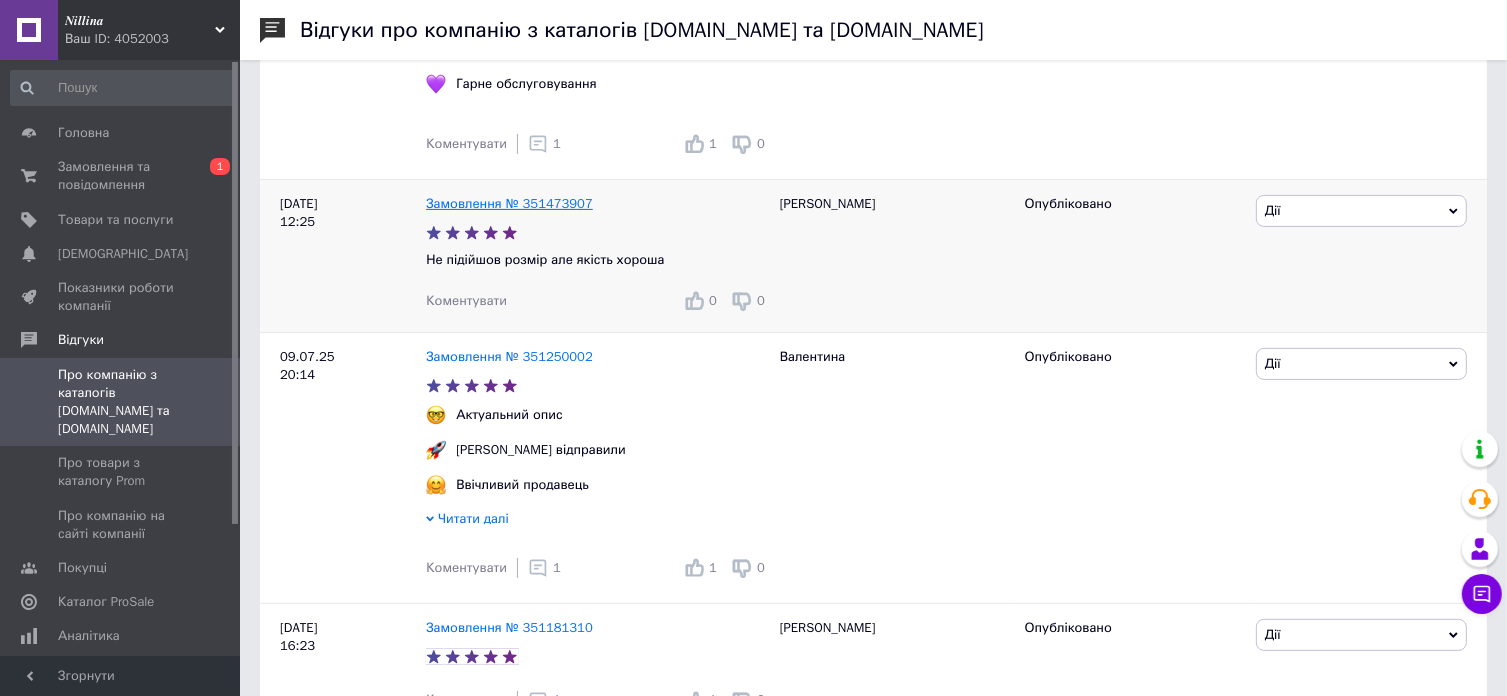 click on "Замовлення № 351473907" at bounding box center (509, 203) 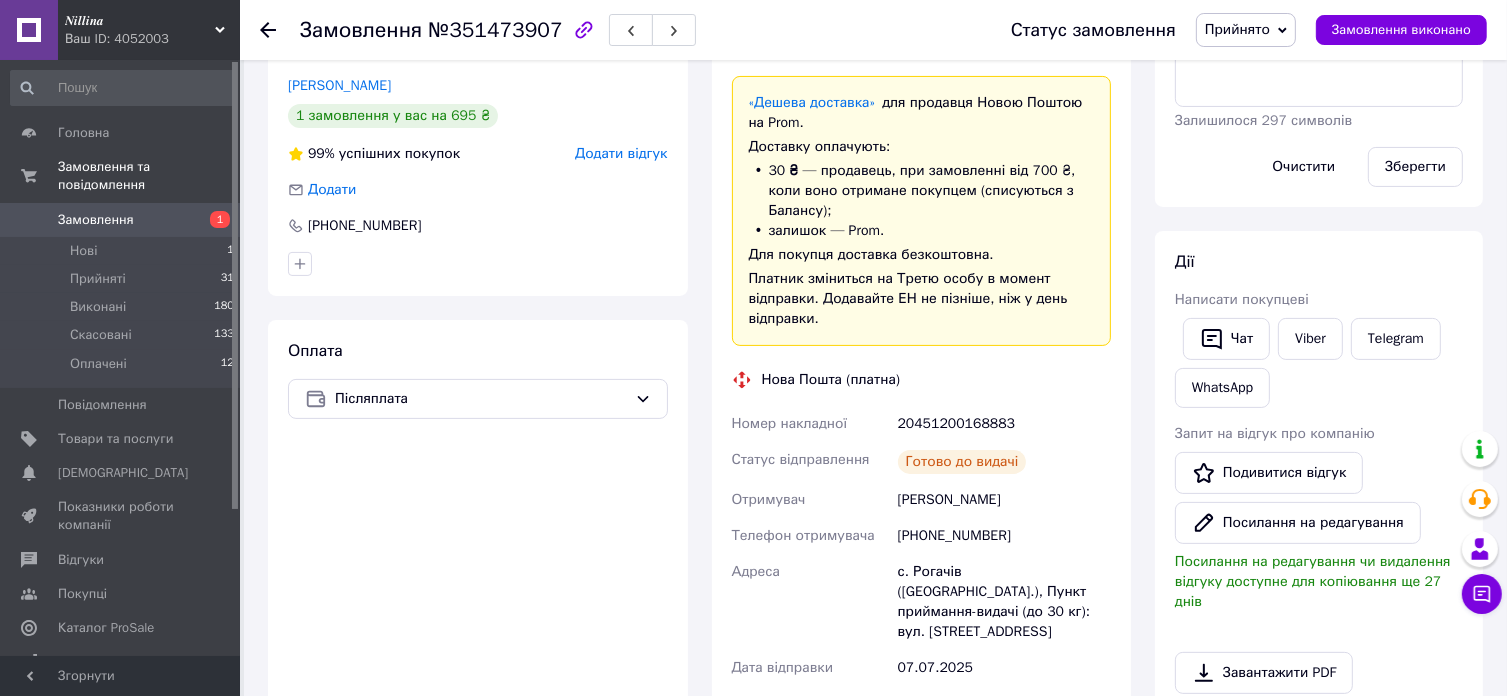 scroll, scrollTop: 370, scrollLeft: 0, axis: vertical 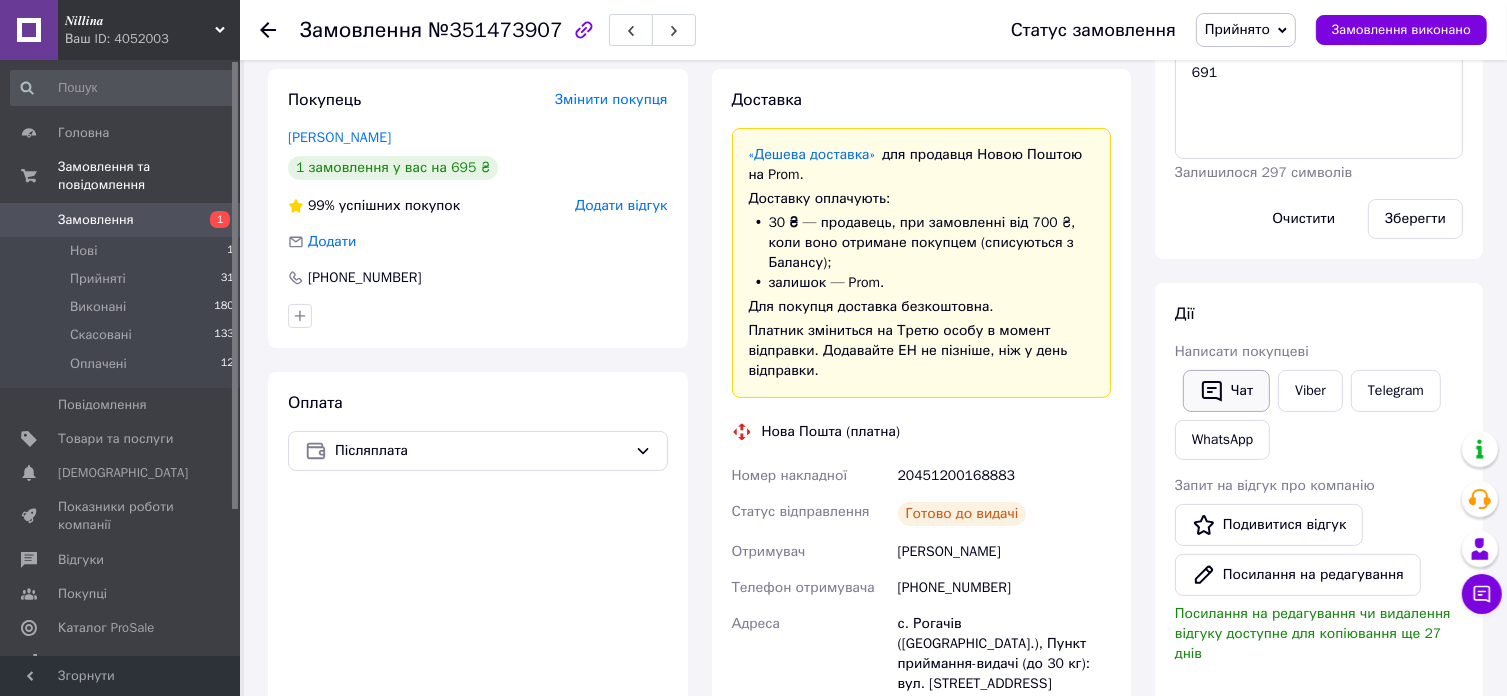 click on "Чат" at bounding box center [1226, 391] 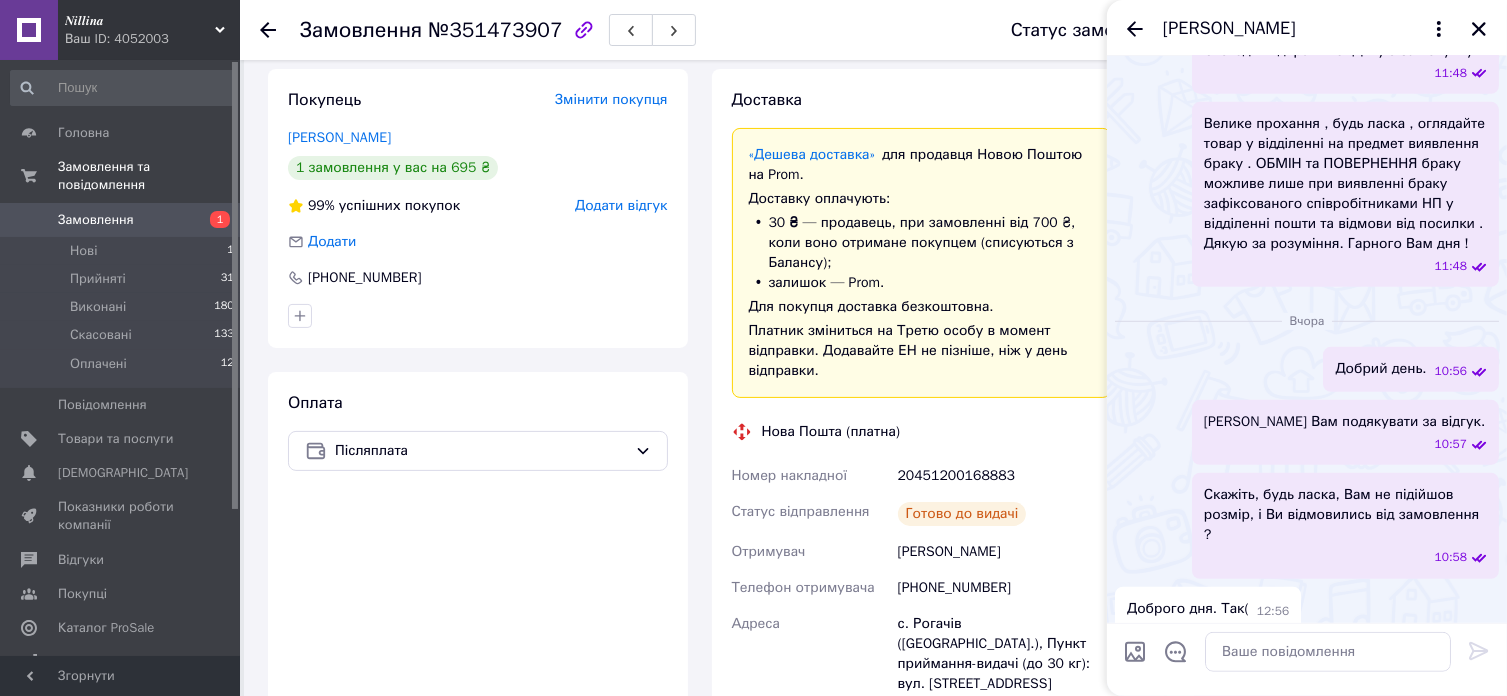 scroll, scrollTop: 1169, scrollLeft: 0, axis: vertical 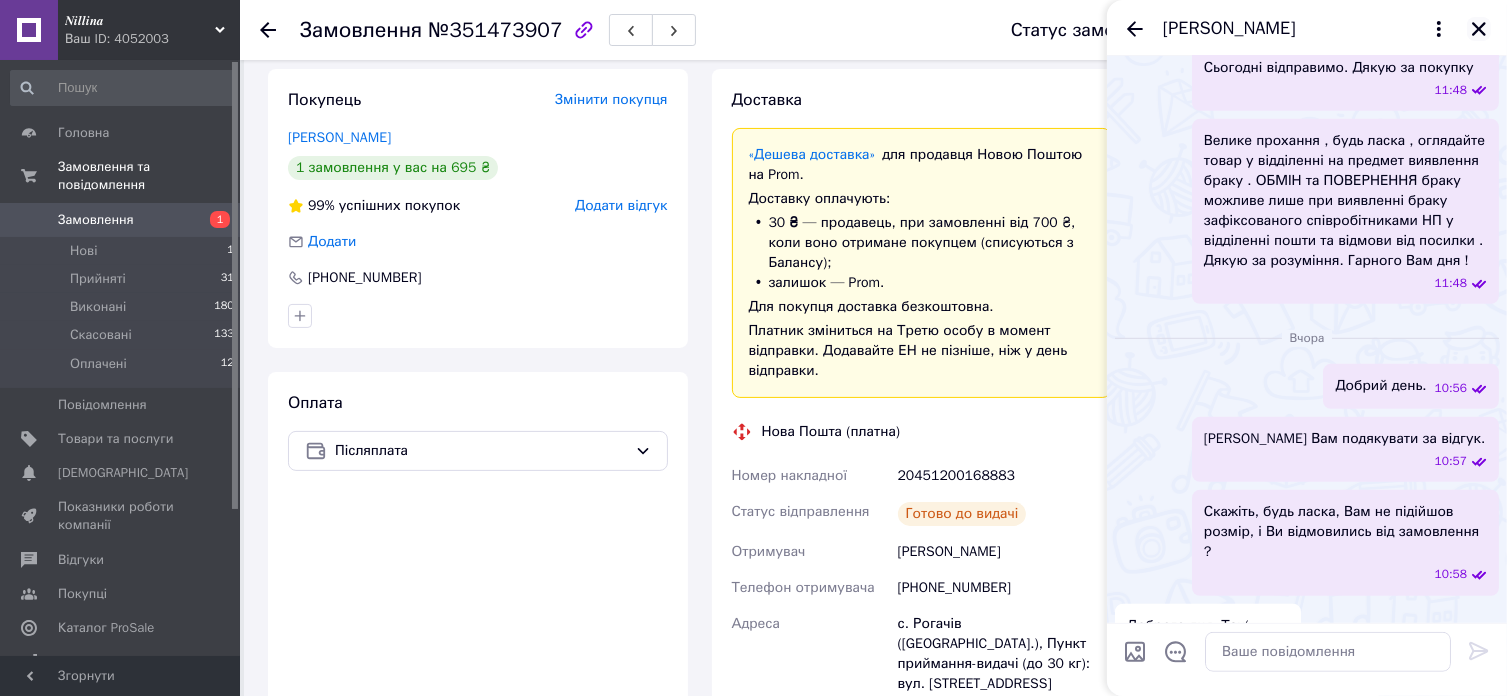 click 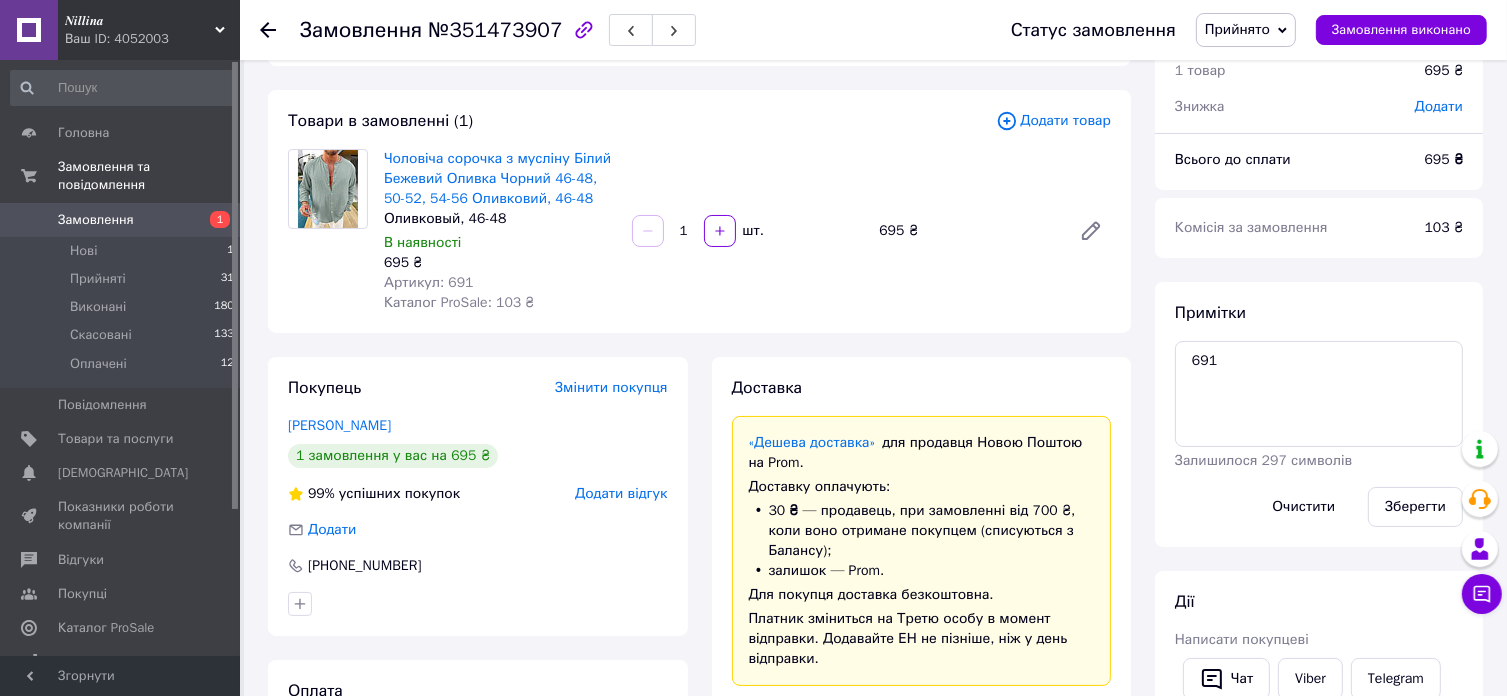 scroll, scrollTop: 70, scrollLeft: 0, axis: vertical 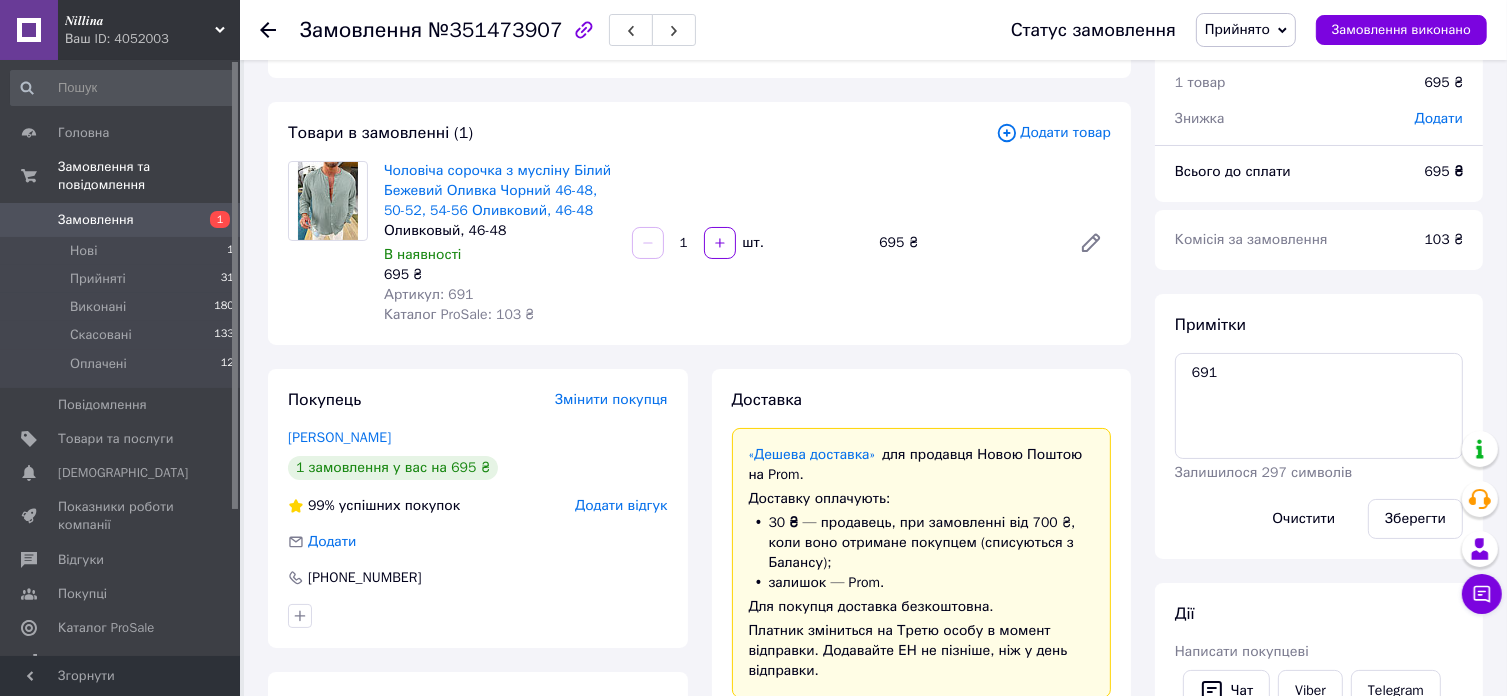 click 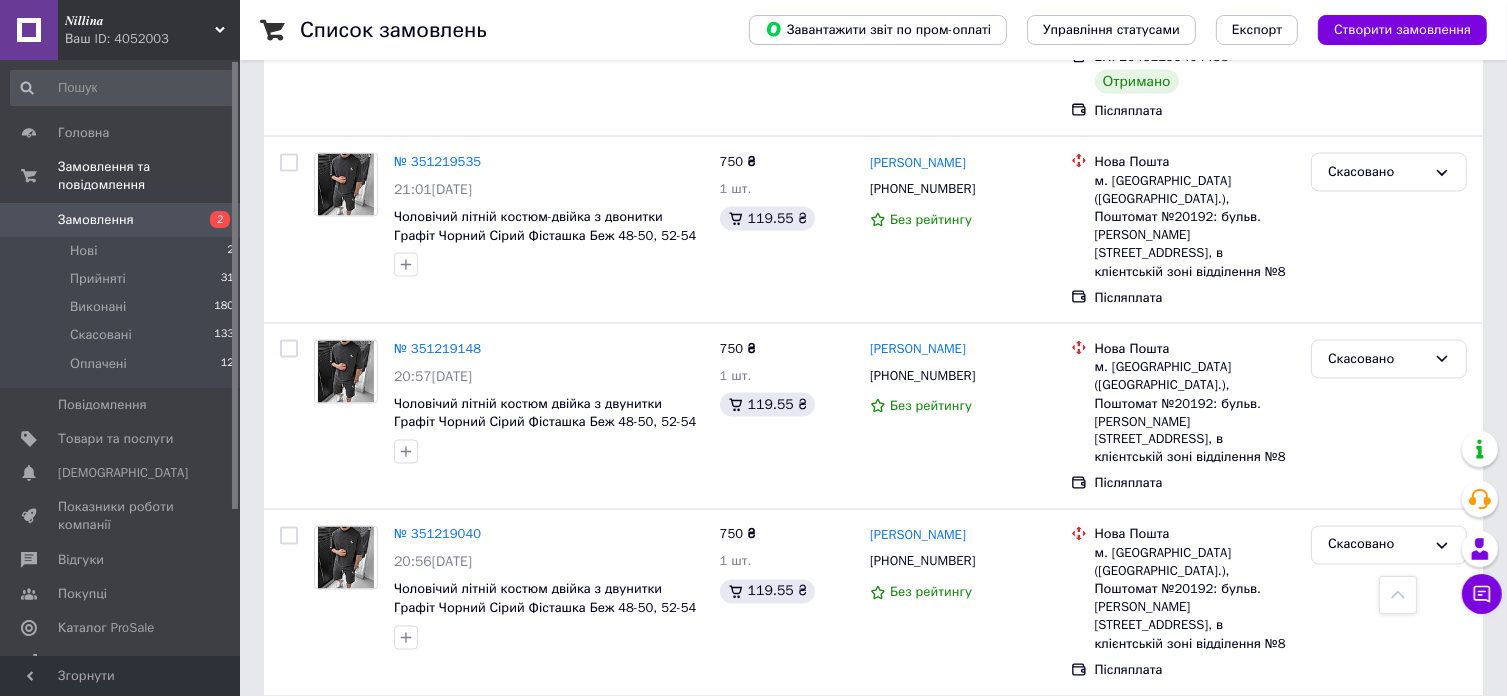scroll, scrollTop: 3344, scrollLeft: 0, axis: vertical 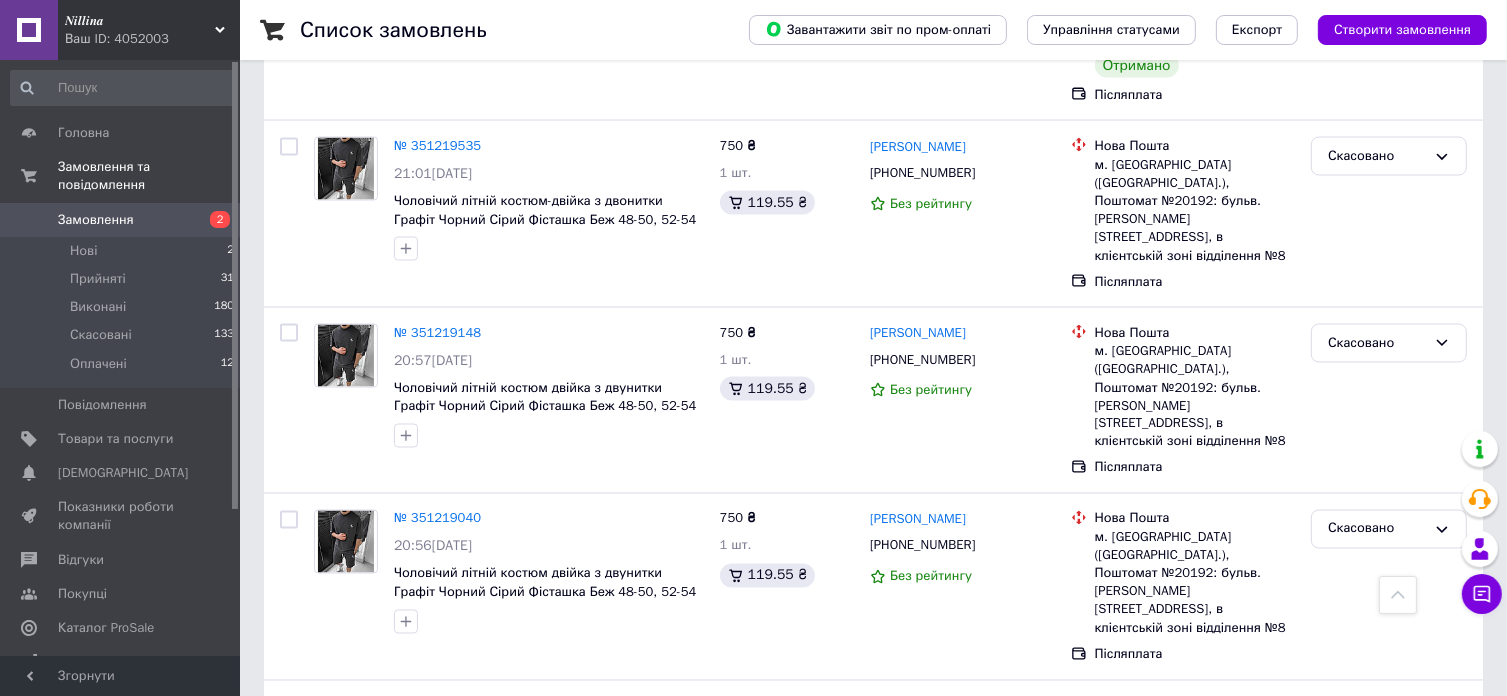 click on "1" at bounding box center [404, 911] 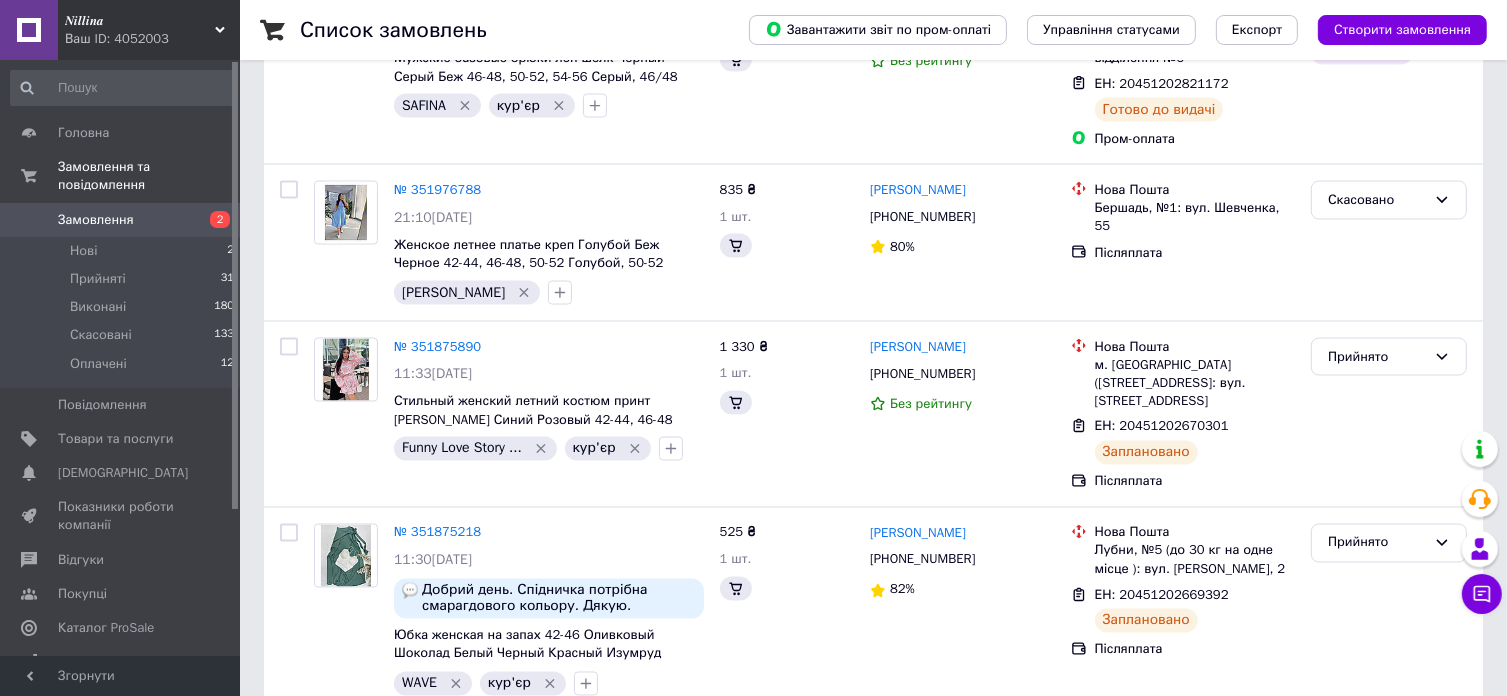 scroll, scrollTop: 0, scrollLeft: 0, axis: both 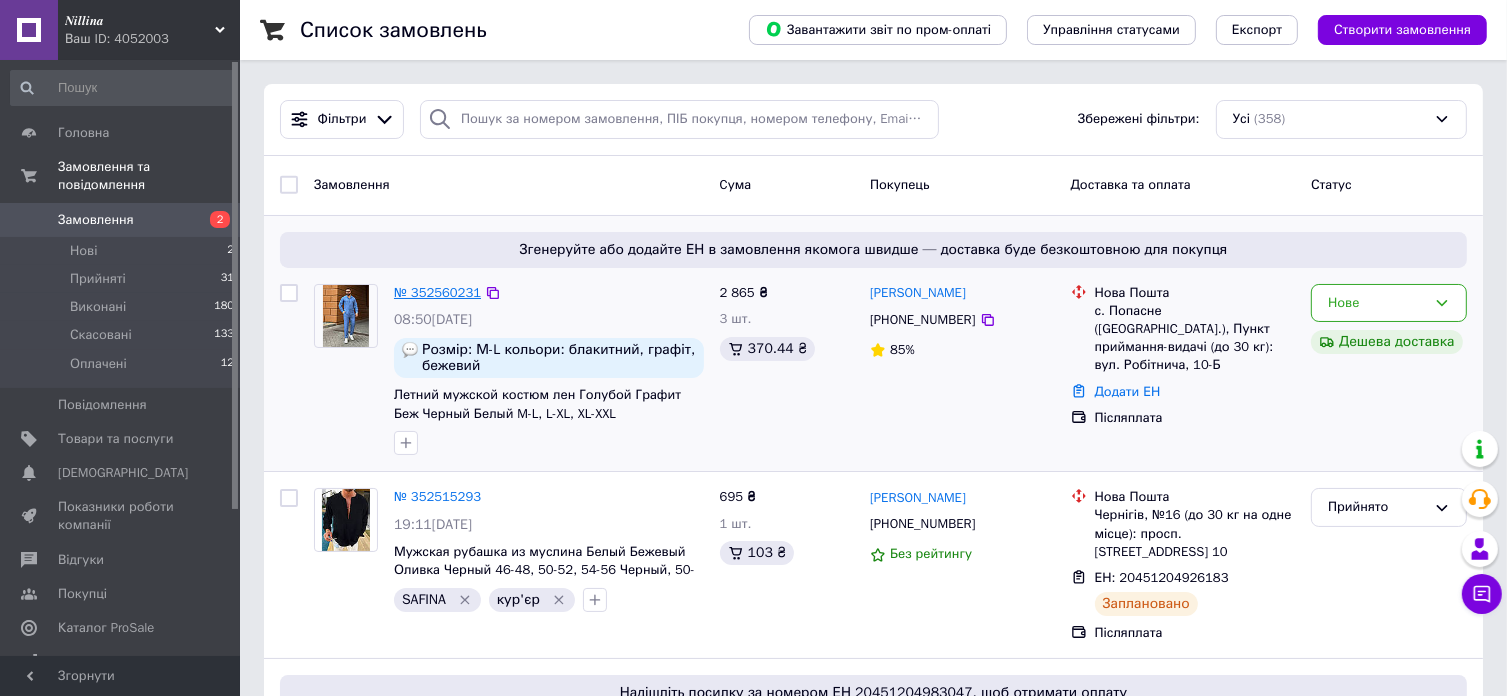 click on "№ 352560231" at bounding box center (437, 292) 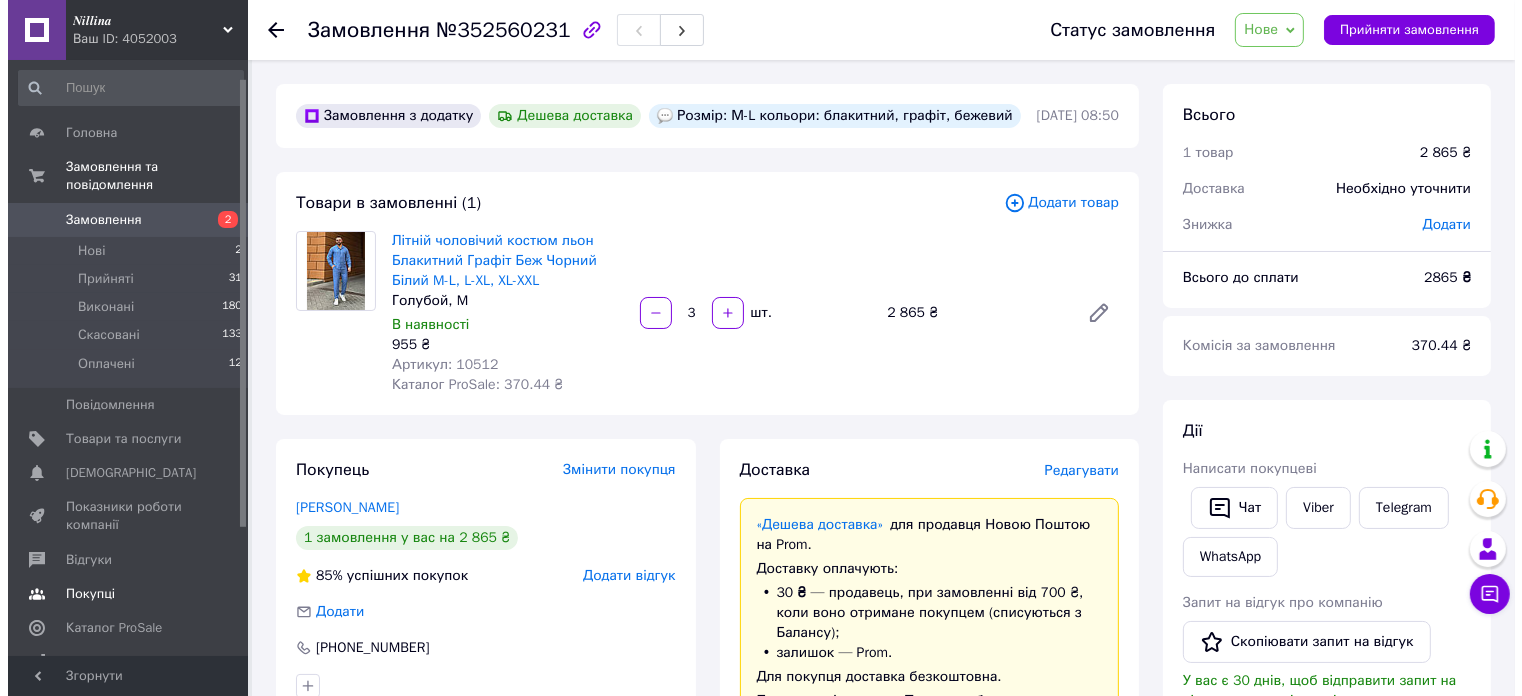 scroll, scrollTop: 100, scrollLeft: 0, axis: vertical 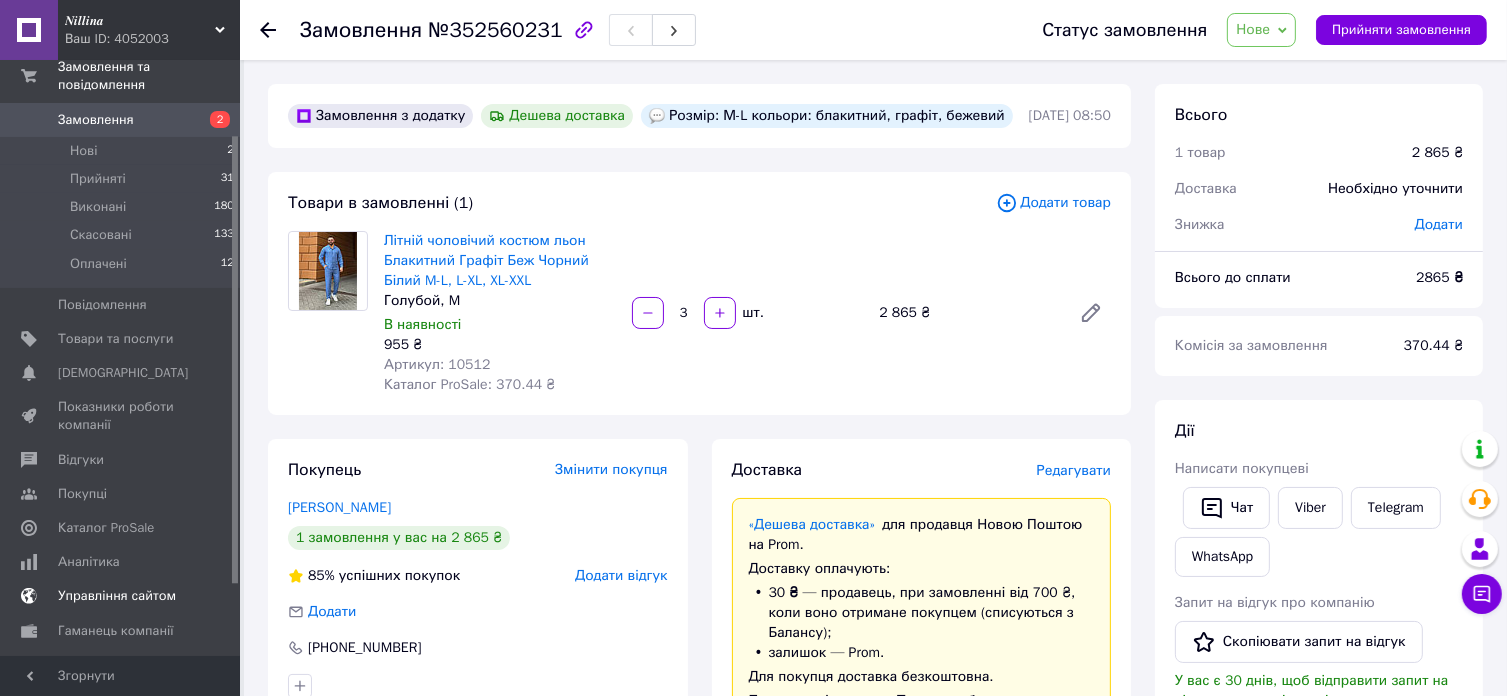 click on "Управління сайтом" at bounding box center (117, 596) 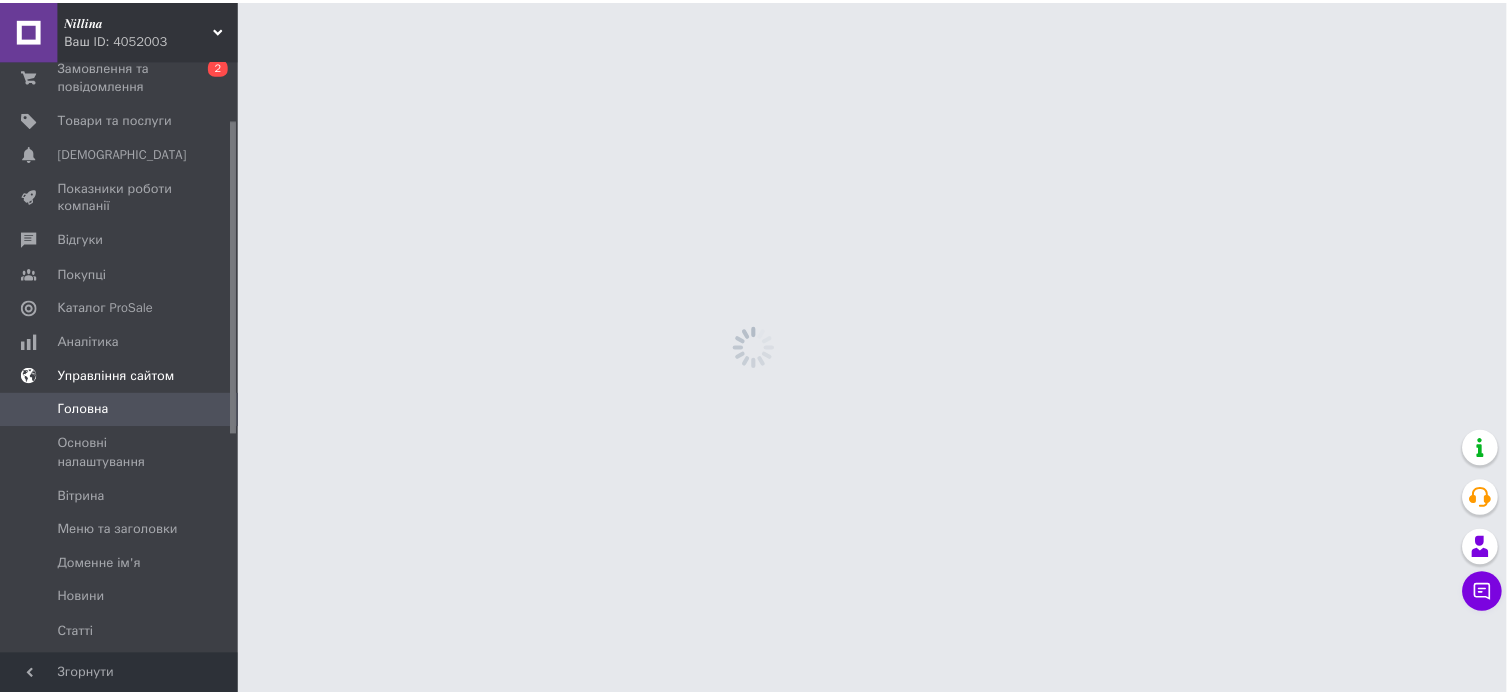 scroll, scrollTop: 109, scrollLeft: 0, axis: vertical 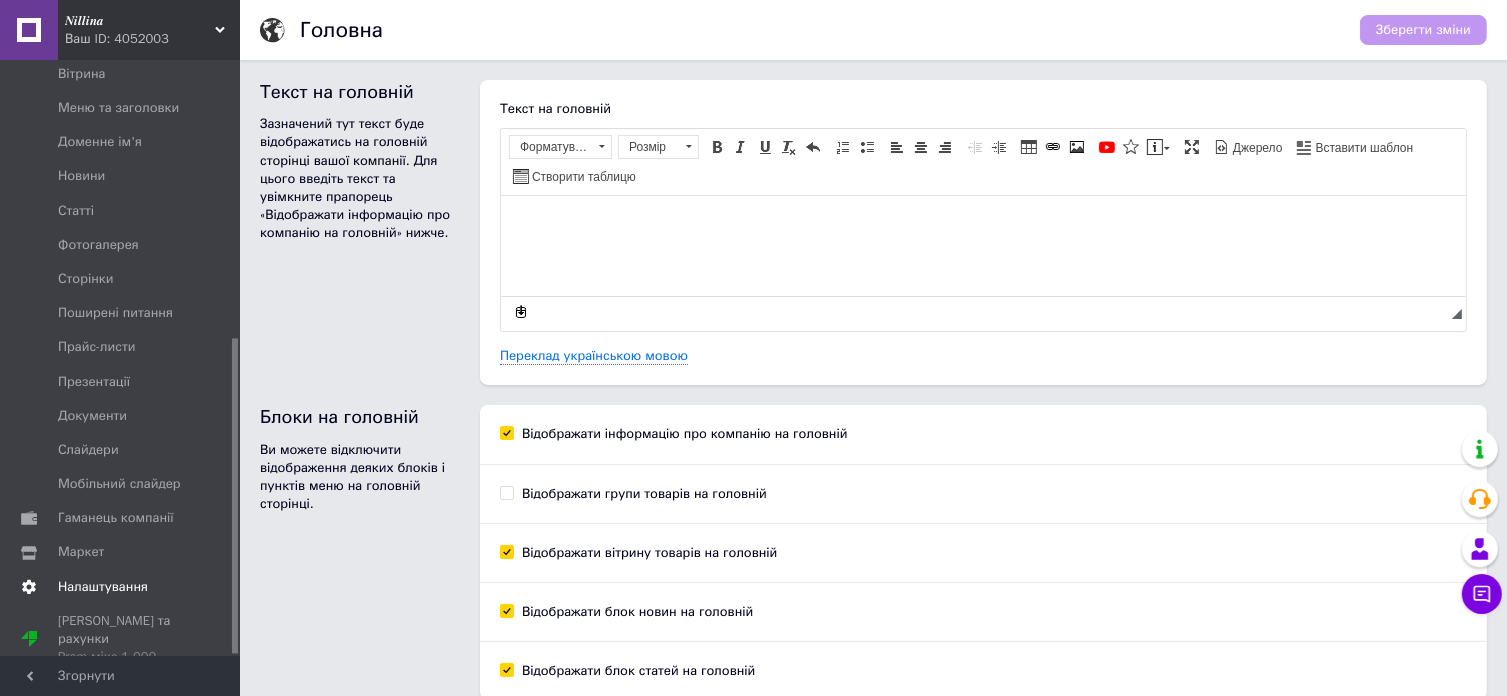 click on "Налаштування" at bounding box center (103, 587) 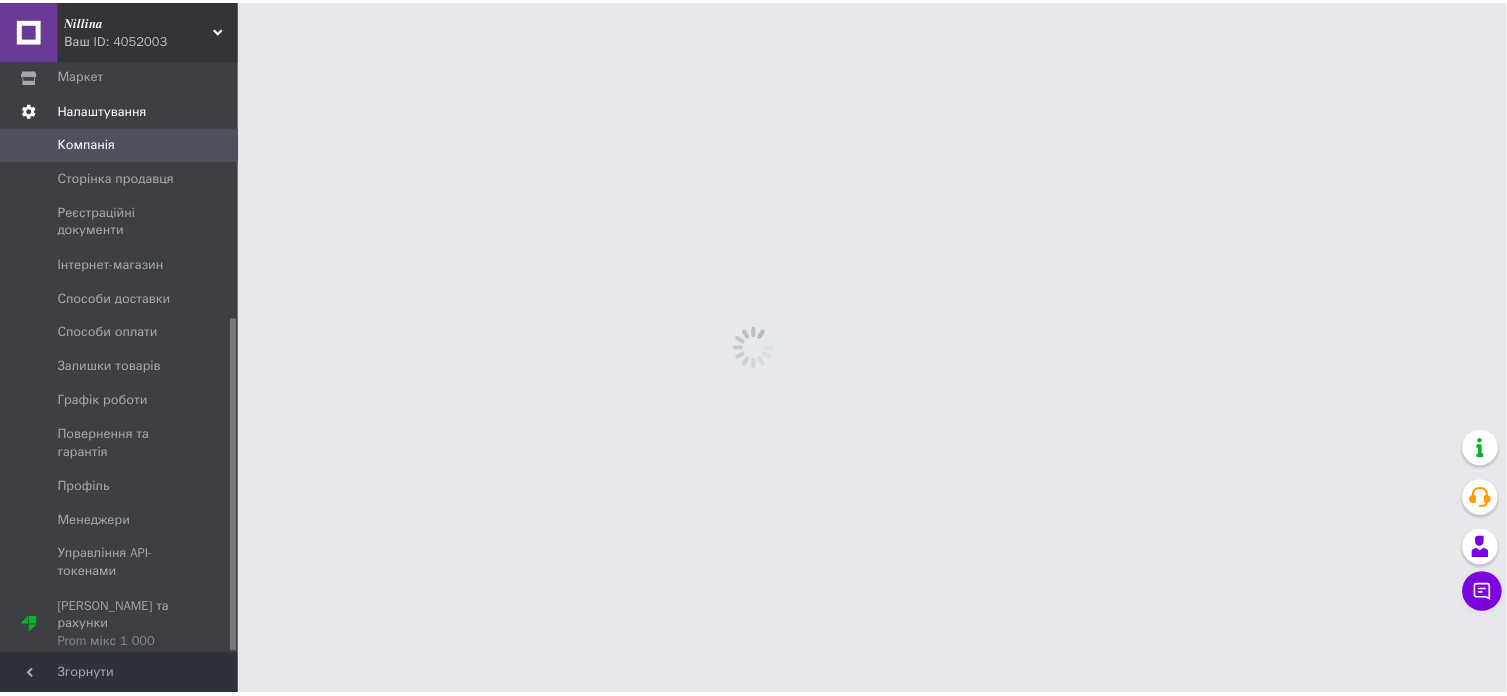 scroll, scrollTop: 457, scrollLeft: 0, axis: vertical 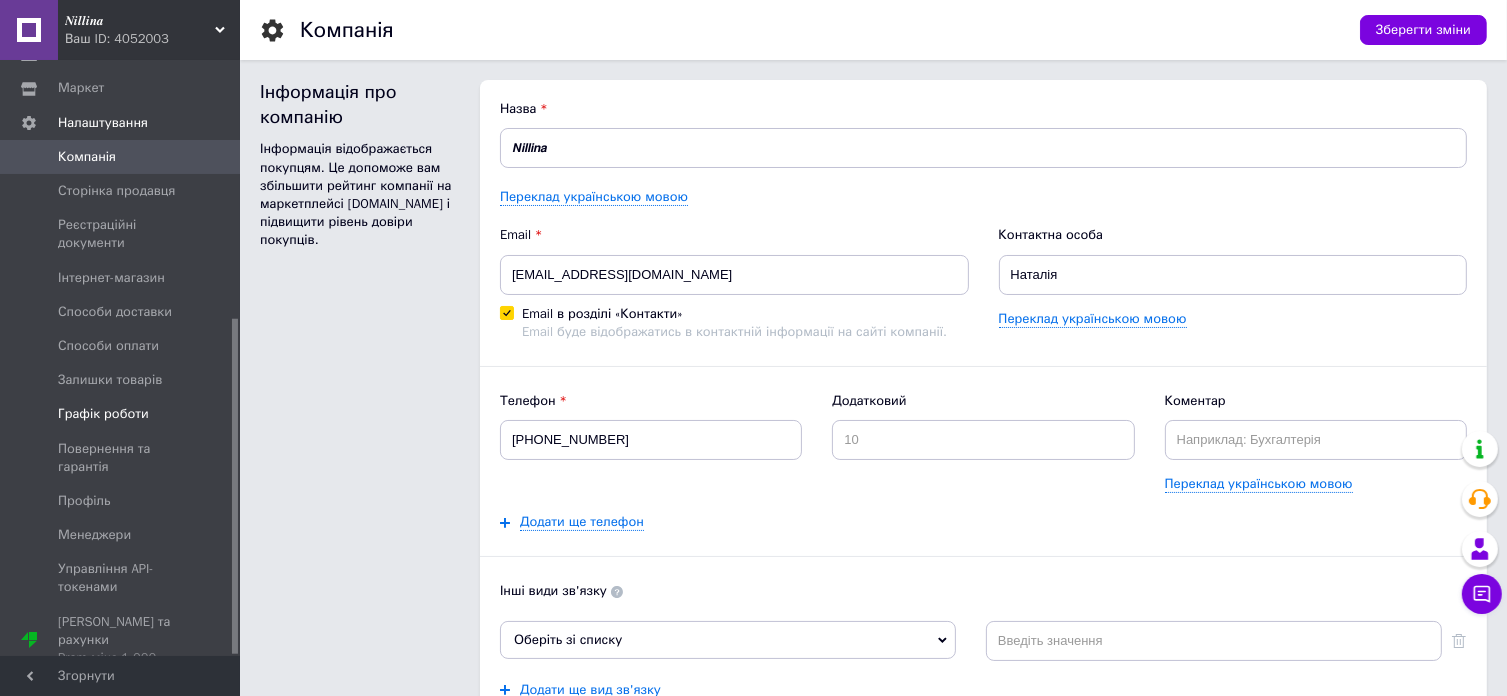 click on "Графік роботи" at bounding box center [103, 414] 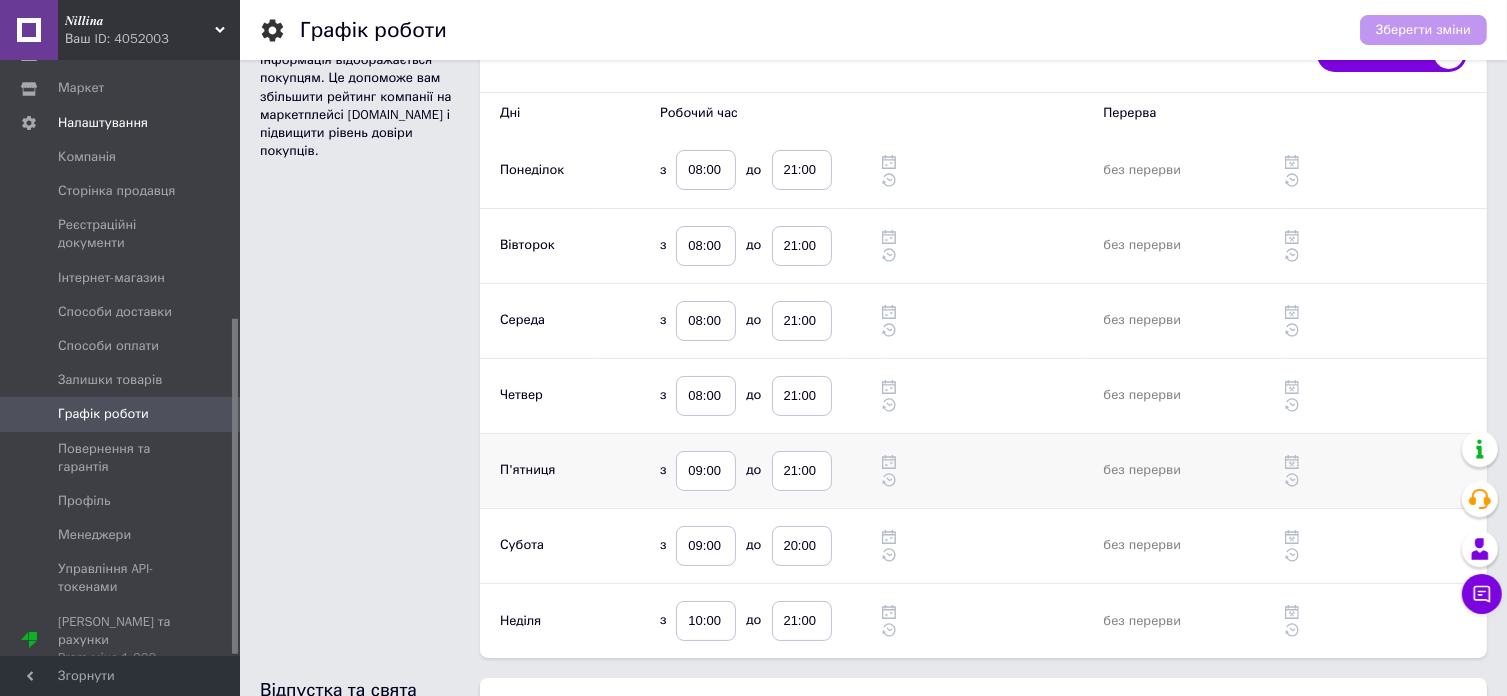 scroll, scrollTop: 100, scrollLeft: 0, axis: vertical 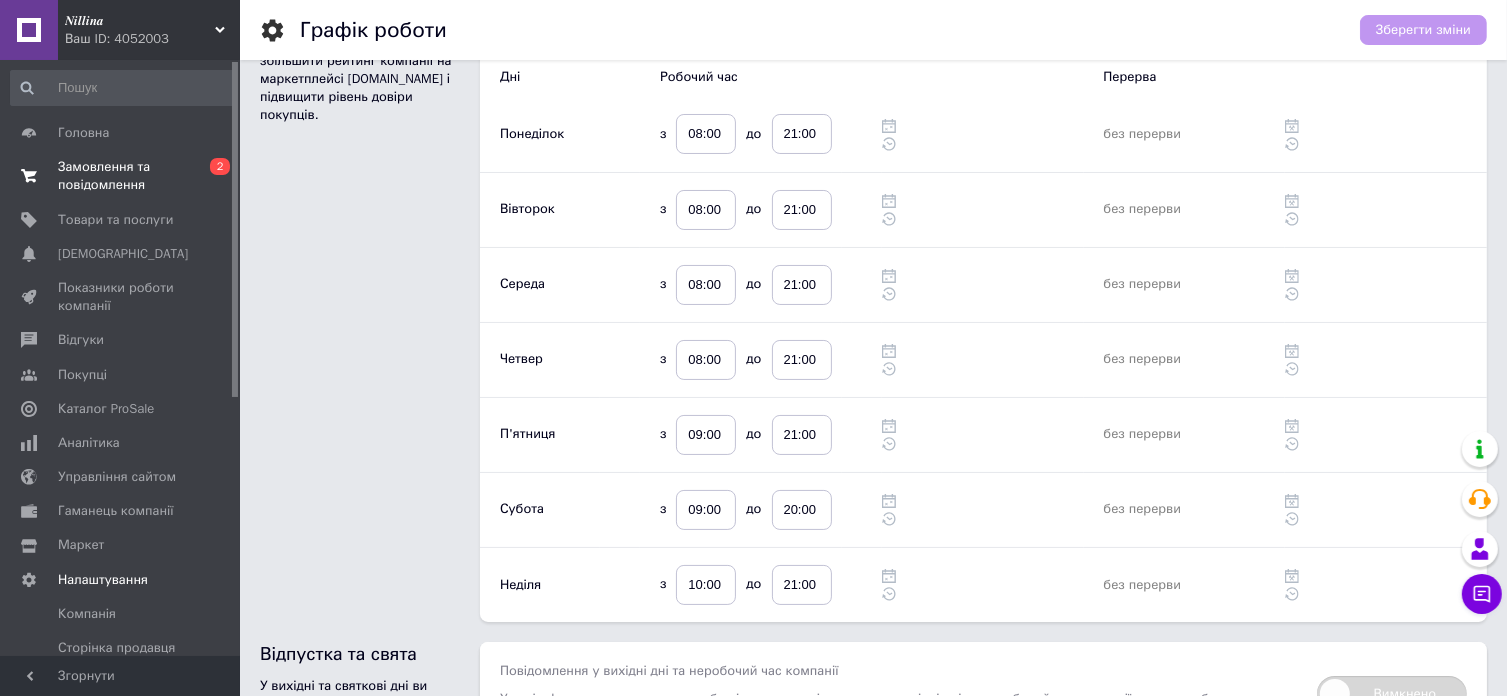 click on "Замовлення та повідомлення" at bounding box center (121, 176) 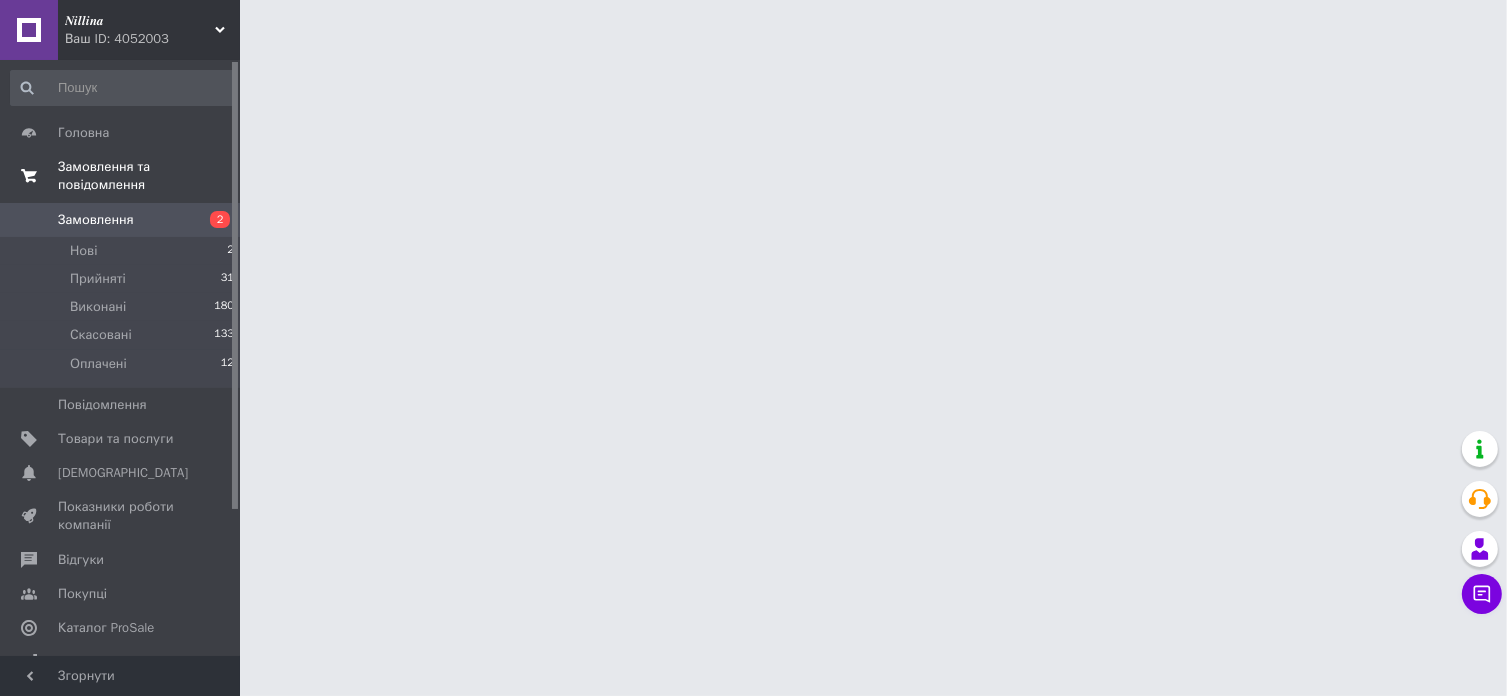 scroll, scrollTop: 0, scrollLeft: 0, axis: both 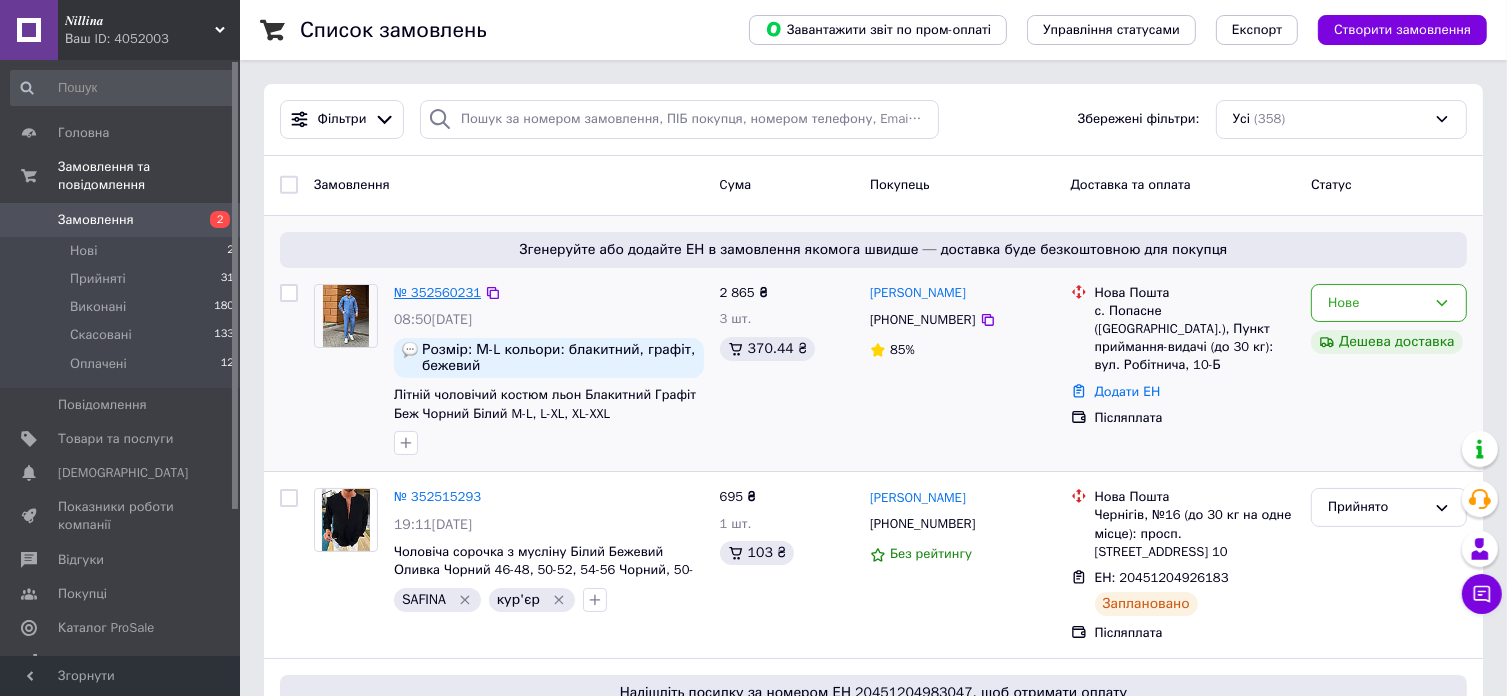 click on "№ 352560231" at bounding box center [437, 292] 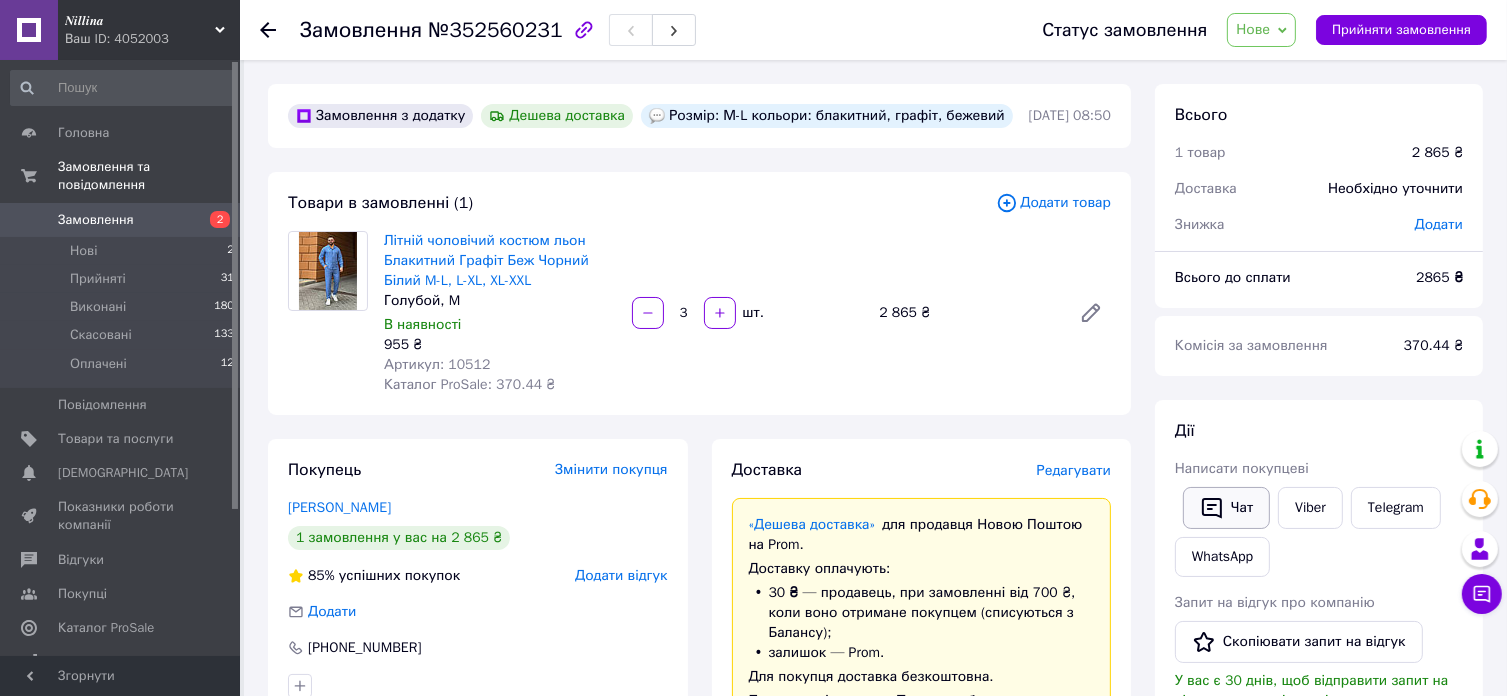 click on "Чат" at bounding box center [1226, 508] 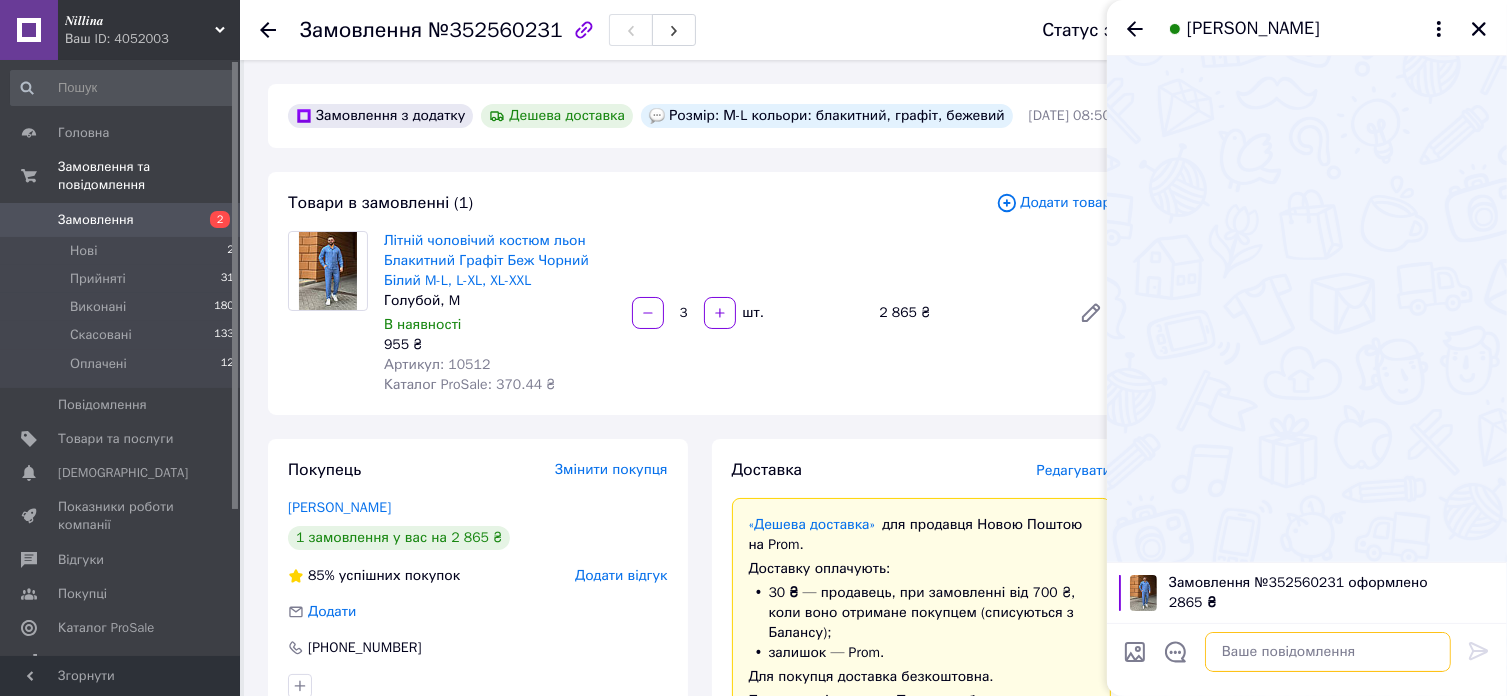 click at bounding box center [1328, 652] 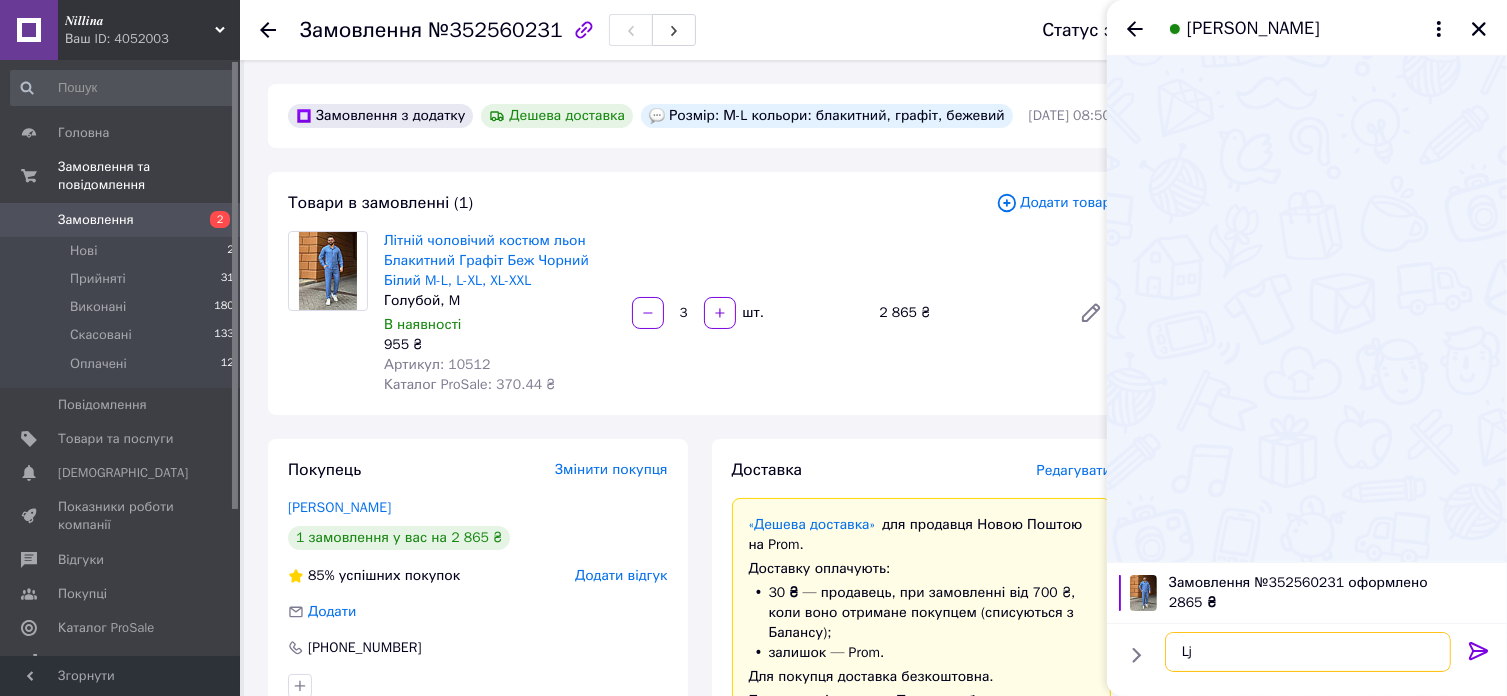 type on "L" 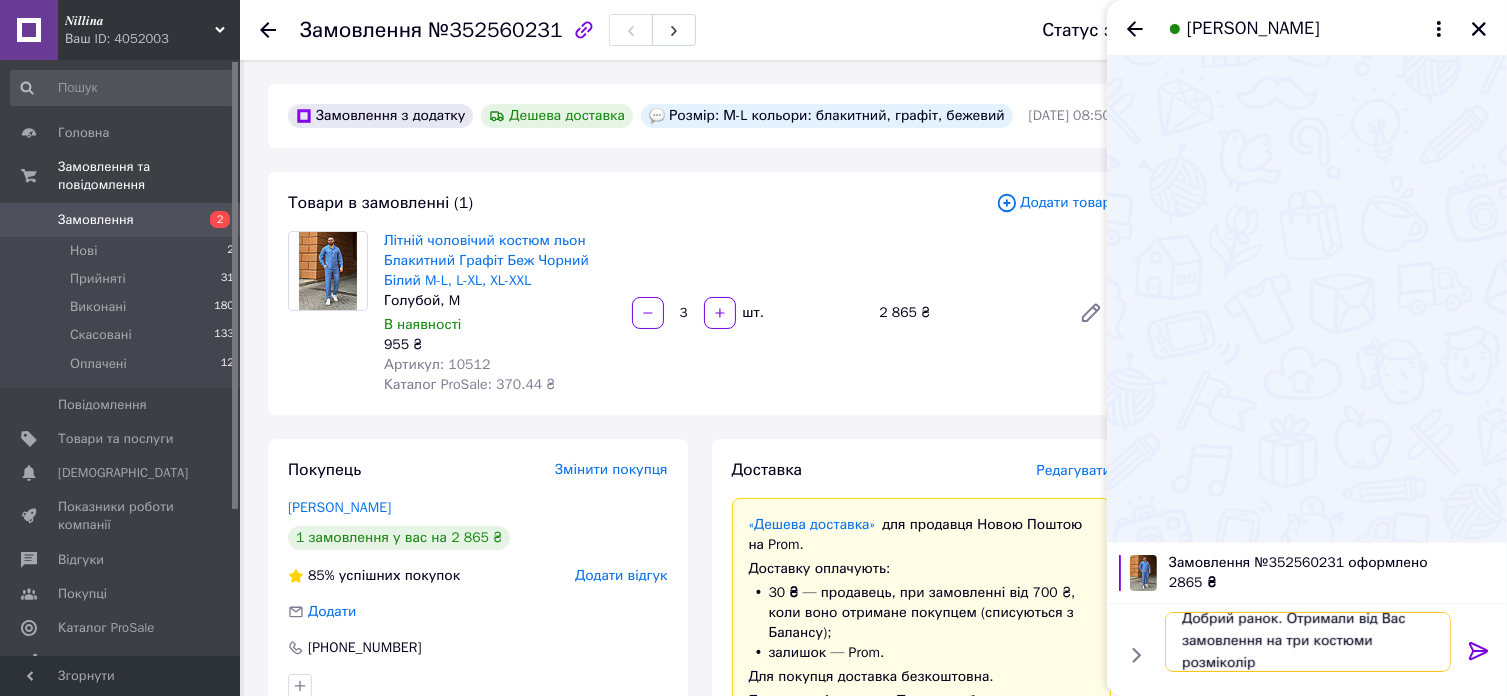 scroll, scrollTop: 1, scrollLeft: 0, axis: vertical 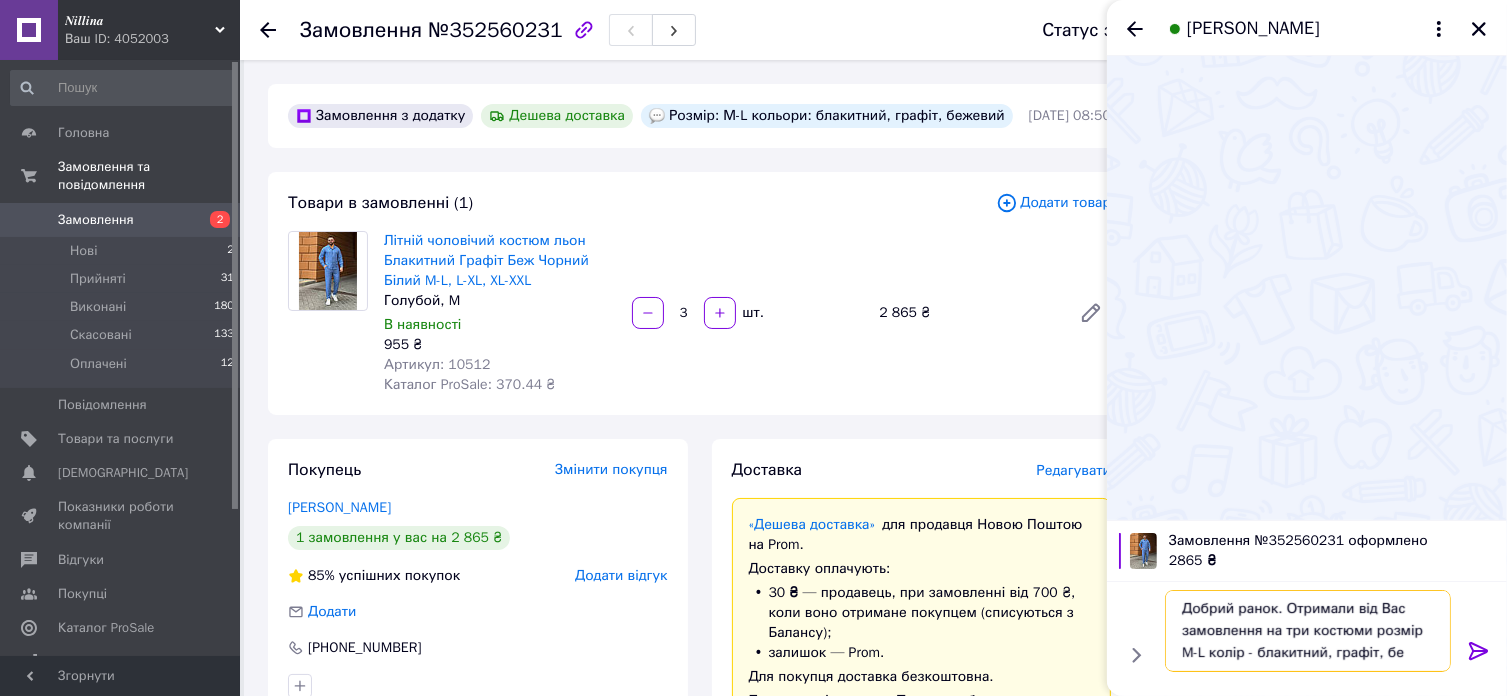 type on "Добрий ранок. Отримали від Вас замовлення на три костюми розмір M-L колір - блакитний, графіт, беж" 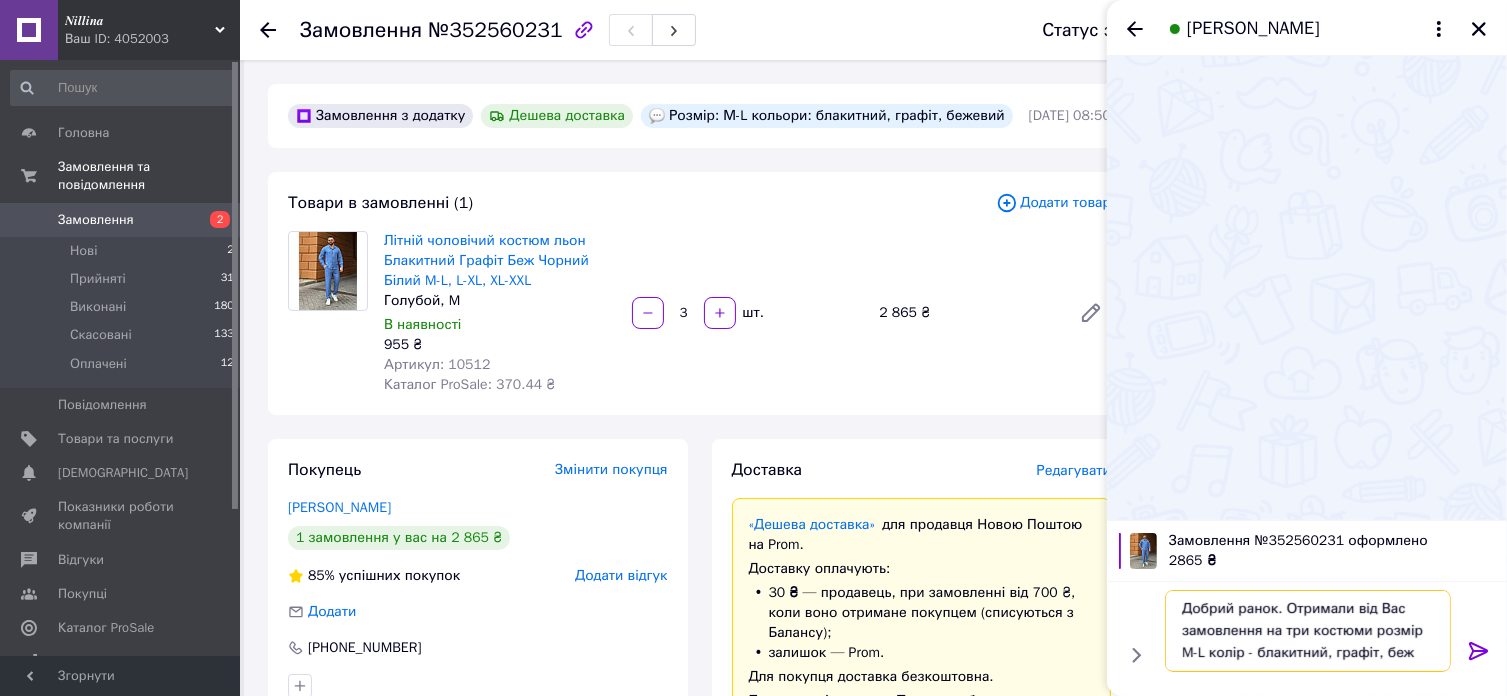 type 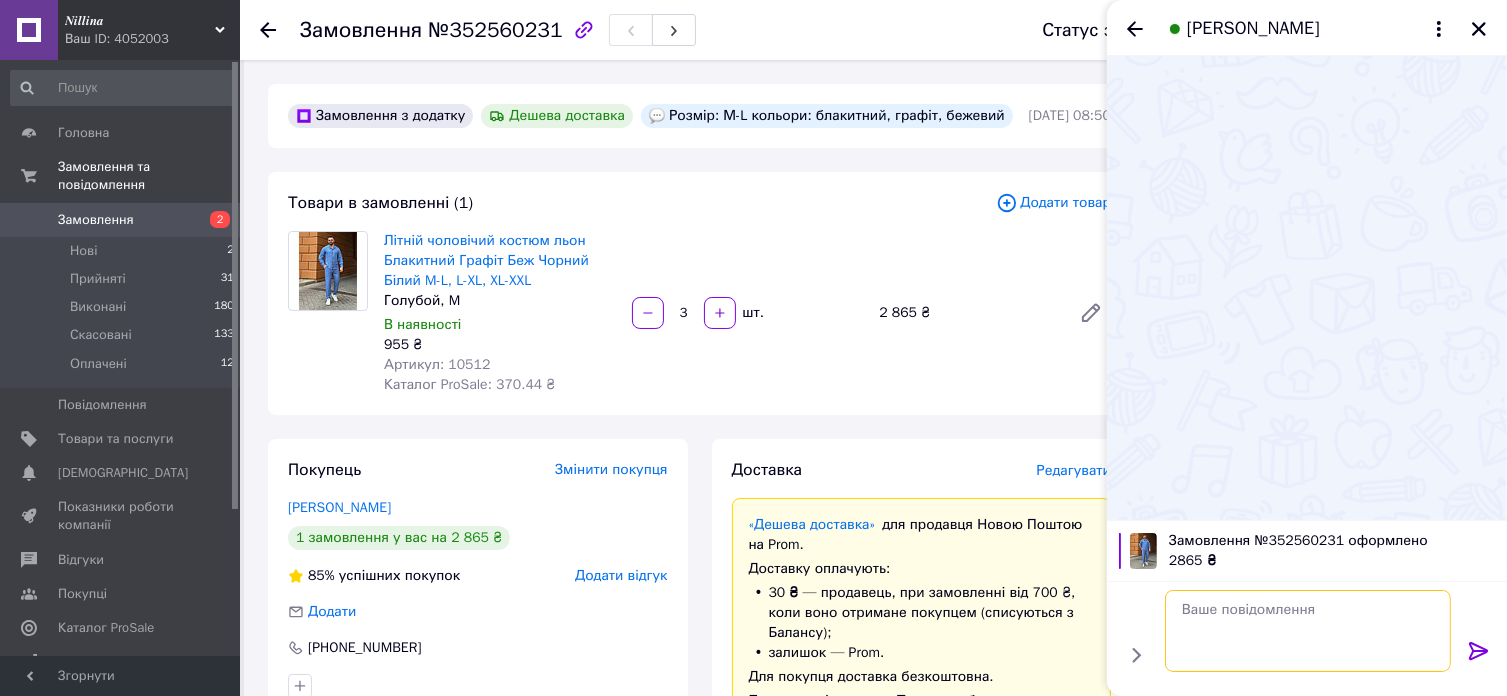 scroll, scrollTop: 0, scrollLeft: 0, axis: both 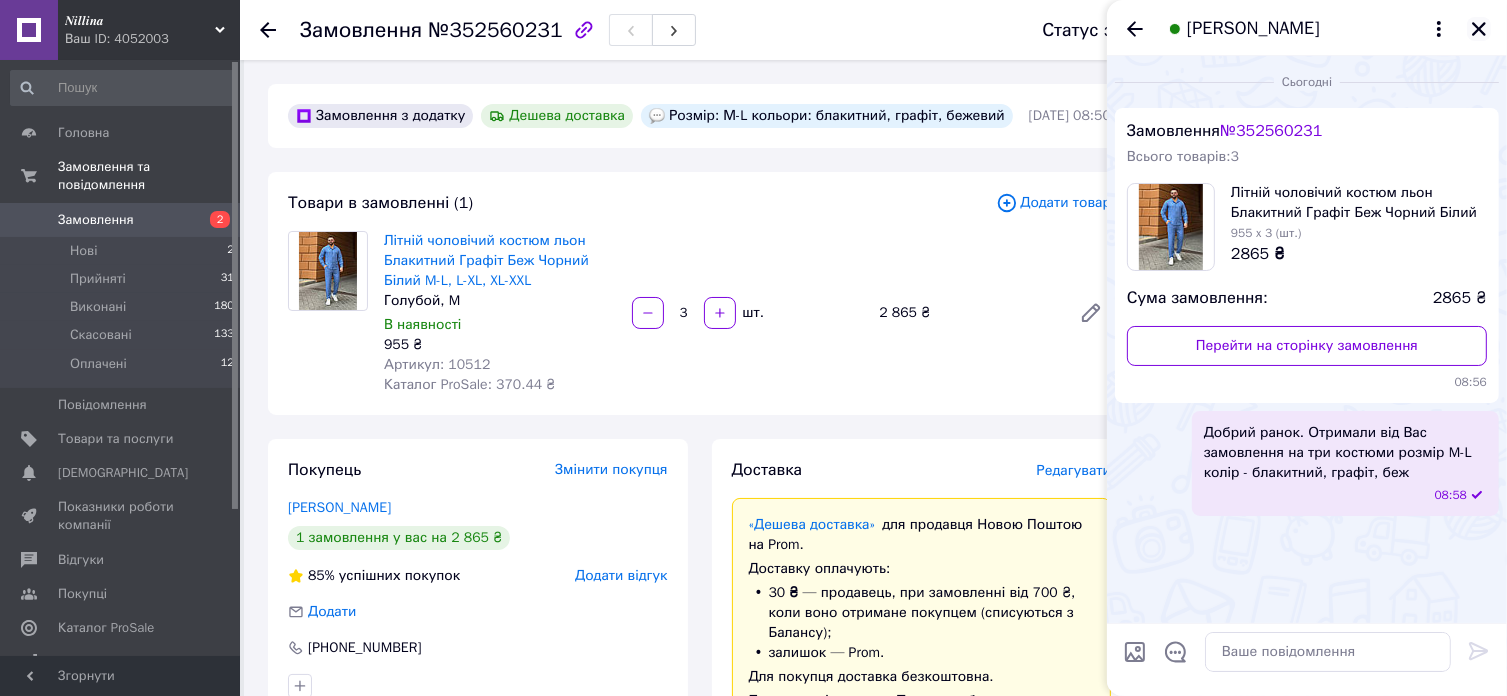 click 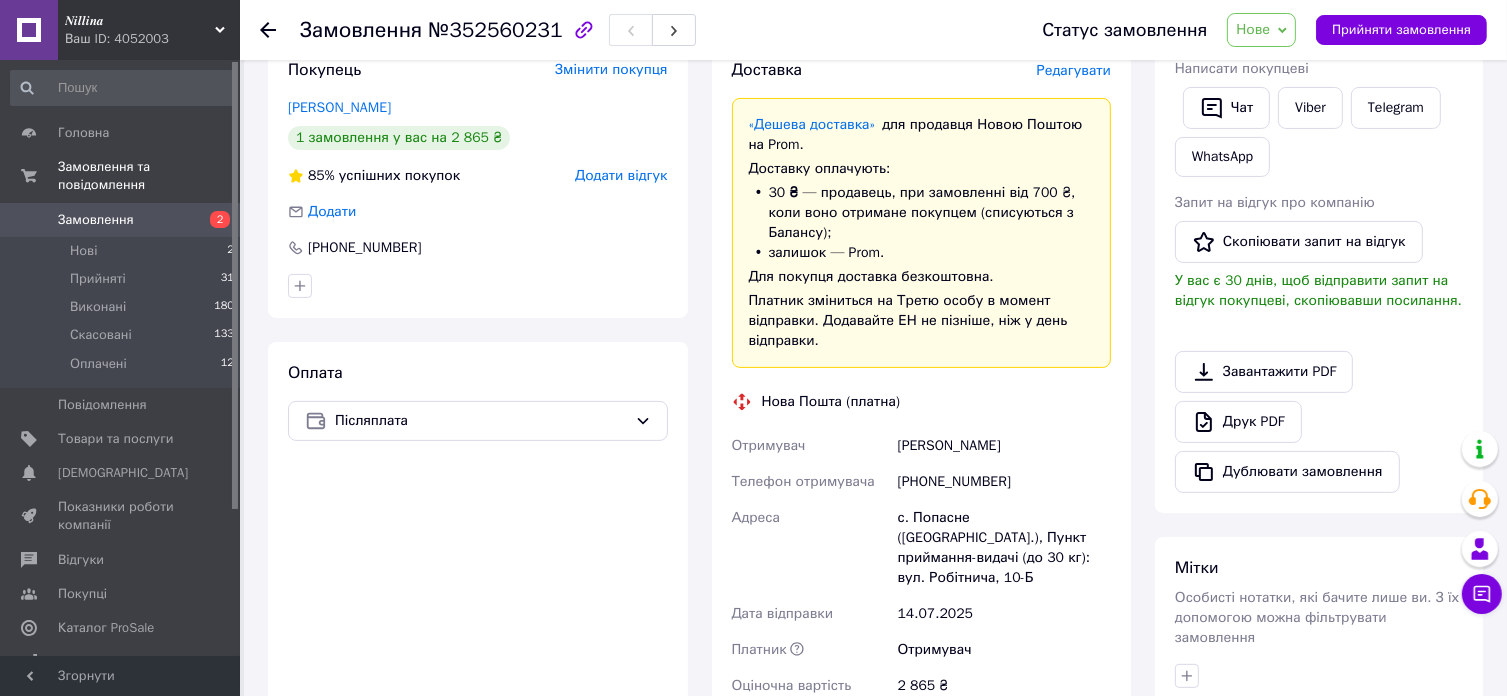 scroll, scrollTop: 300, scrollLeft: 0, axis: vertical 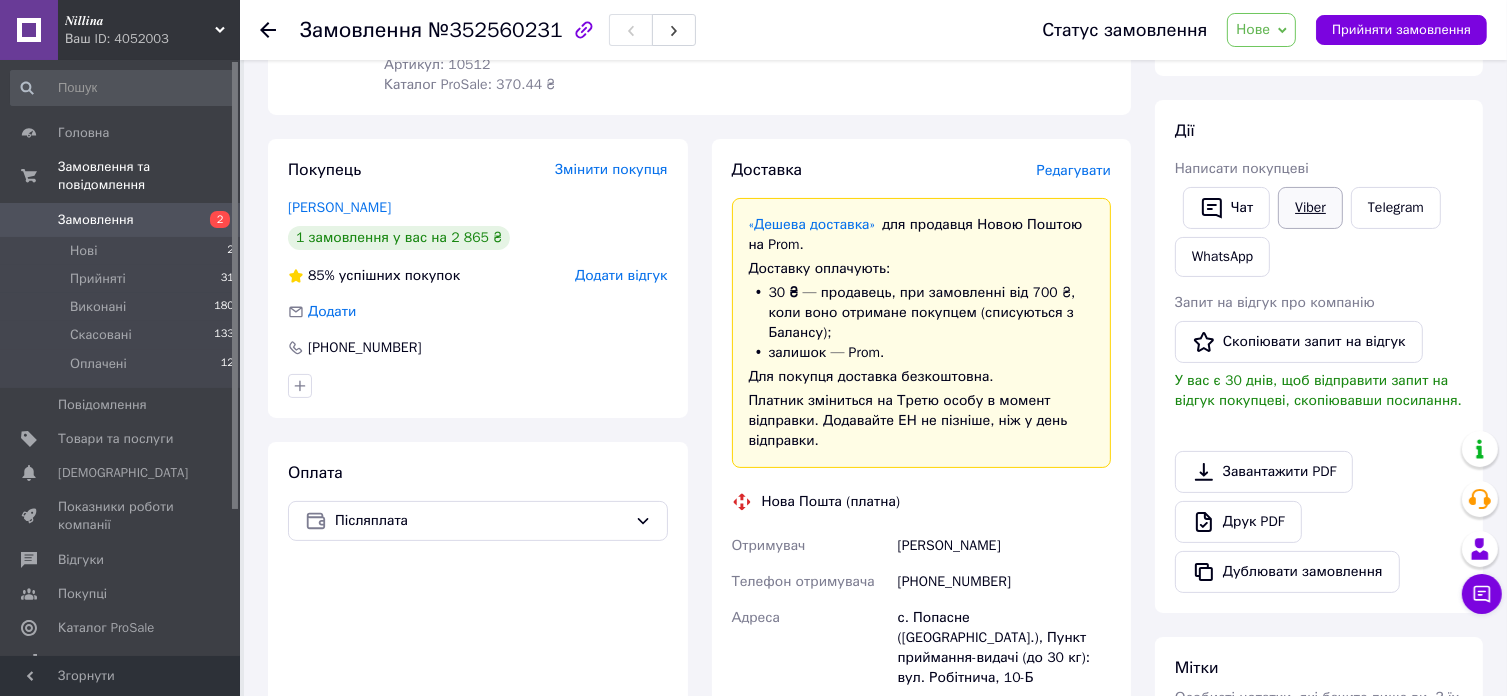 click on "Viber" at bounding box center [1310, 208] 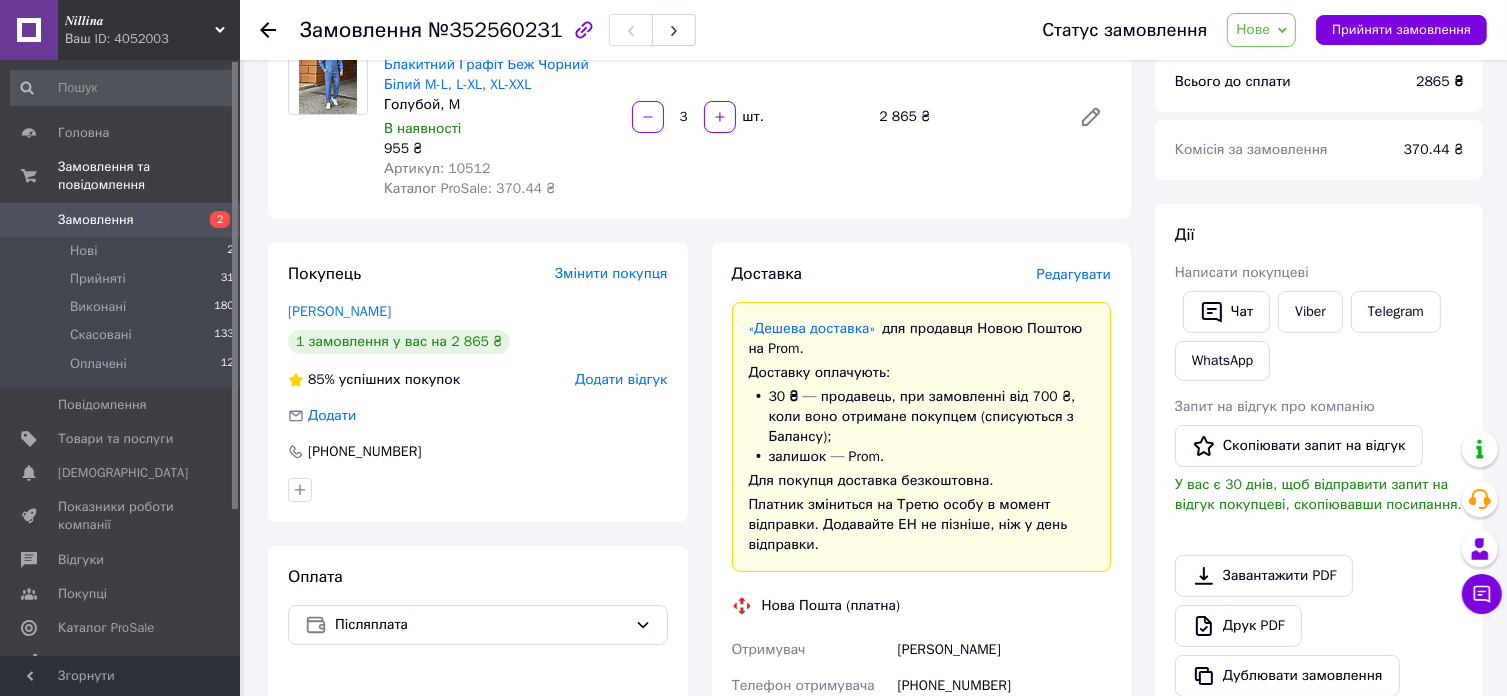 scroll, scrollTop: 200, scrollLeft: 0, axis: vertical 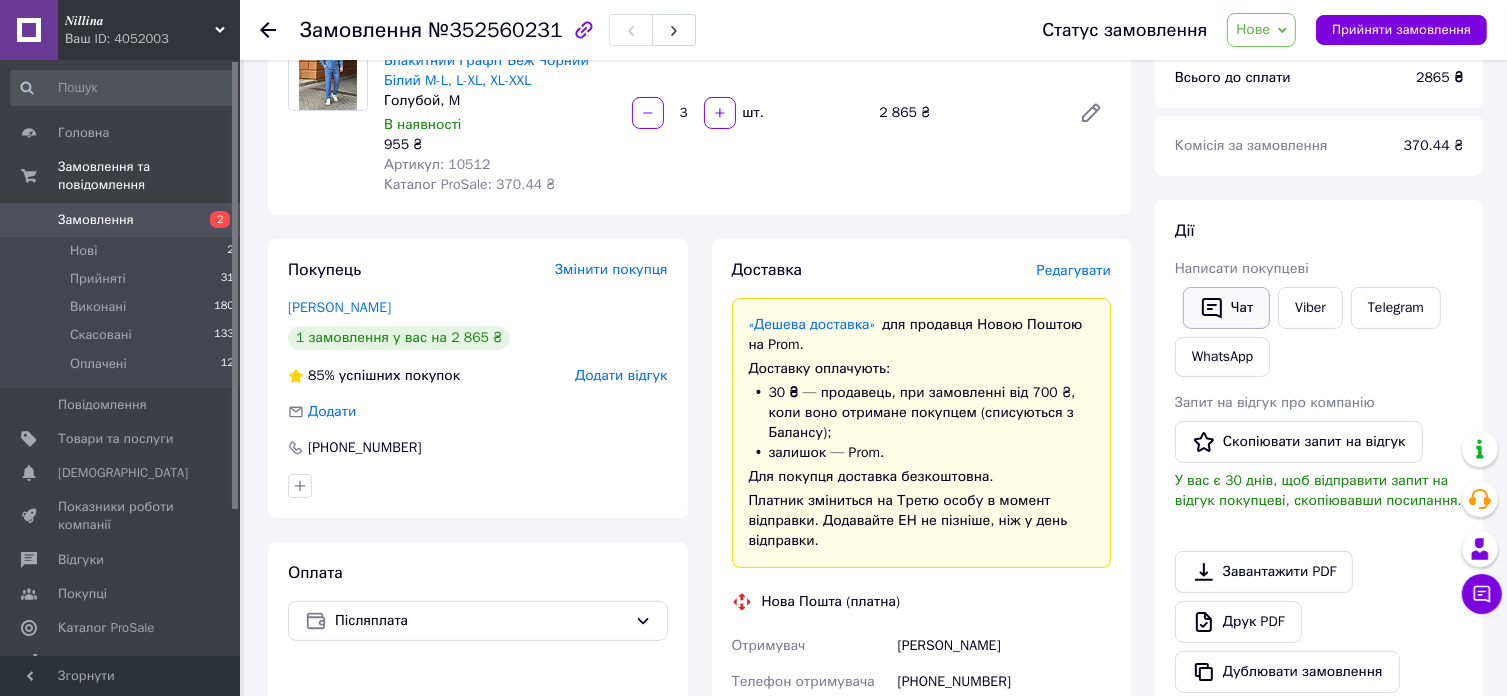 click on "Чат" at bounding box center (1226, 308) 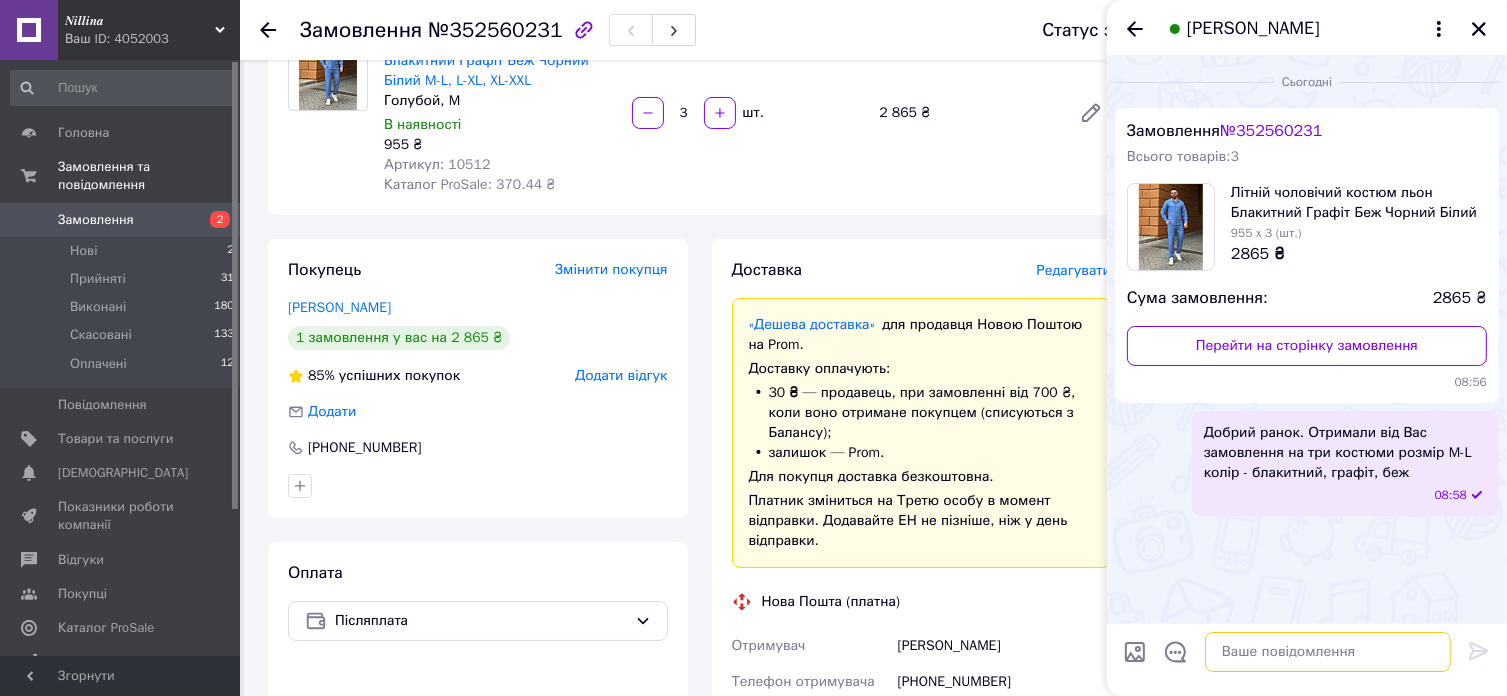 click at bounding box center (1328, 652) 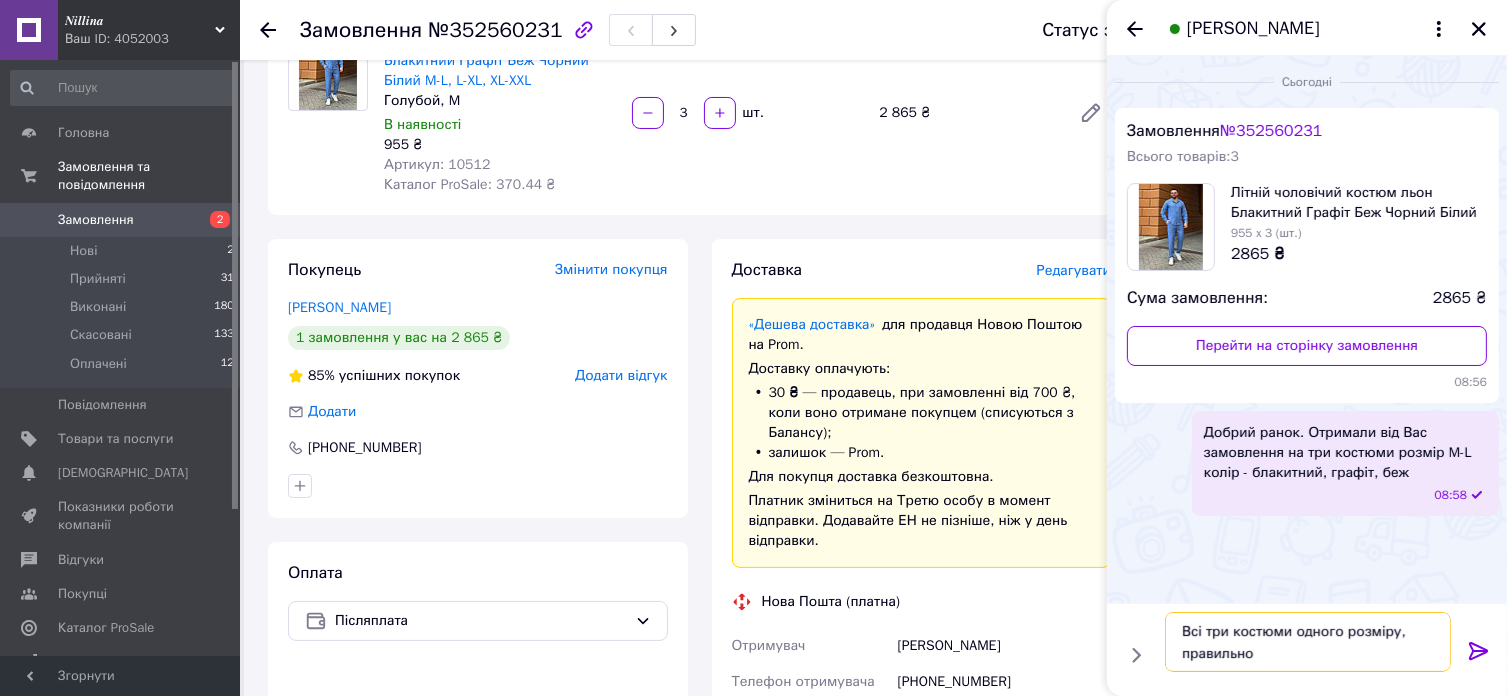 type on "Всі три костюми одного розміру, правильно ?" 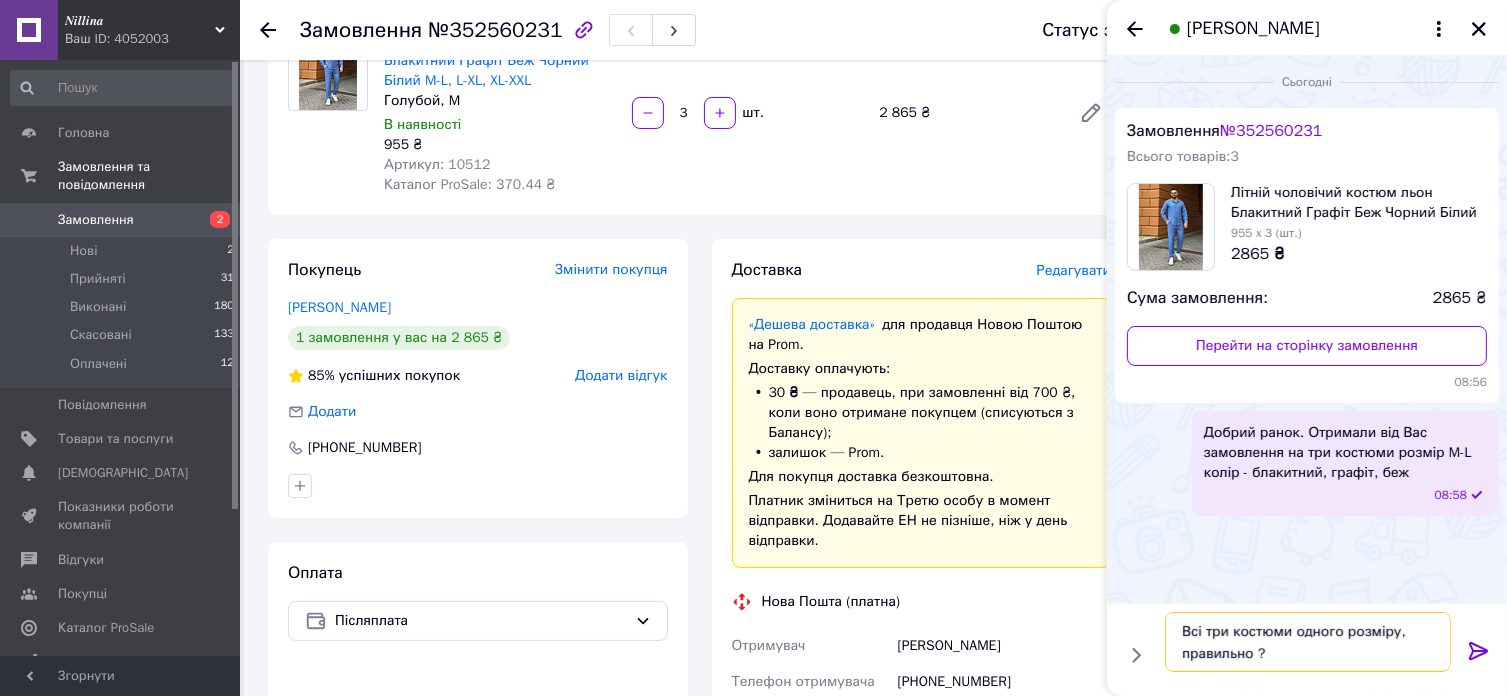type 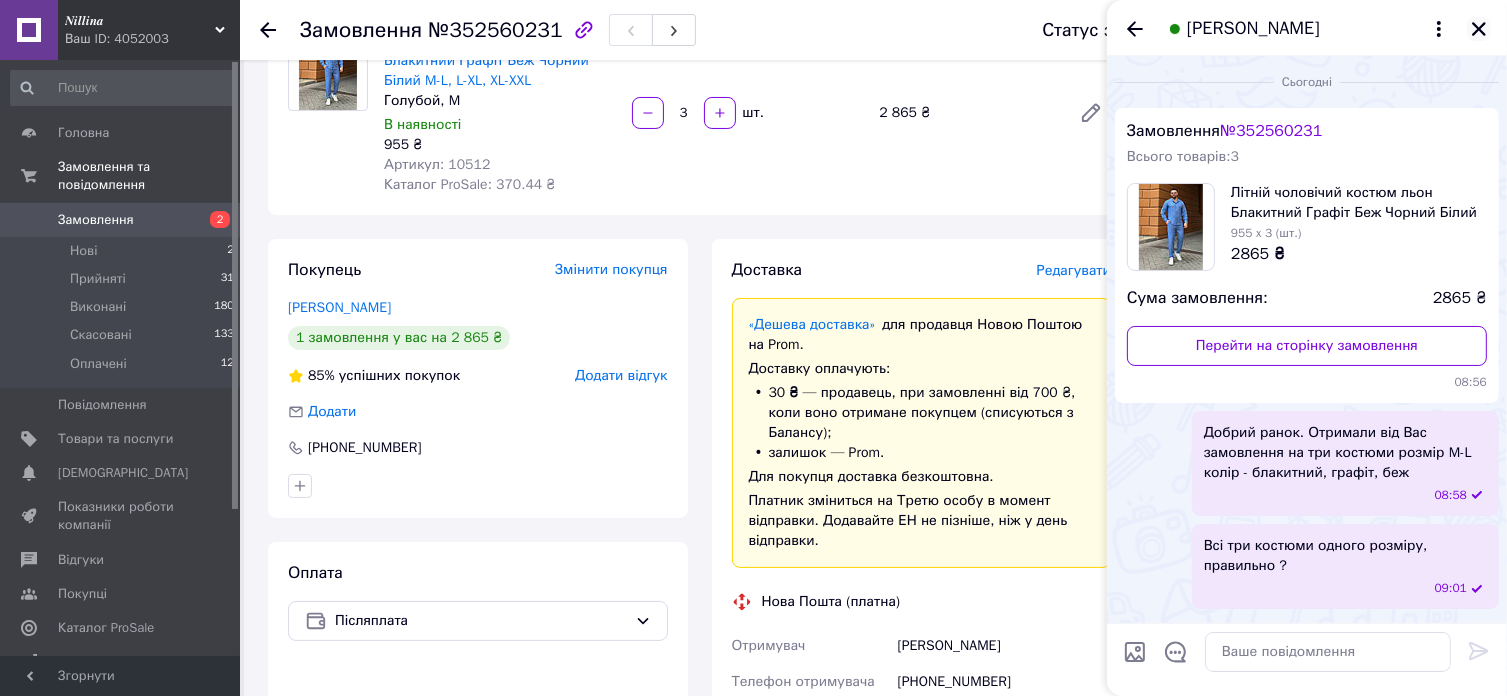 click 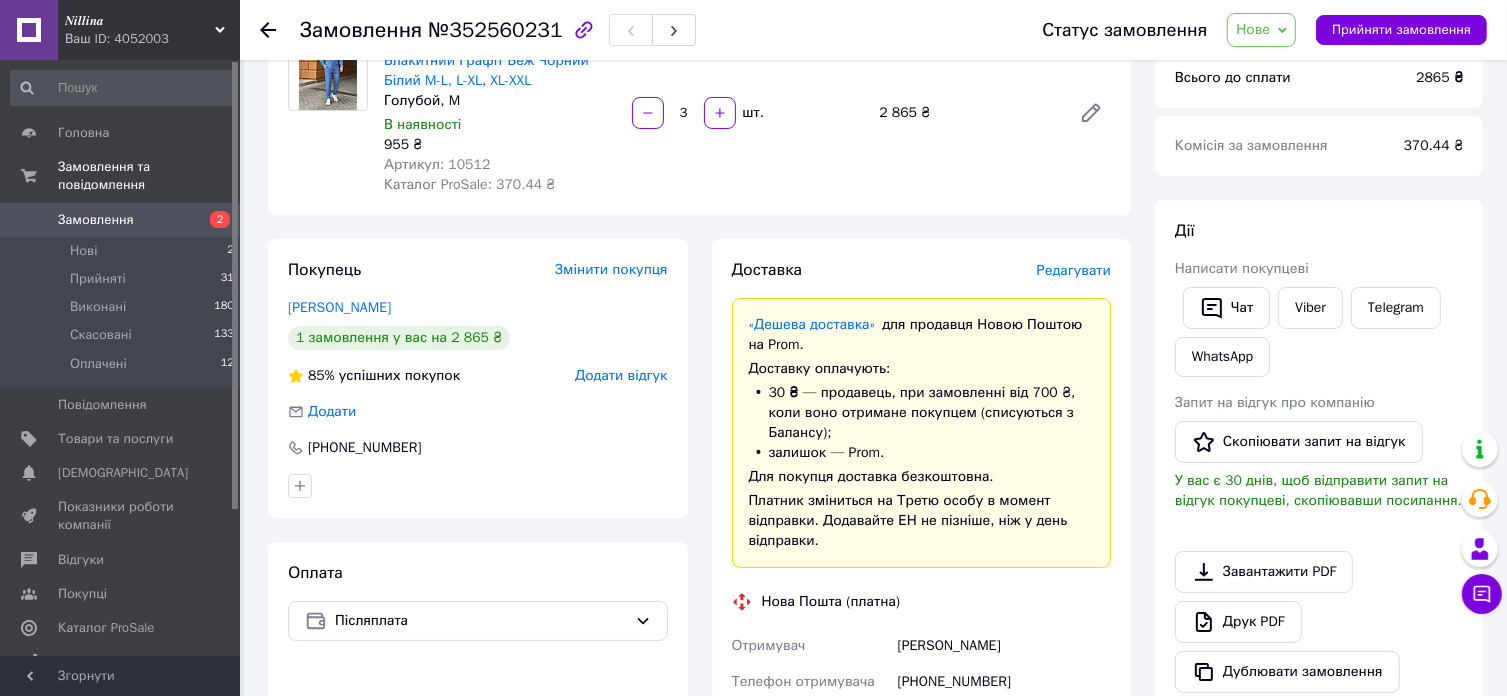 click 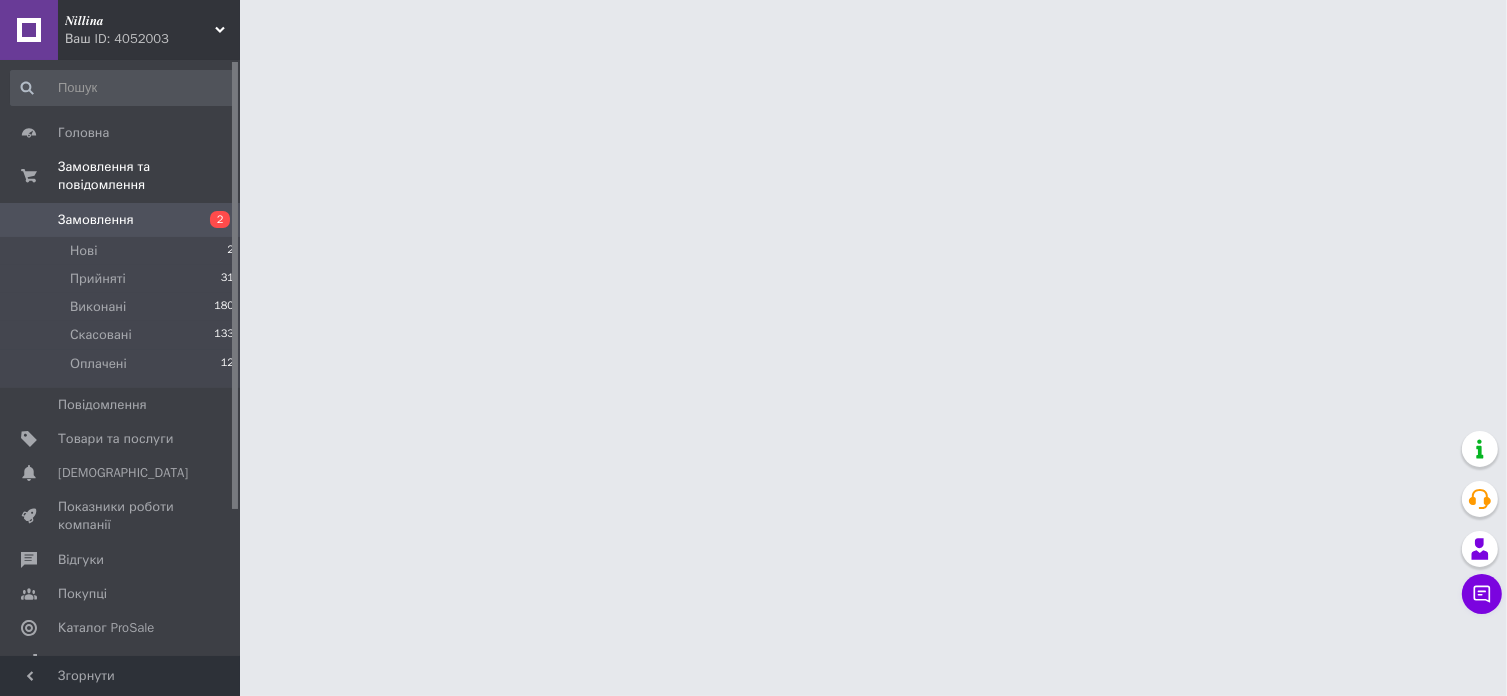 scroll, scrollTop: 0, scrollLeft: 0, axis: both 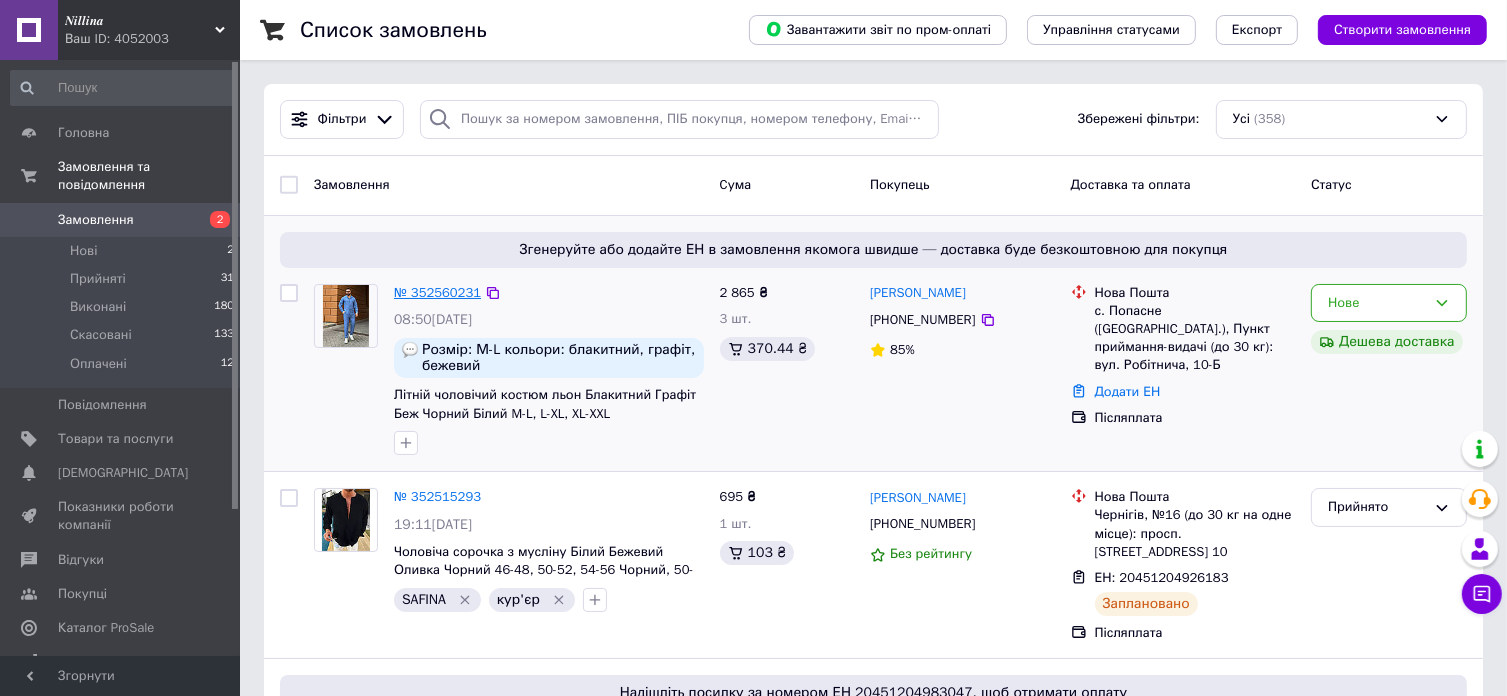 click on "№ 352560231" at bounding box center (437, 292) 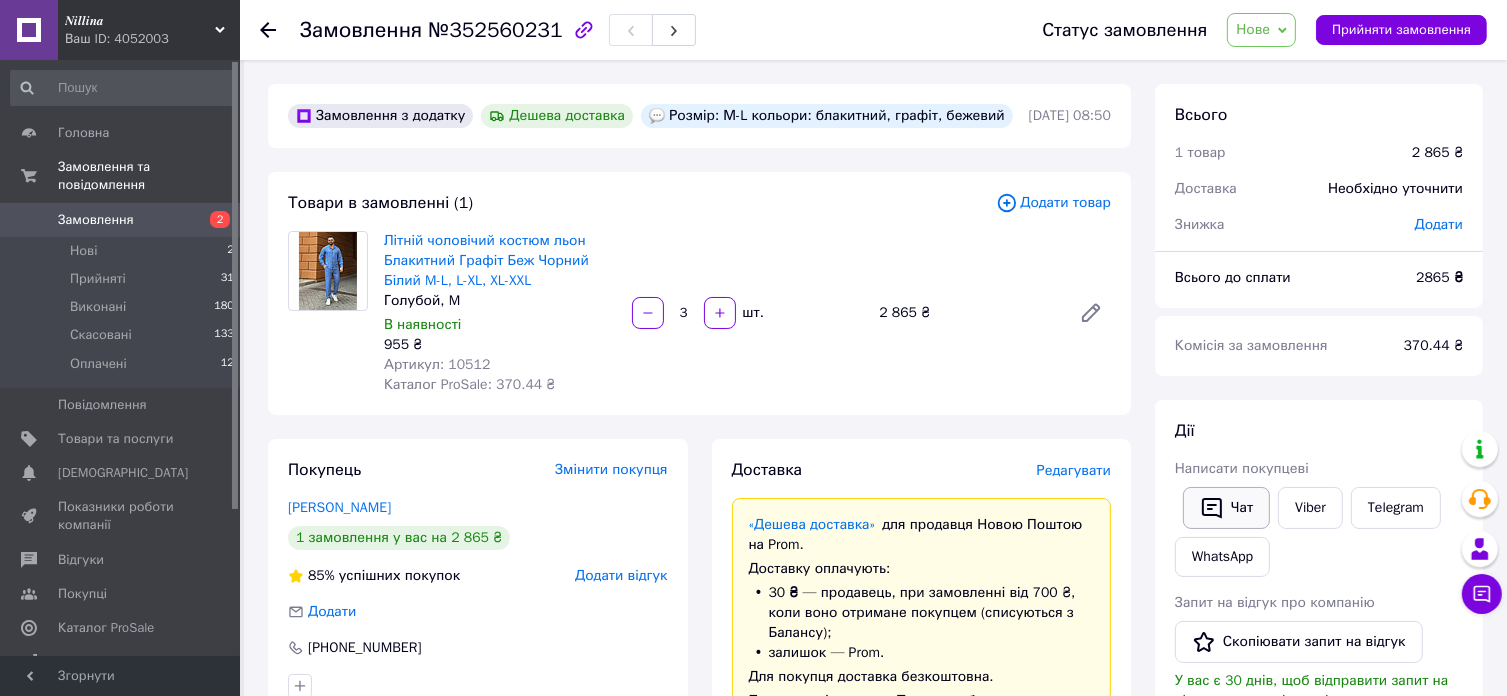 click on "Чат" at bounding box center [1226, 508] 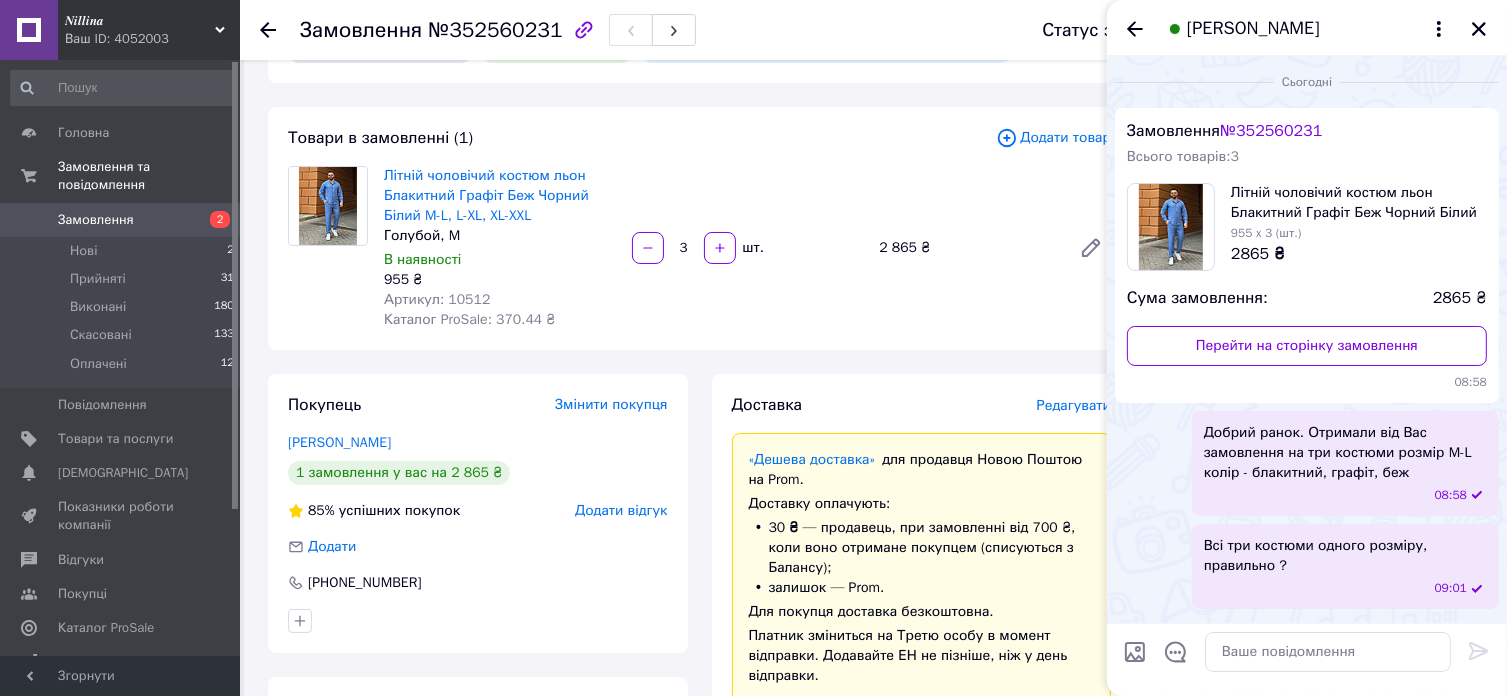 scroll, scrollTop: 100, scrollLeft: 0, axis: vertical 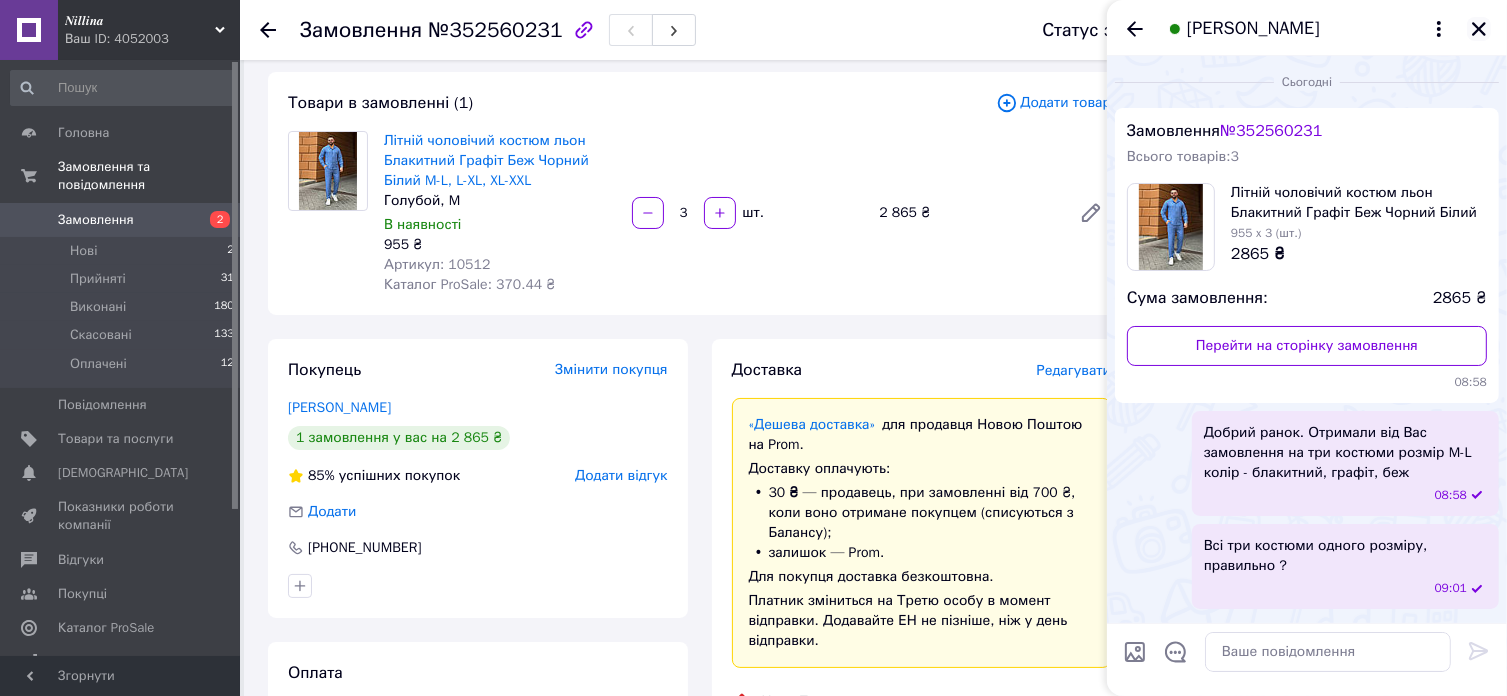 click 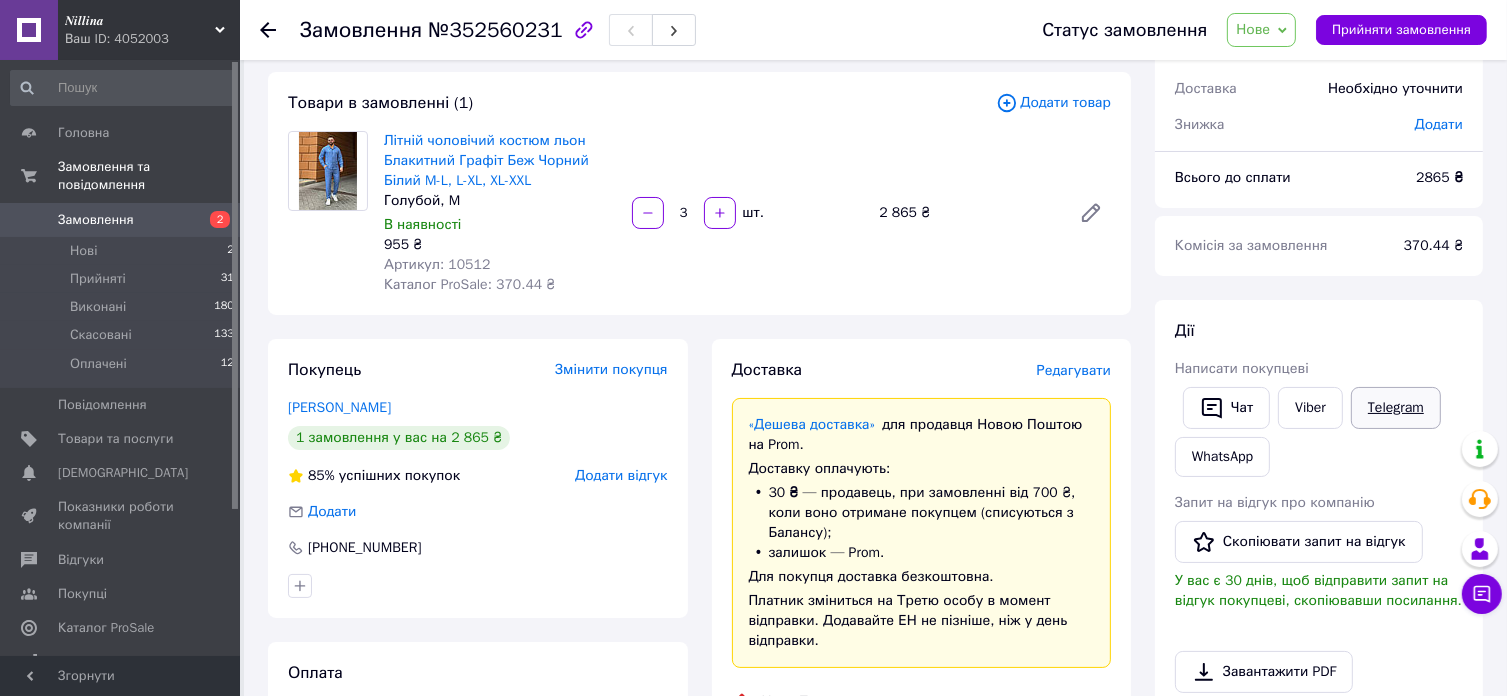 click on "Telegram" at bounding box center [1396, 408] 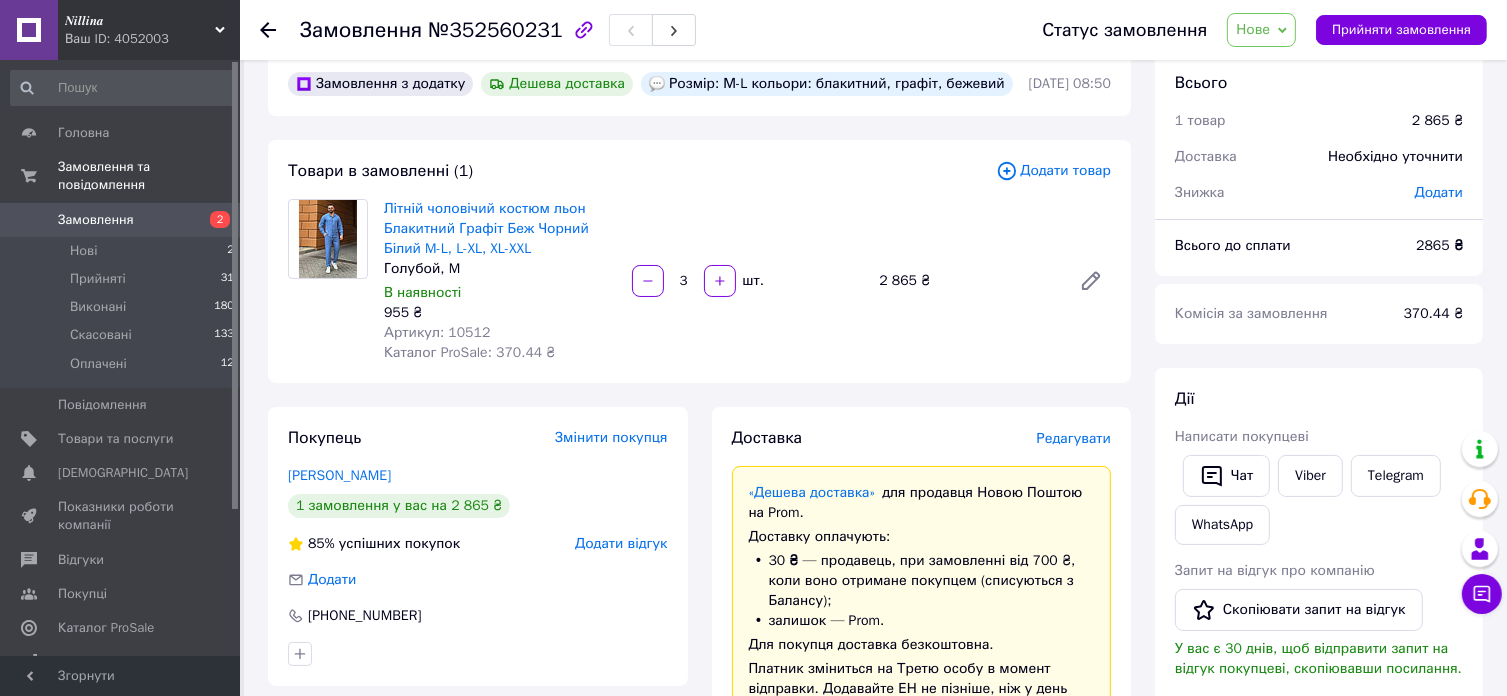 scroll, scrollTop: 0, scrollLeft: 0, axis: both 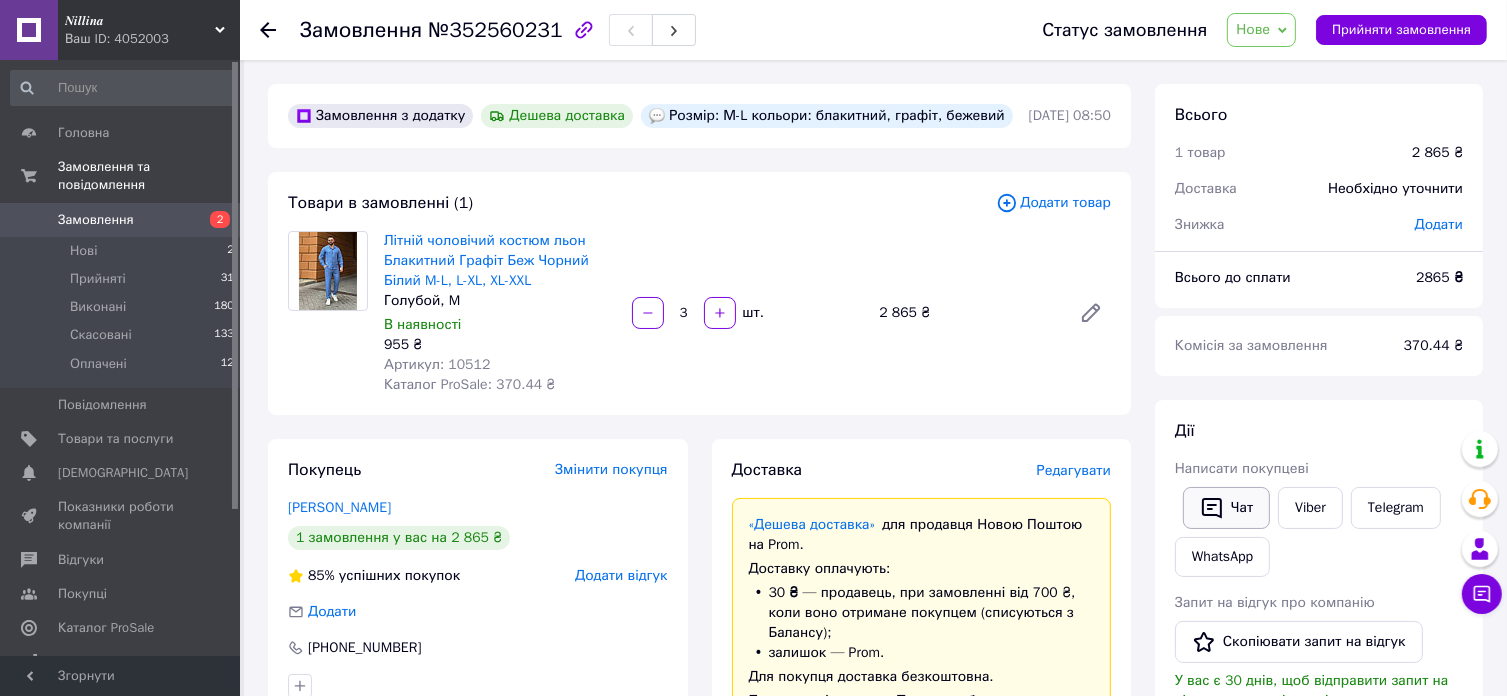 click on "Чат" at bounding box center [1226, 508] 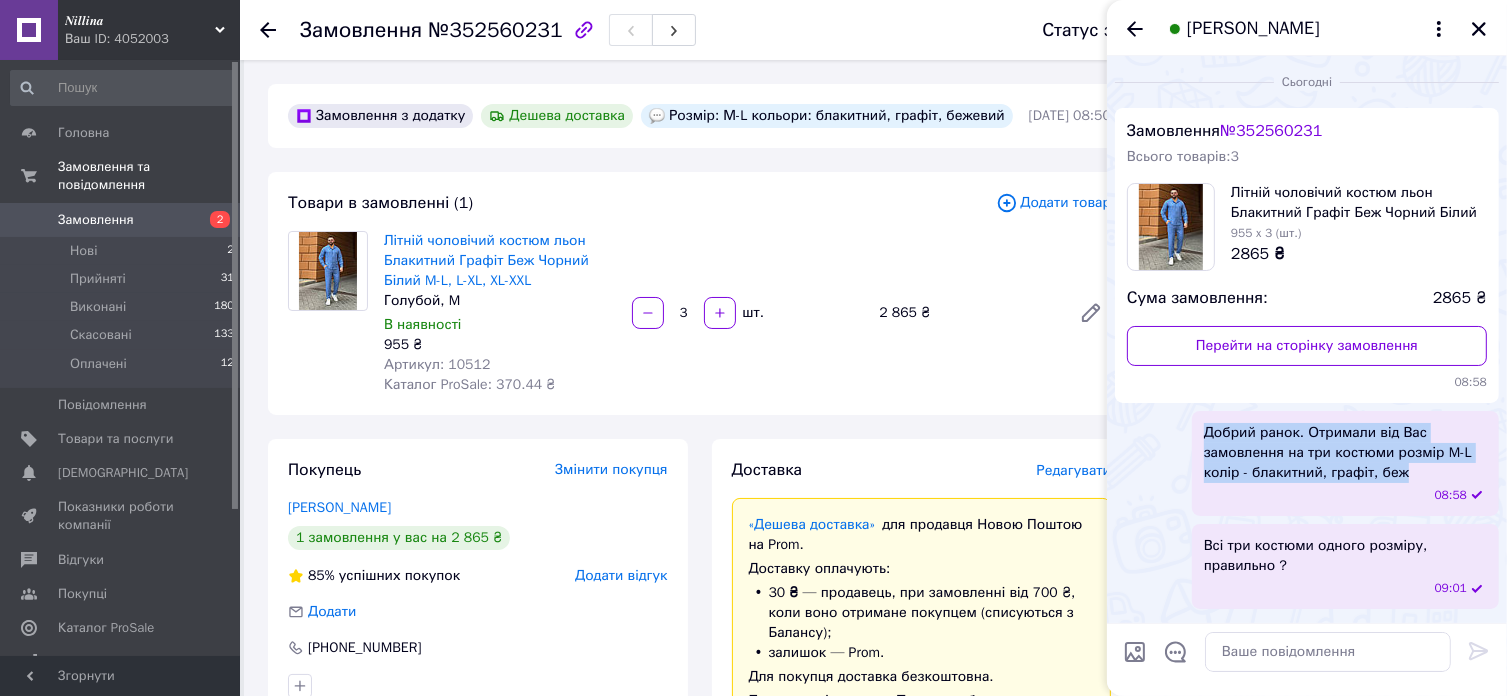 drag, startPoint x: 1408, startPoint y: 479, endPoint x: 1178, endPoint y: 436, distance: 233.98505 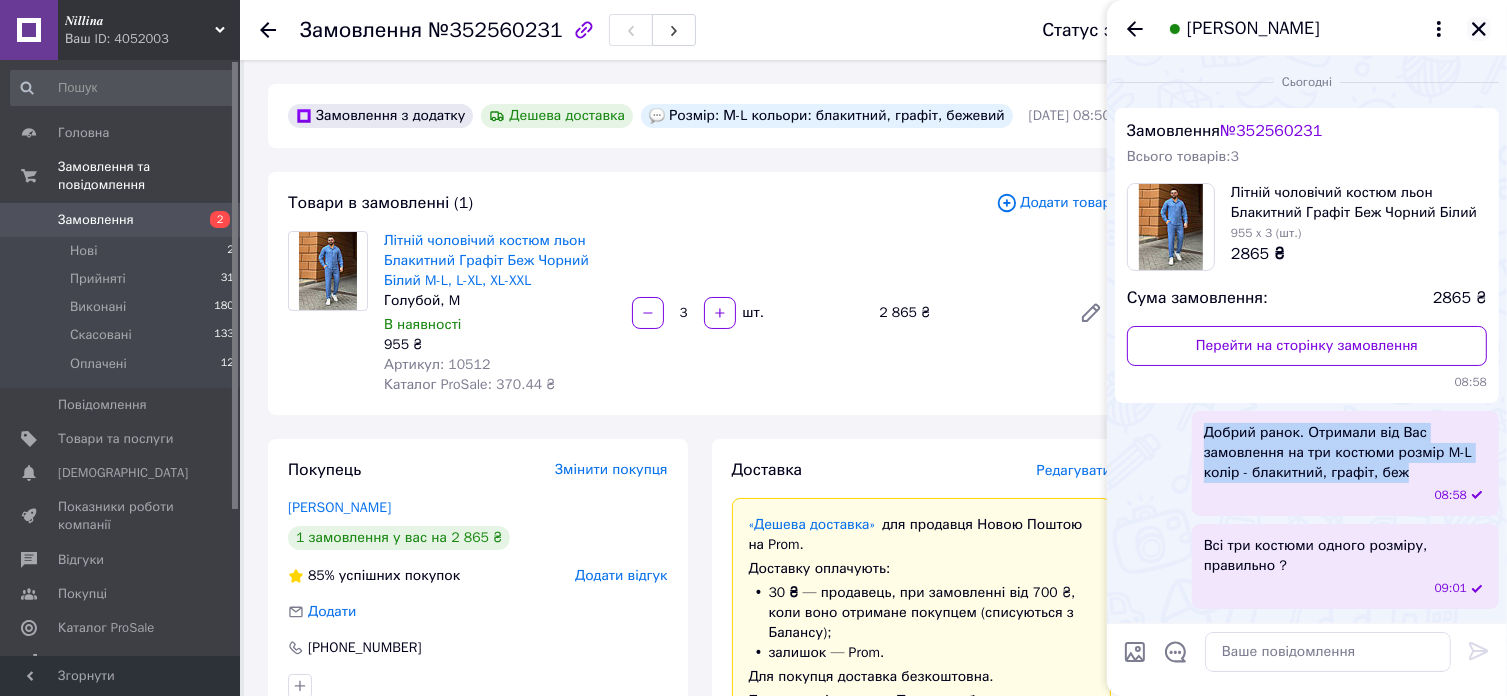 drag, startPoint x: 1482, startPoint y: 27, endPoint x: 1470, endPoint y: 38, distance: 16.27882 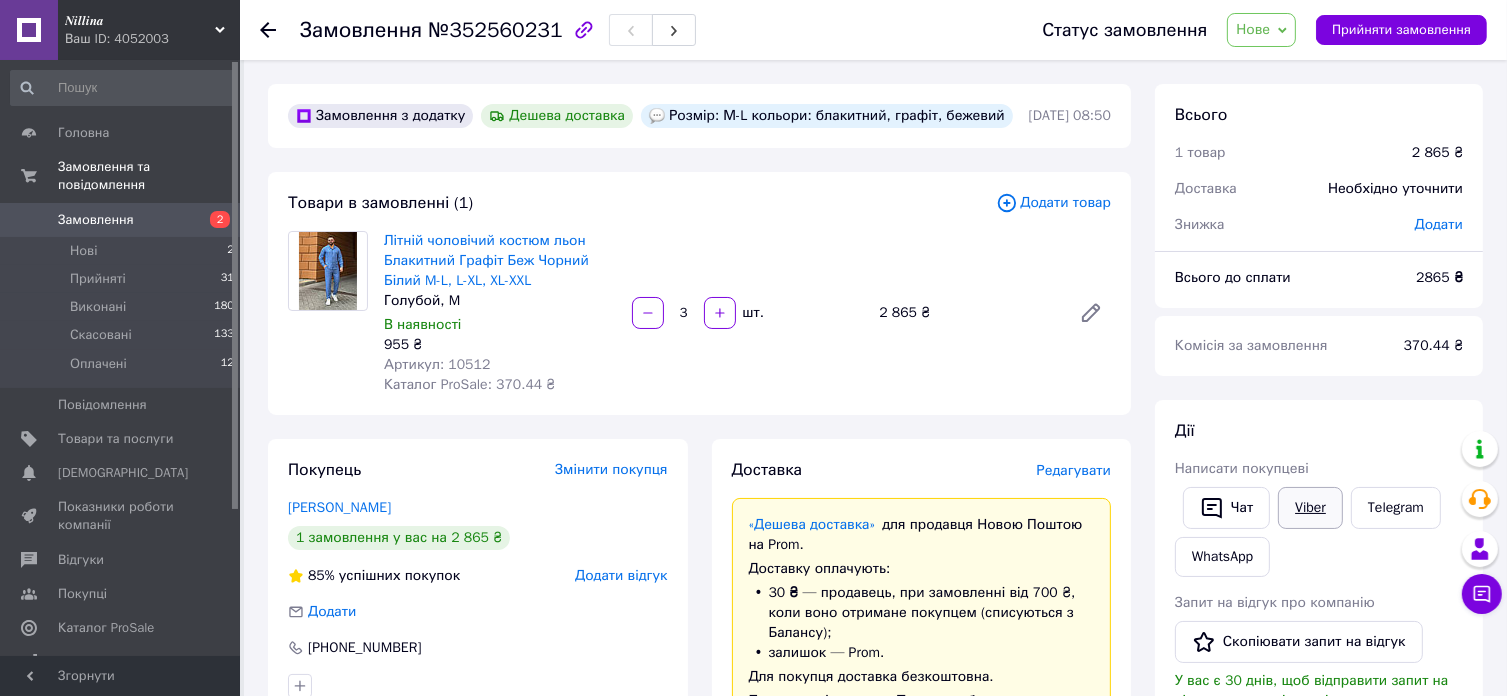 click on "Viber" at bounding box center [1310, 508] 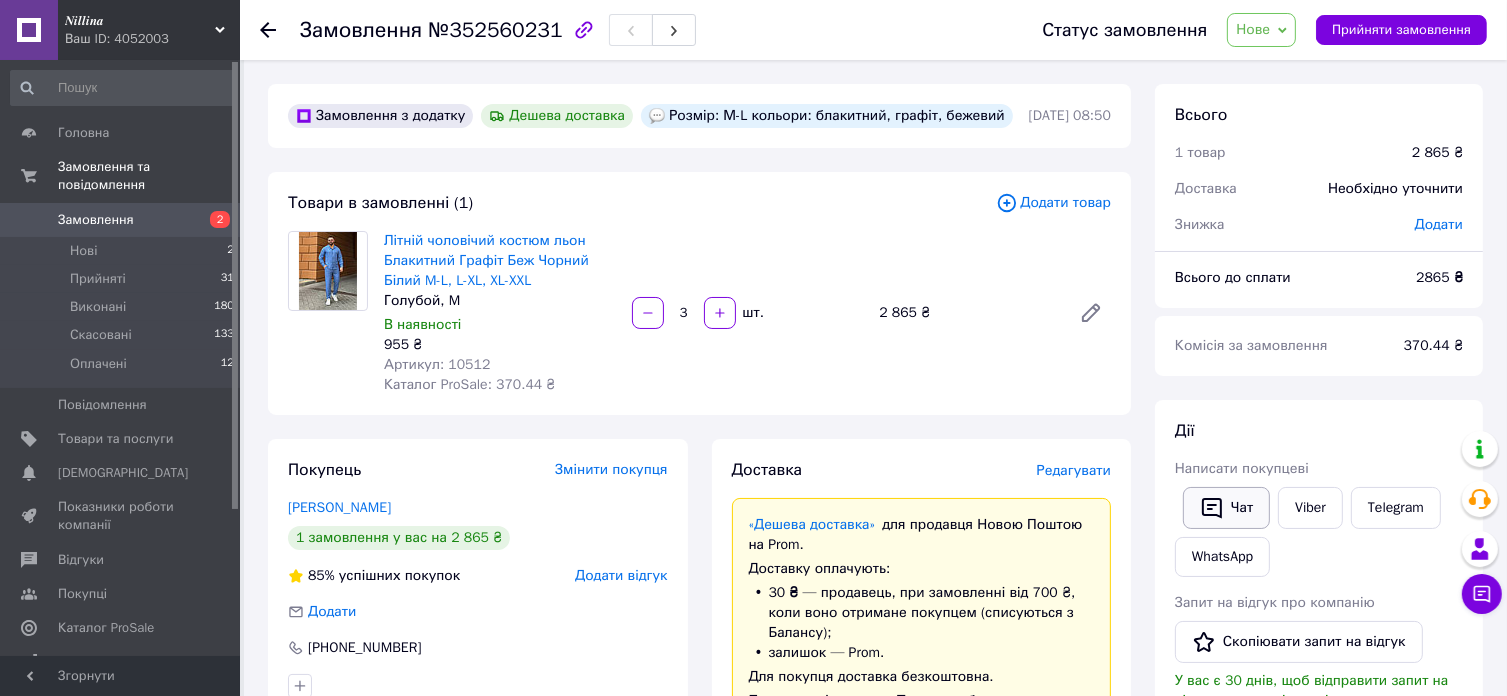 click on "Чат" at bounding box center [1226, 508] 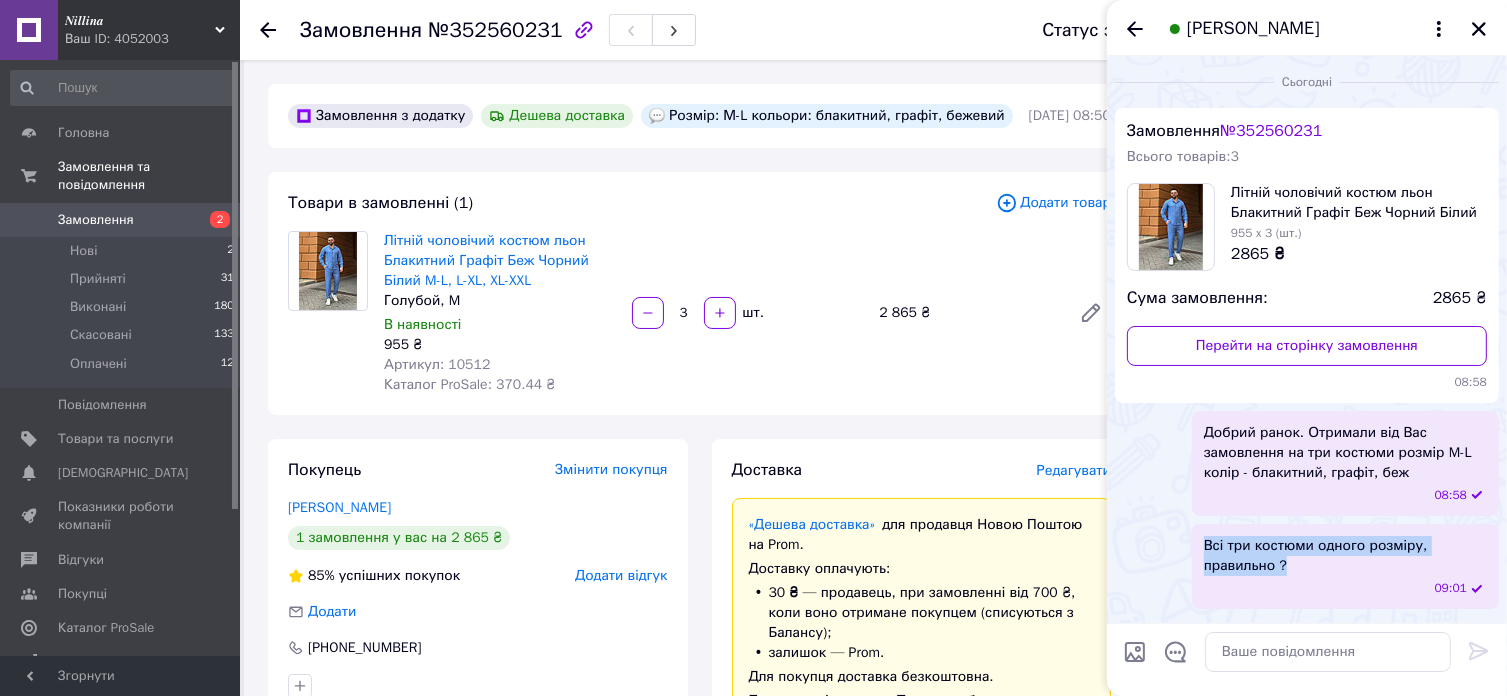 drag, startPoint x: 1304, startPoint y: 575, endPoint x: 1195, endPoint y: 548, distance: 112.29426 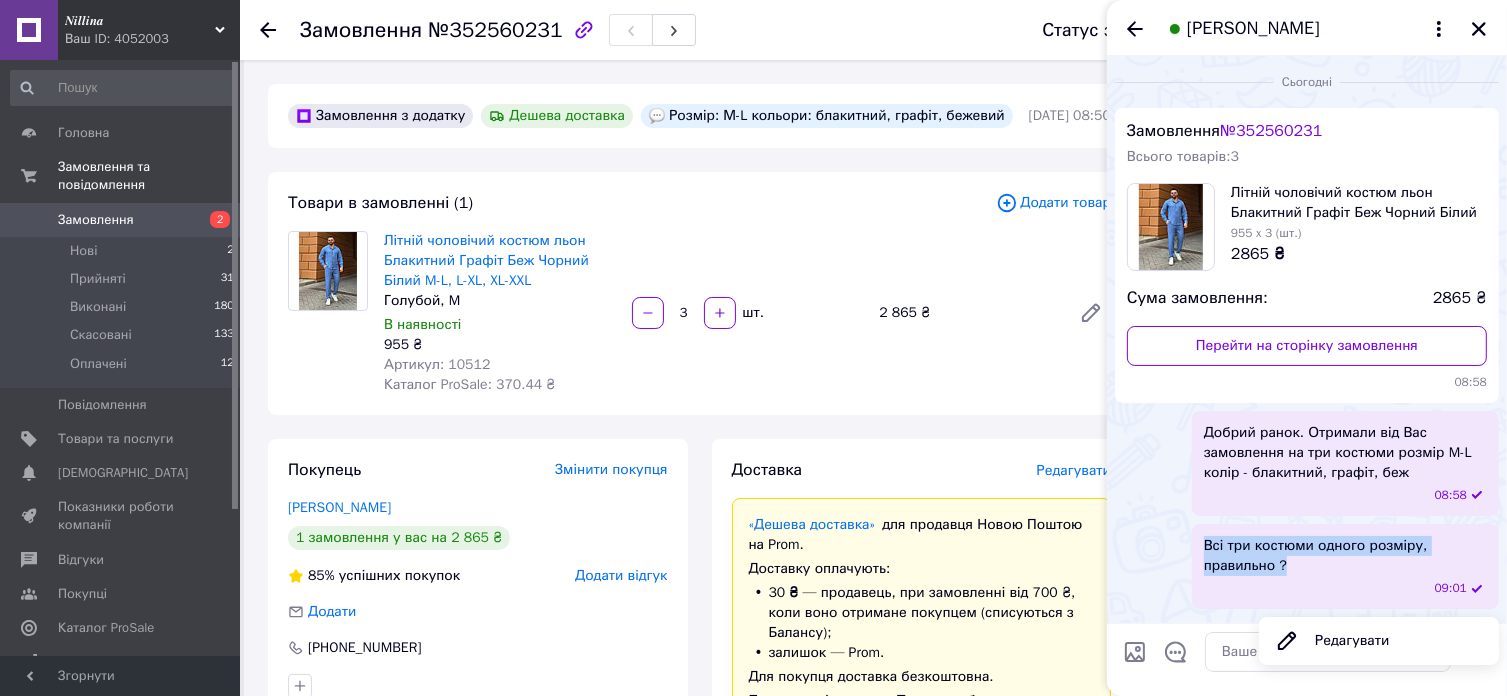 copy on "Всі три костюми одного розміру, правильно ?" 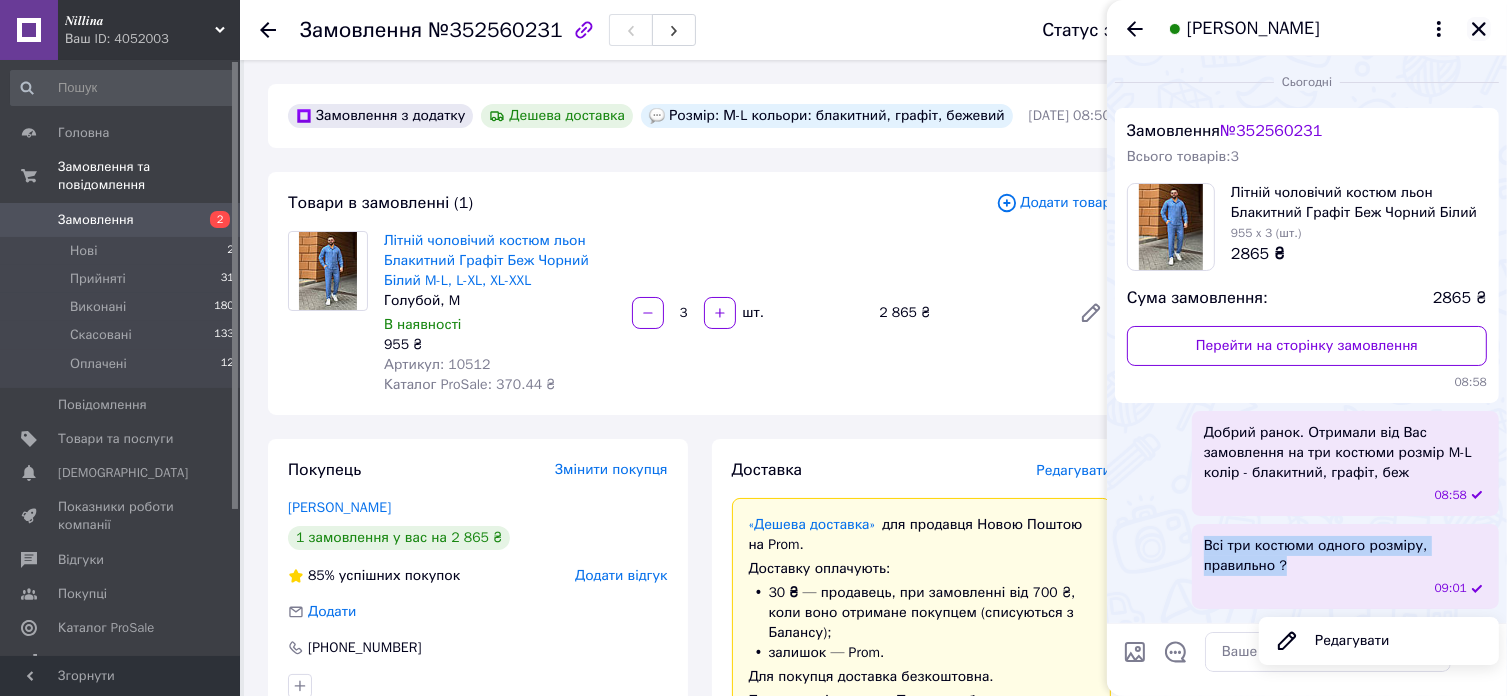 click 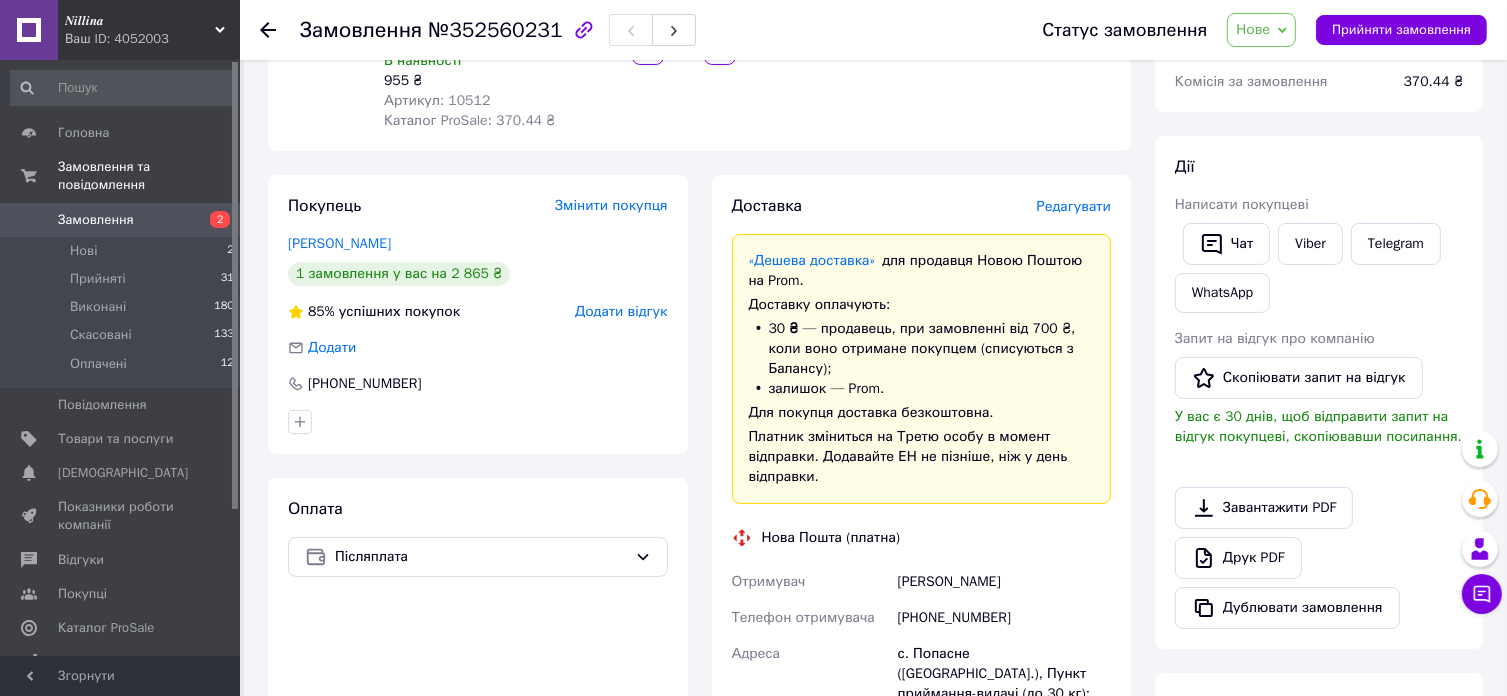 scroll, scrollTop: 300, scrollLeft: 0, axis: vertical 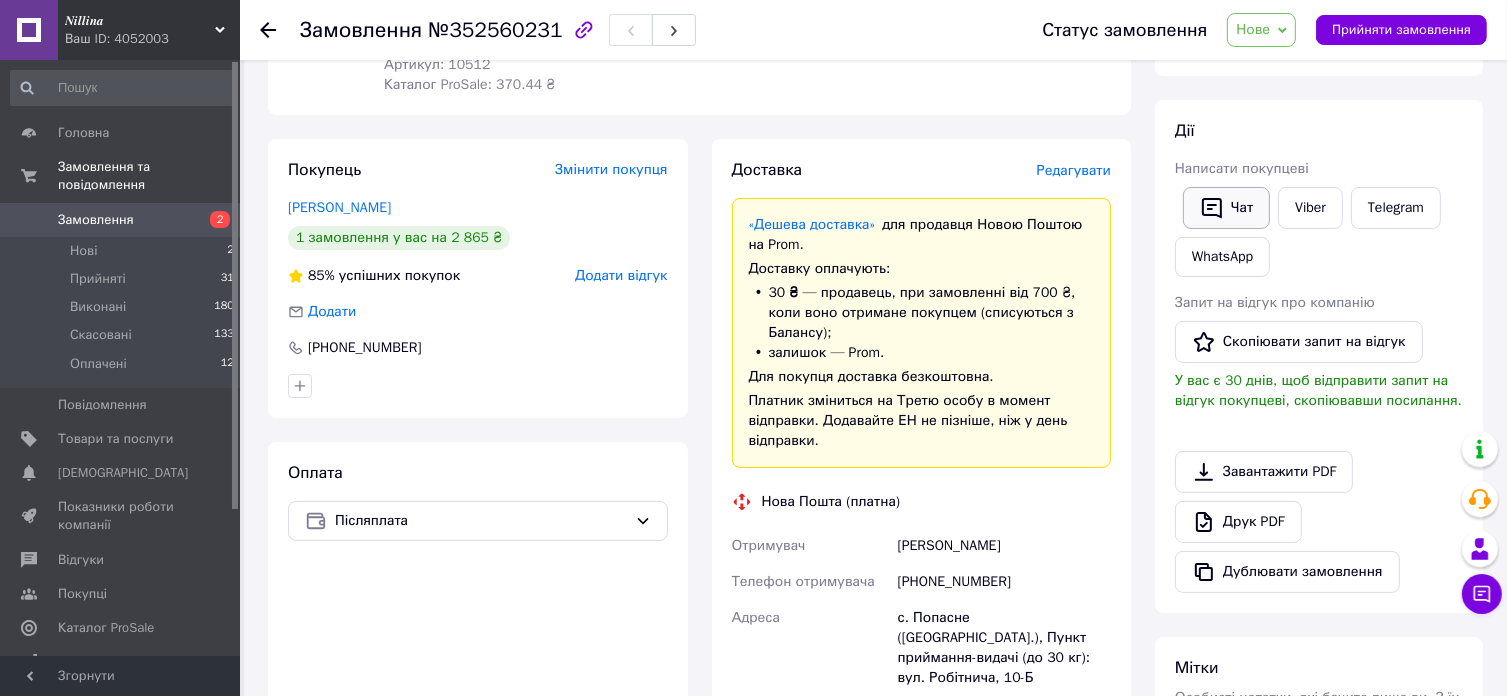 click on "Чат" at bounding box center (1226, 208) 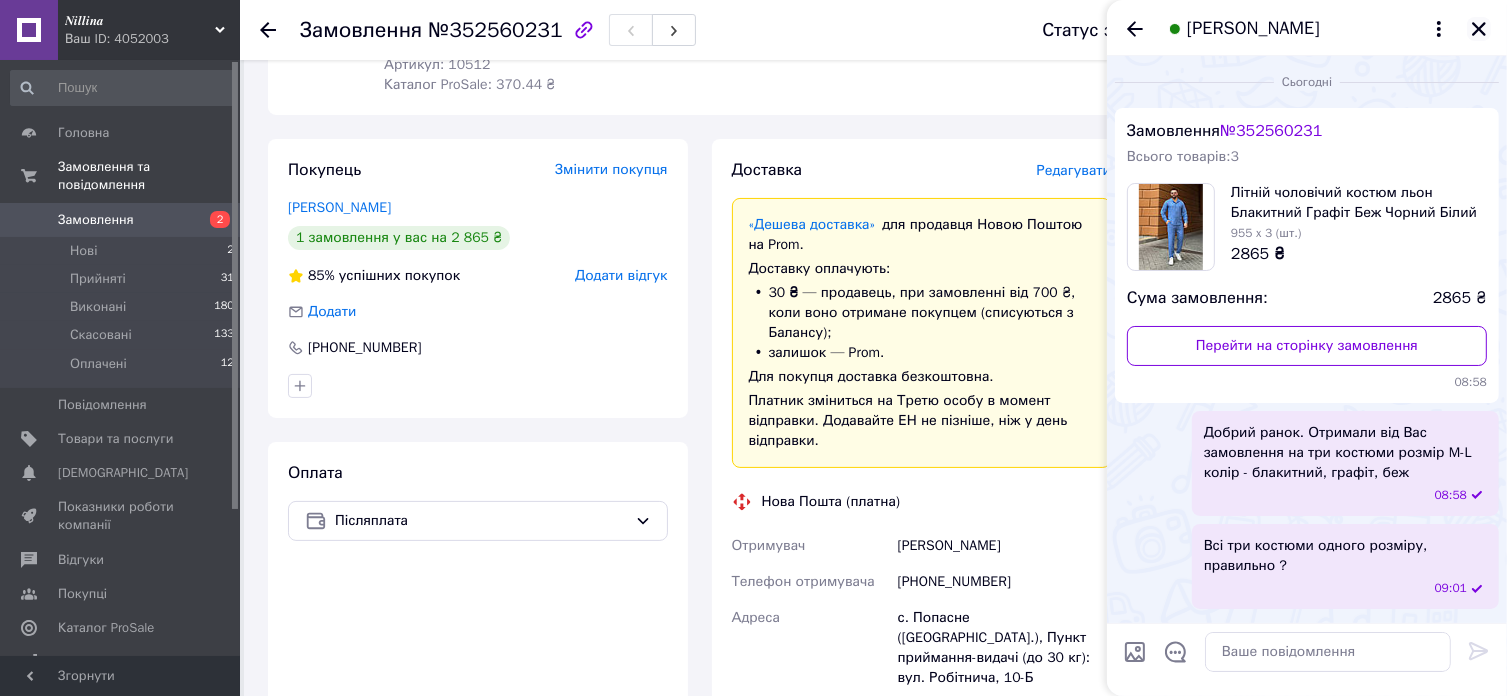 click 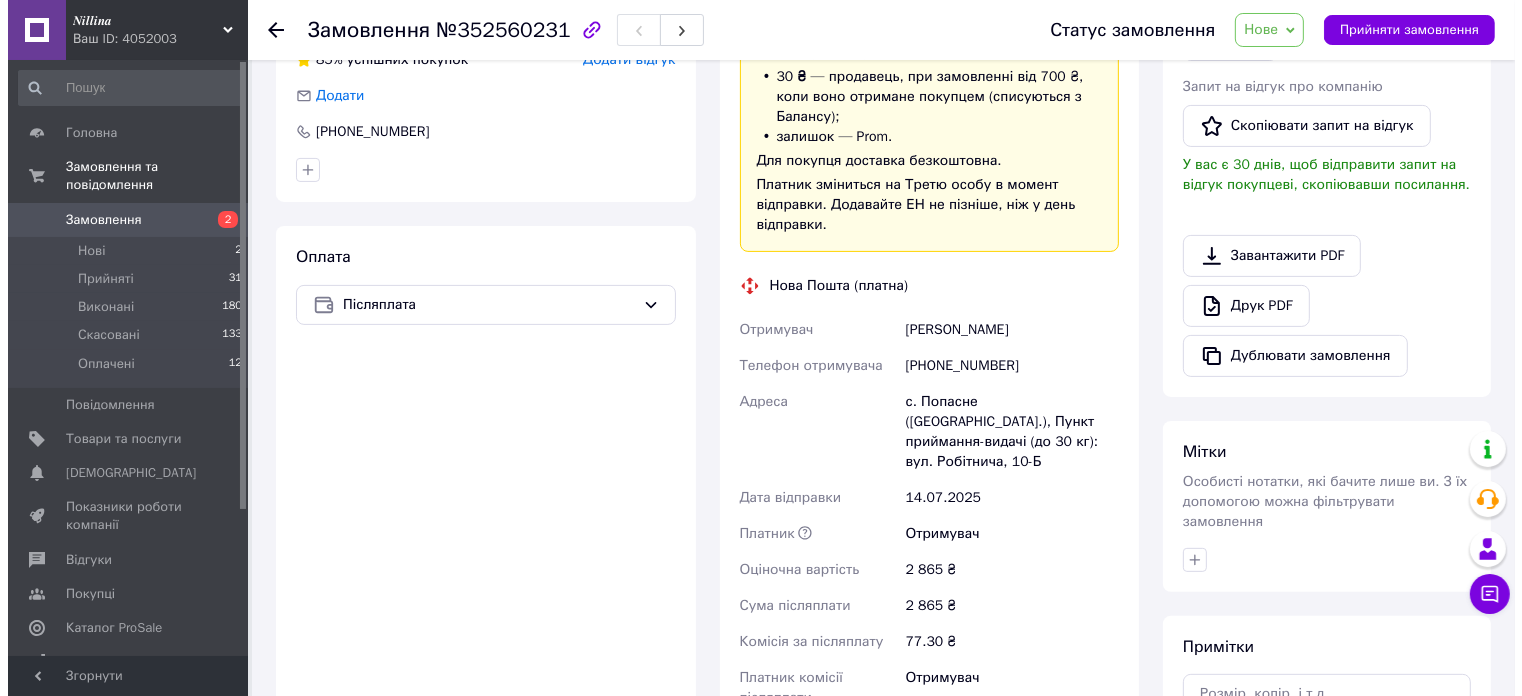 scroll, scrollTop: 300, scrollLeft: 0, axis: vertical 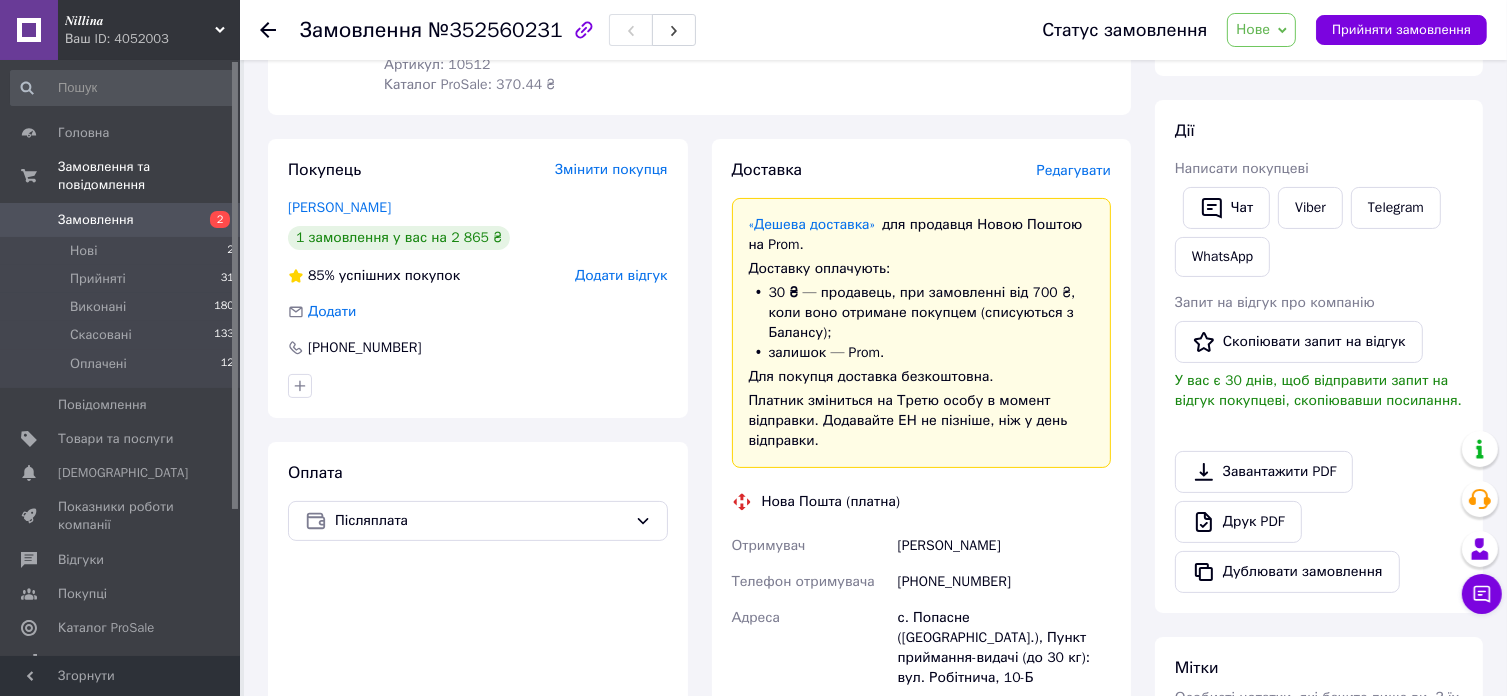 click on "Редагувати" at bounding box center [1074, 170] 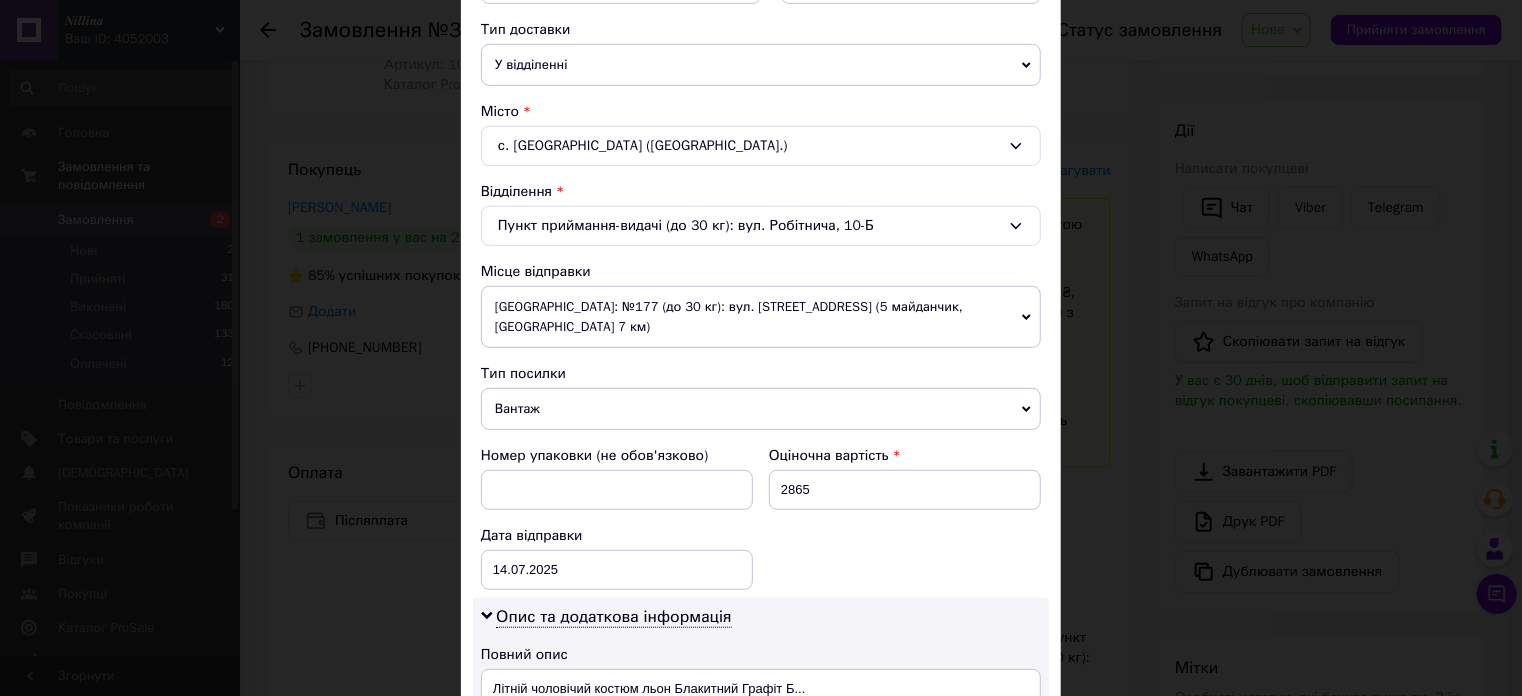 scroll, scrollTop: 500, scrollLeft: 0, axis: vertical 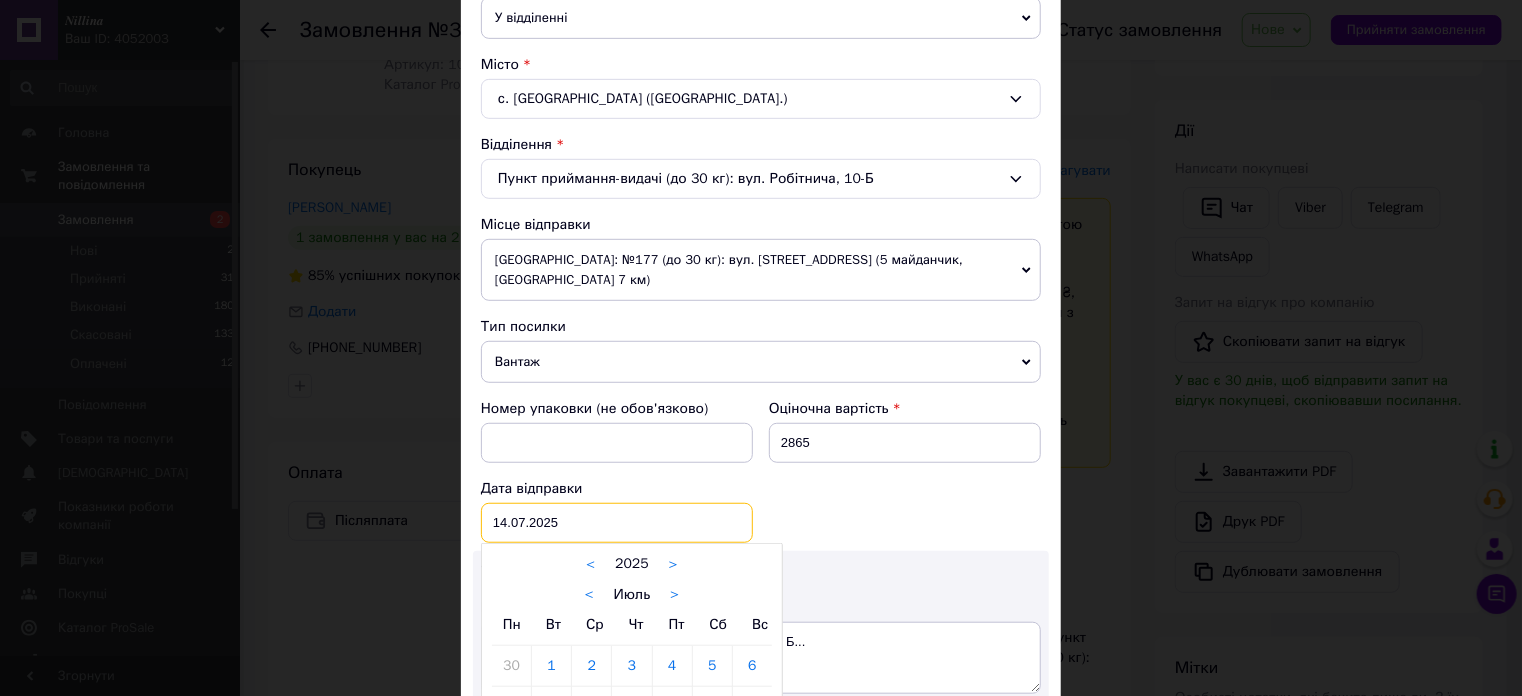click on "[DATE] < 2025 > < Июль > Пн Вт Ср Чт Пт Сб Вс 30 1 2 3 4 5 6 7 8 9 10 11 12 13 14 15 16 17 18 19 20 21 22 23 24 25 26 27 28 29 30 31 1 2 3 4 5 6 7 8 9 10" at bounding box center [617, 523] 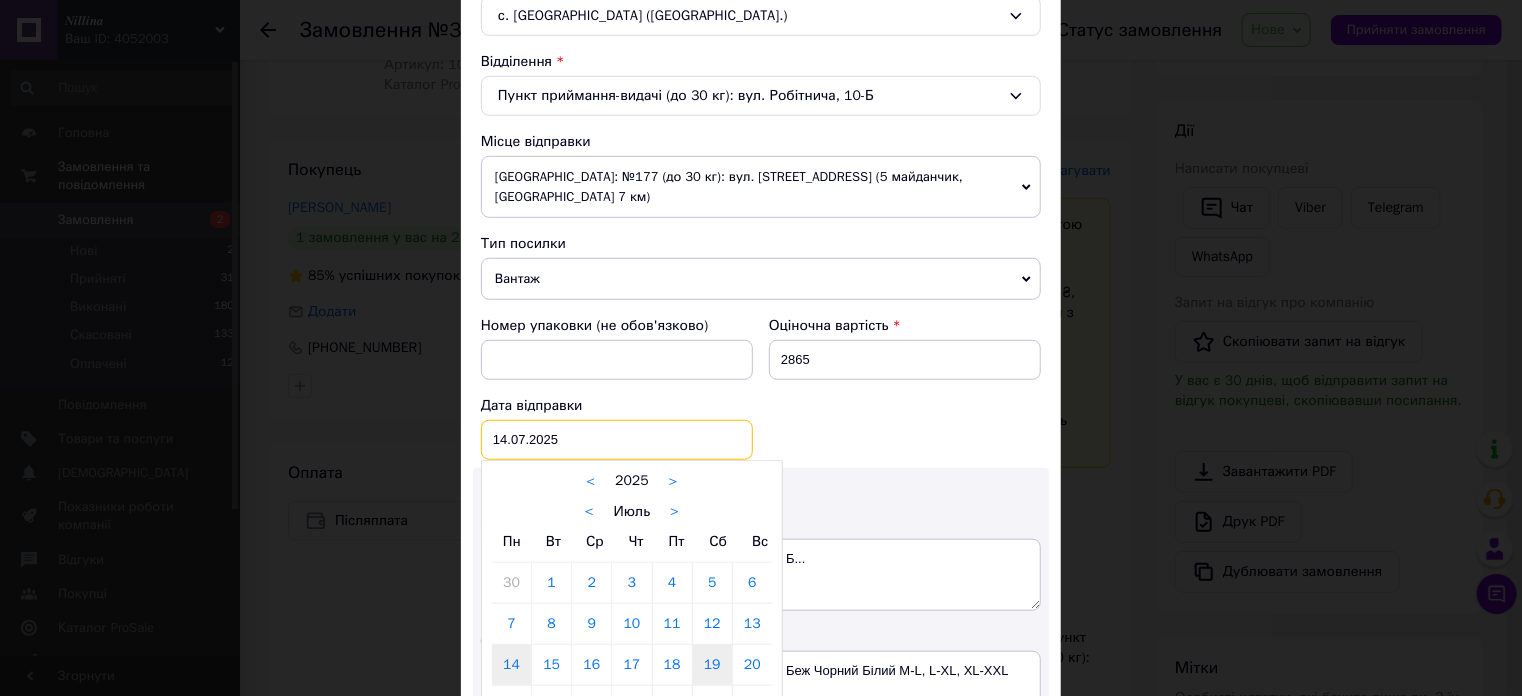 scroll, scrollTop: 700, scrollLeft: 0, axis: vertical 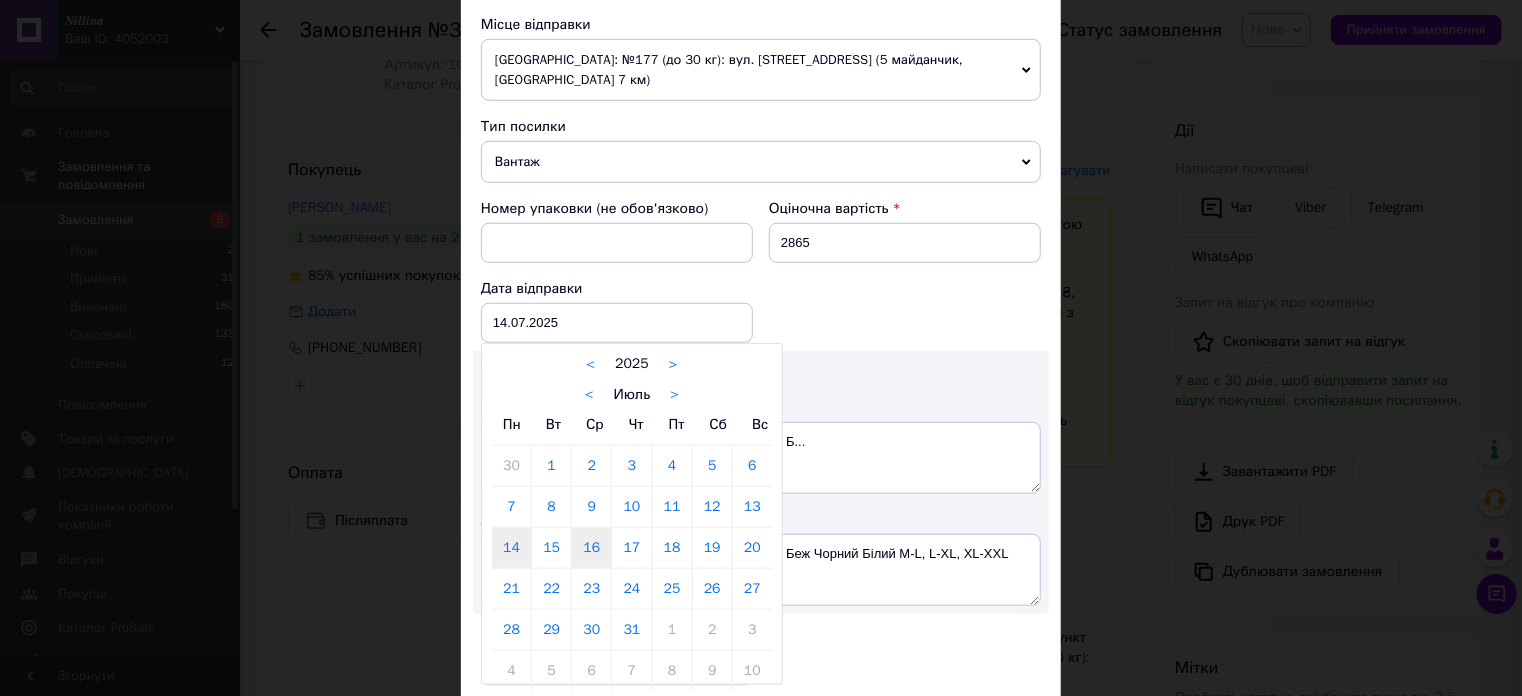 click on "16" at bounding box center (591, 548) 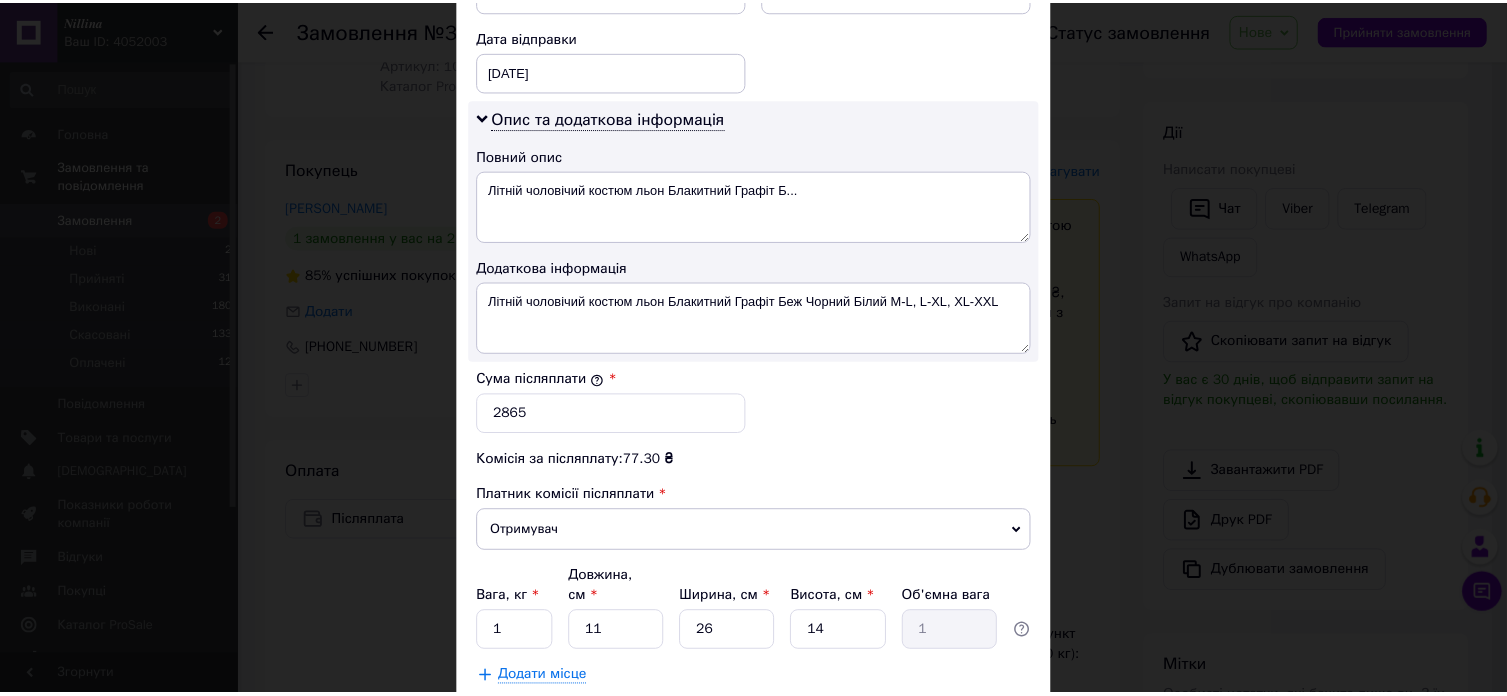 scroll, scrollTop: 1000, scrollLeft: 0, axis: vertical 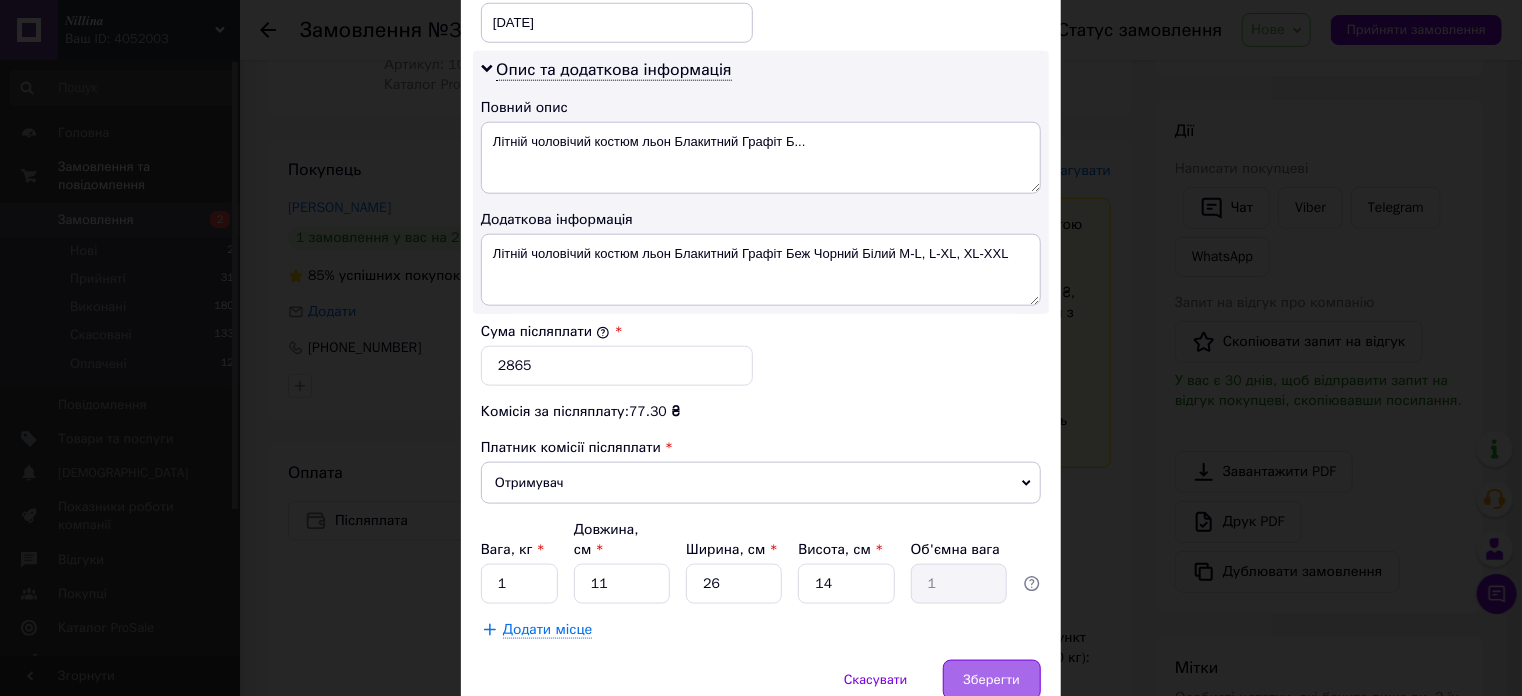 click on "Зберегти" at bounding box center [992, 680] 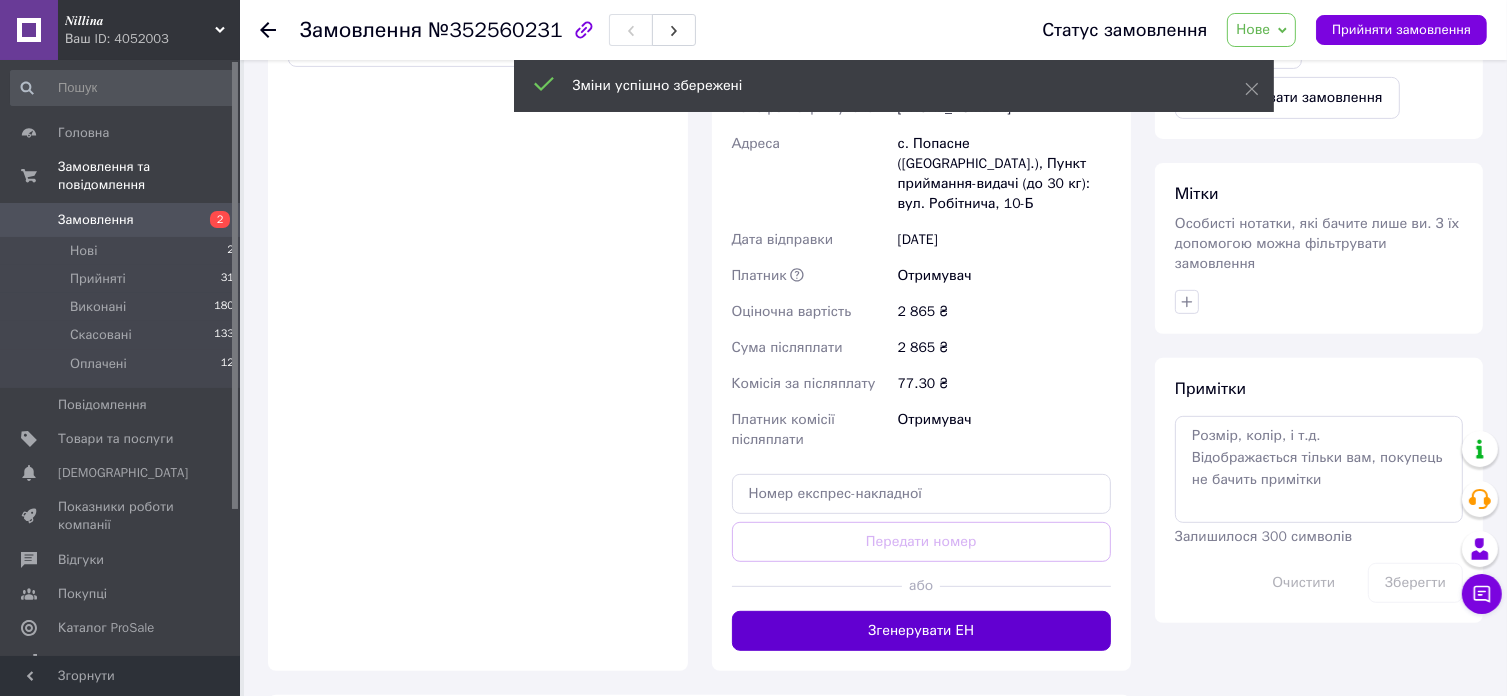 scroll, scrollTop: 800, scrollLeft: 0, axis: vertical 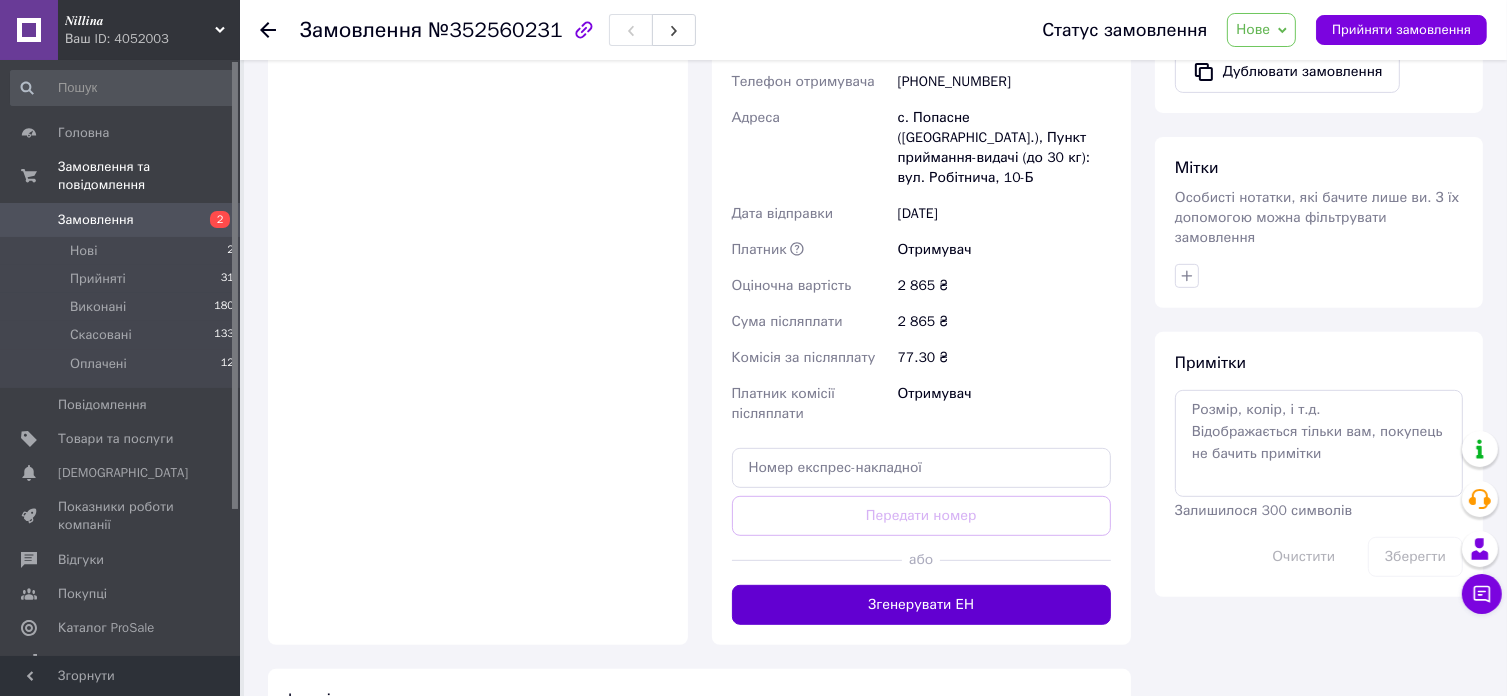 click on "Згенерувати ЕН" at bounding box center (922, 605) 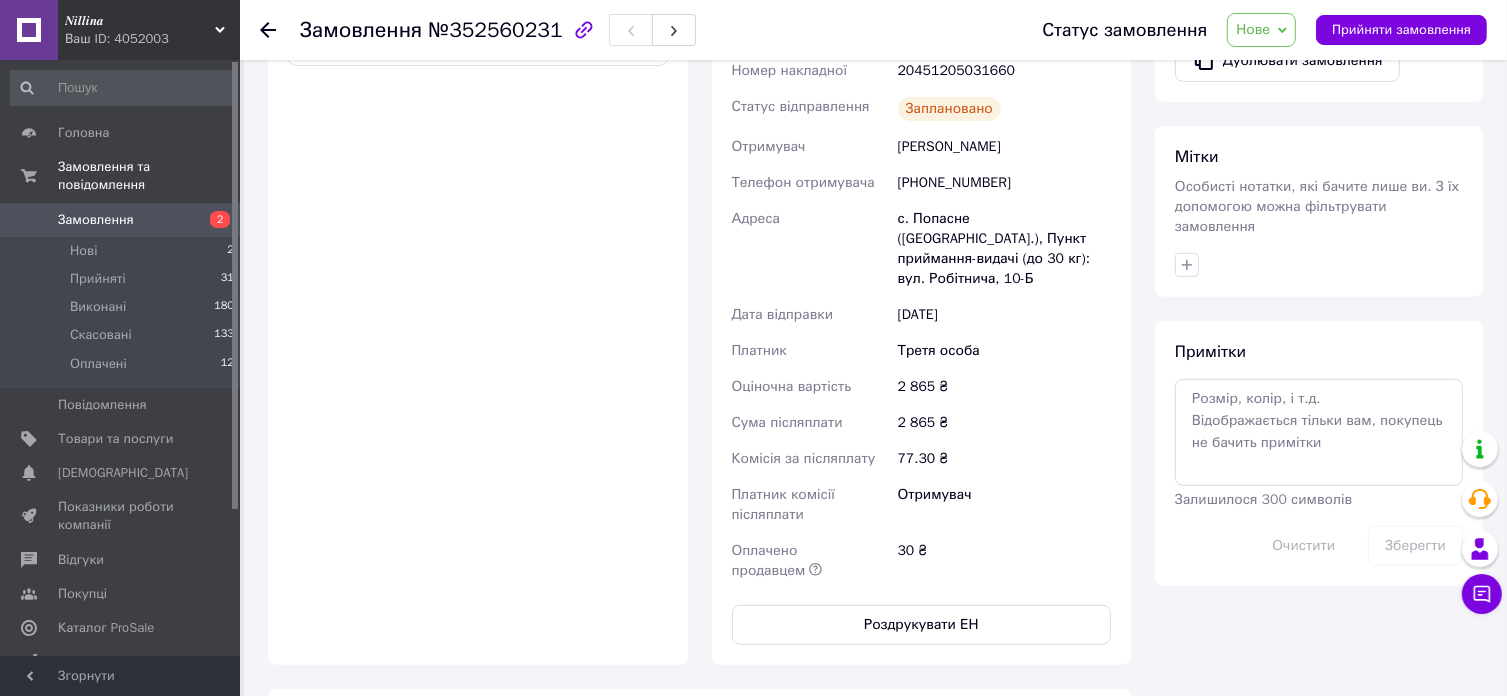 scroll, scrollTop: 600, scrollLeft: 0, axis: vertical 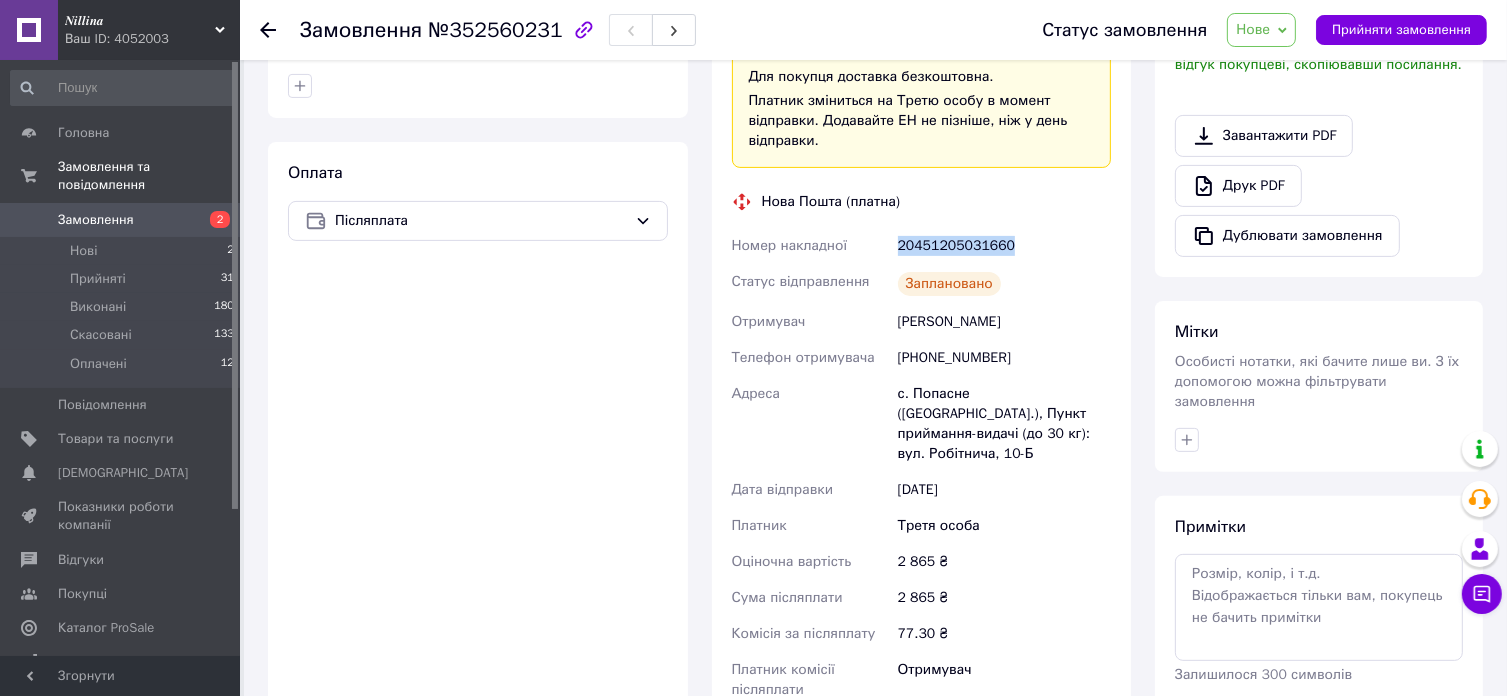 drag, startPoint x: 1024, startPoint y: 244, endPoint x: 880, endPoint y: 262, distance: 145.12064 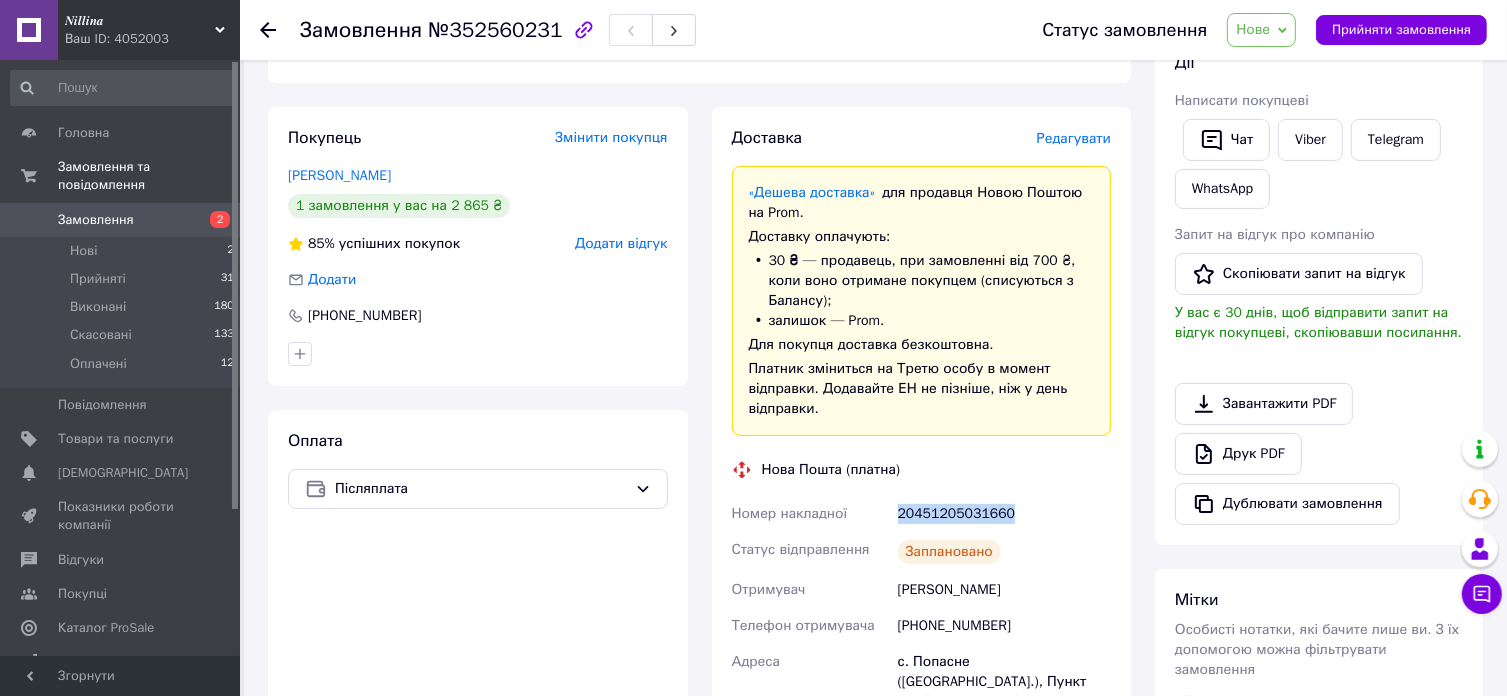 scroll, scrollTop: 300, scrollLeft: 0, axis: vertical 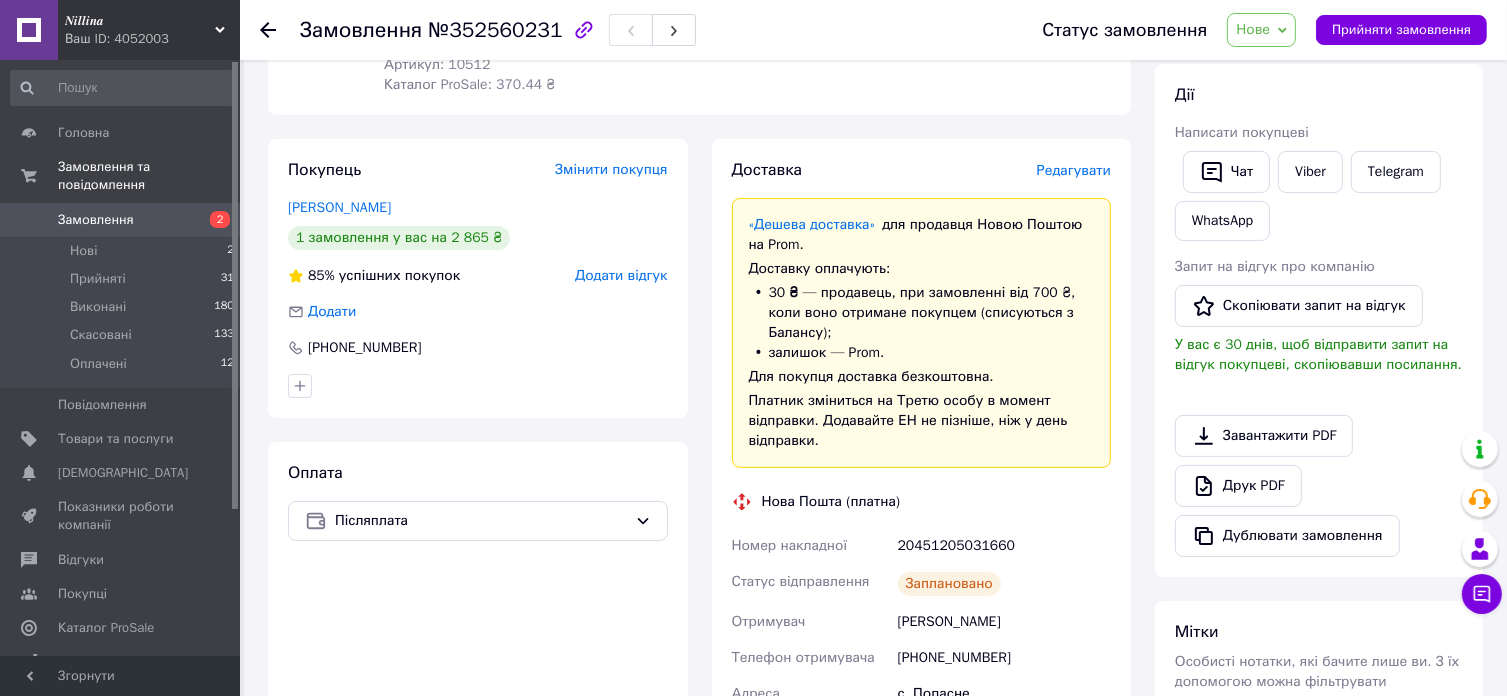 click 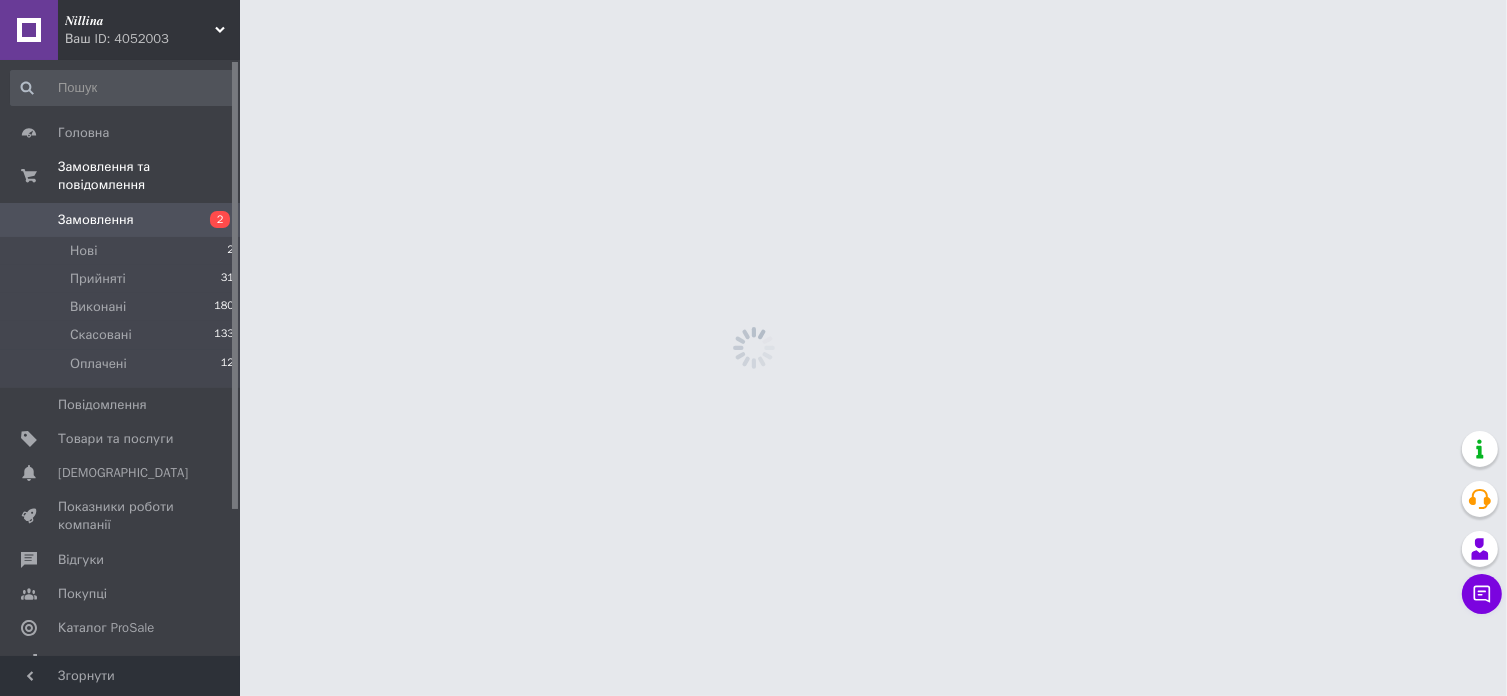 scroll, scrollTop: 0, scrollLeft: 0, axis: both 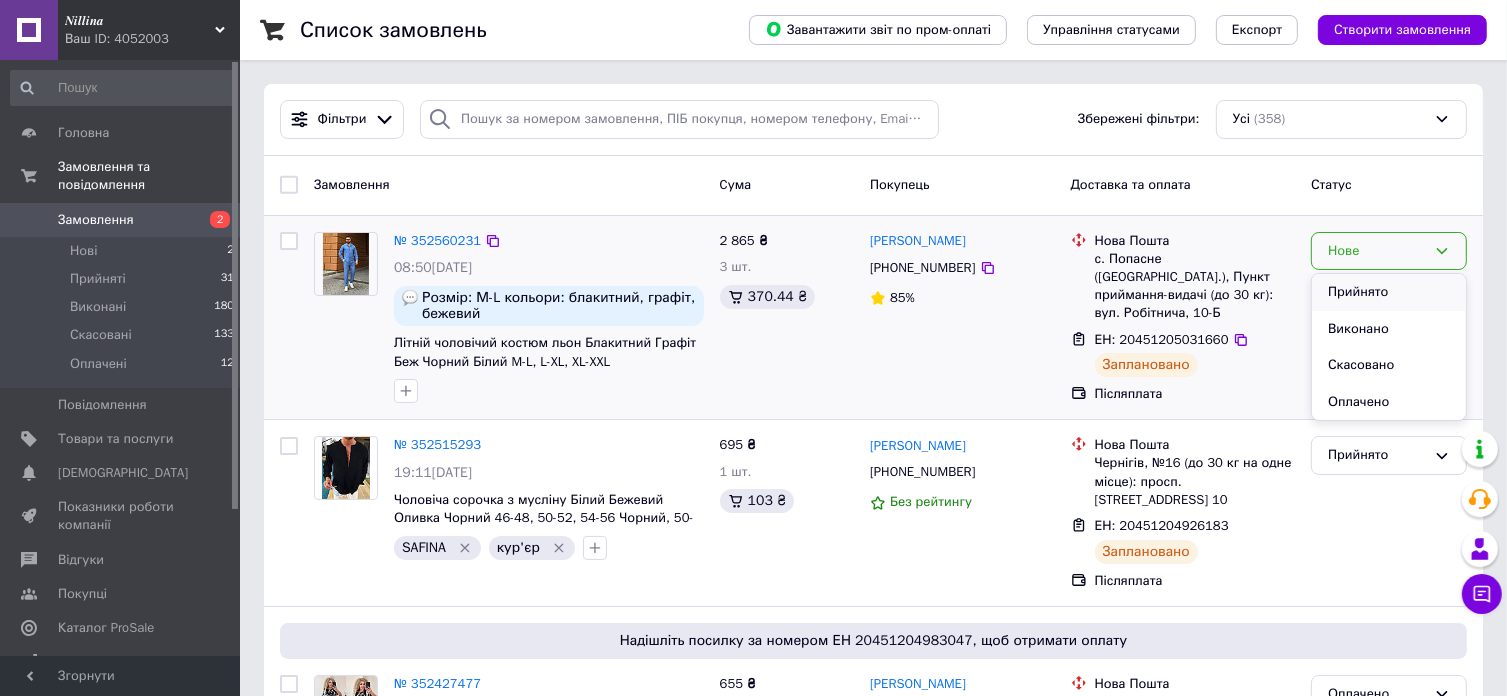 click on "Прийнято" at bounding box center (1389, 292) 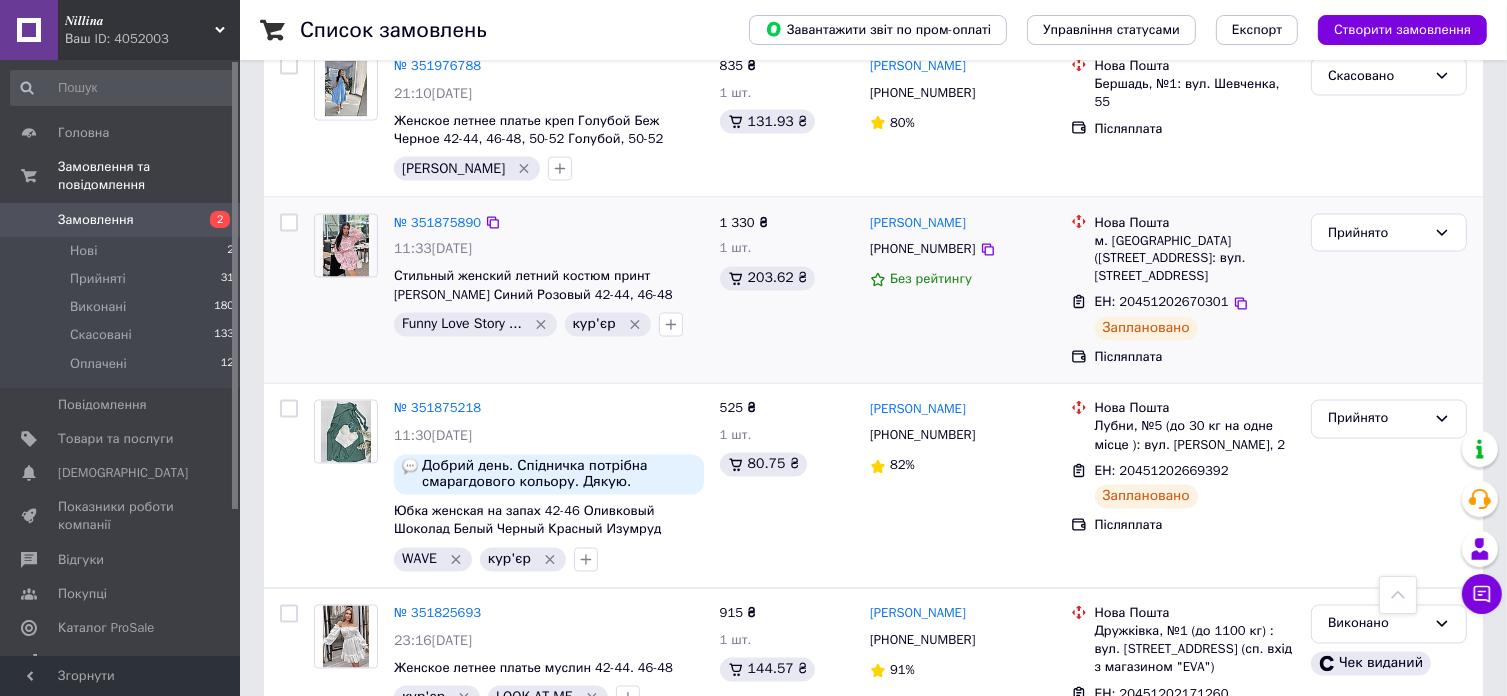 scroll, scrollTop: 3531, scrollLeft: 0, axis: vertical 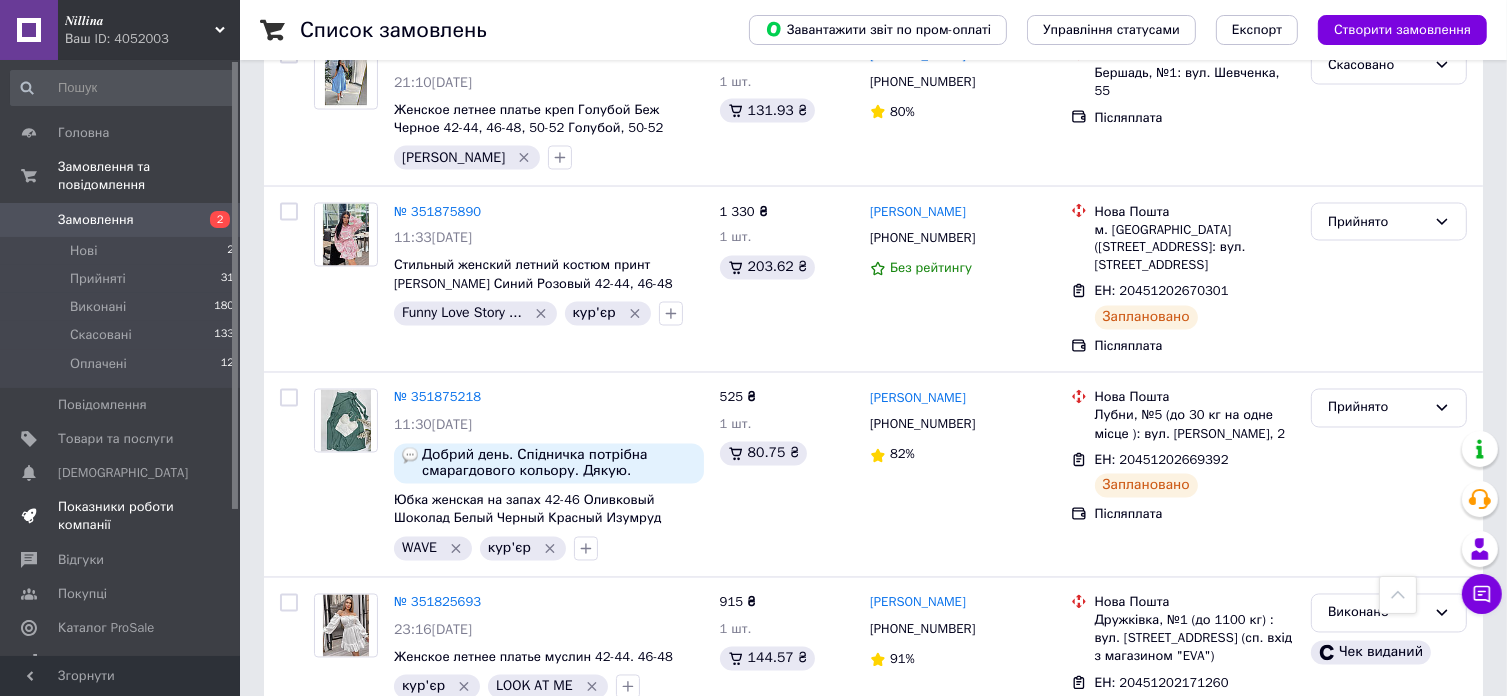 click on "Показники роботи компанії" at bounding box center [121, 516] 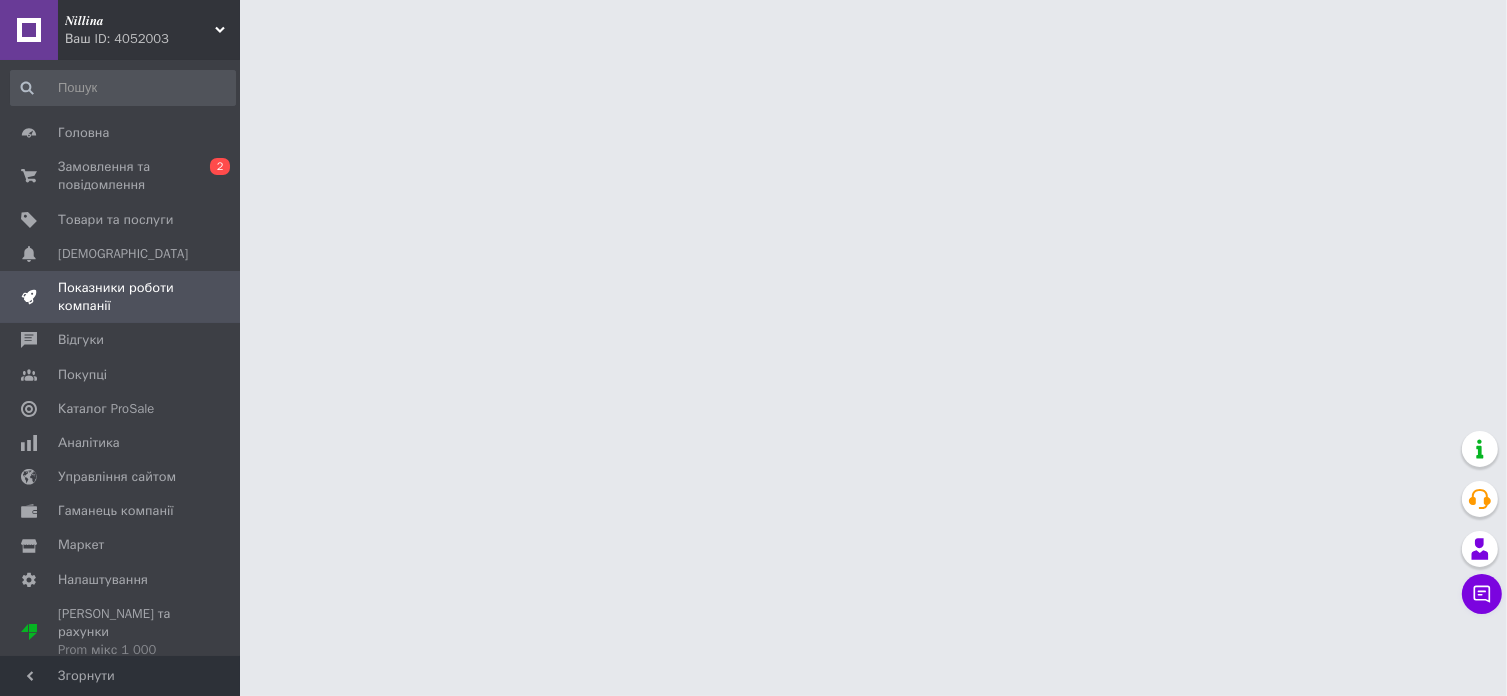 scroll, scrollTop: 0, scrollLeft: 0, axis: both 